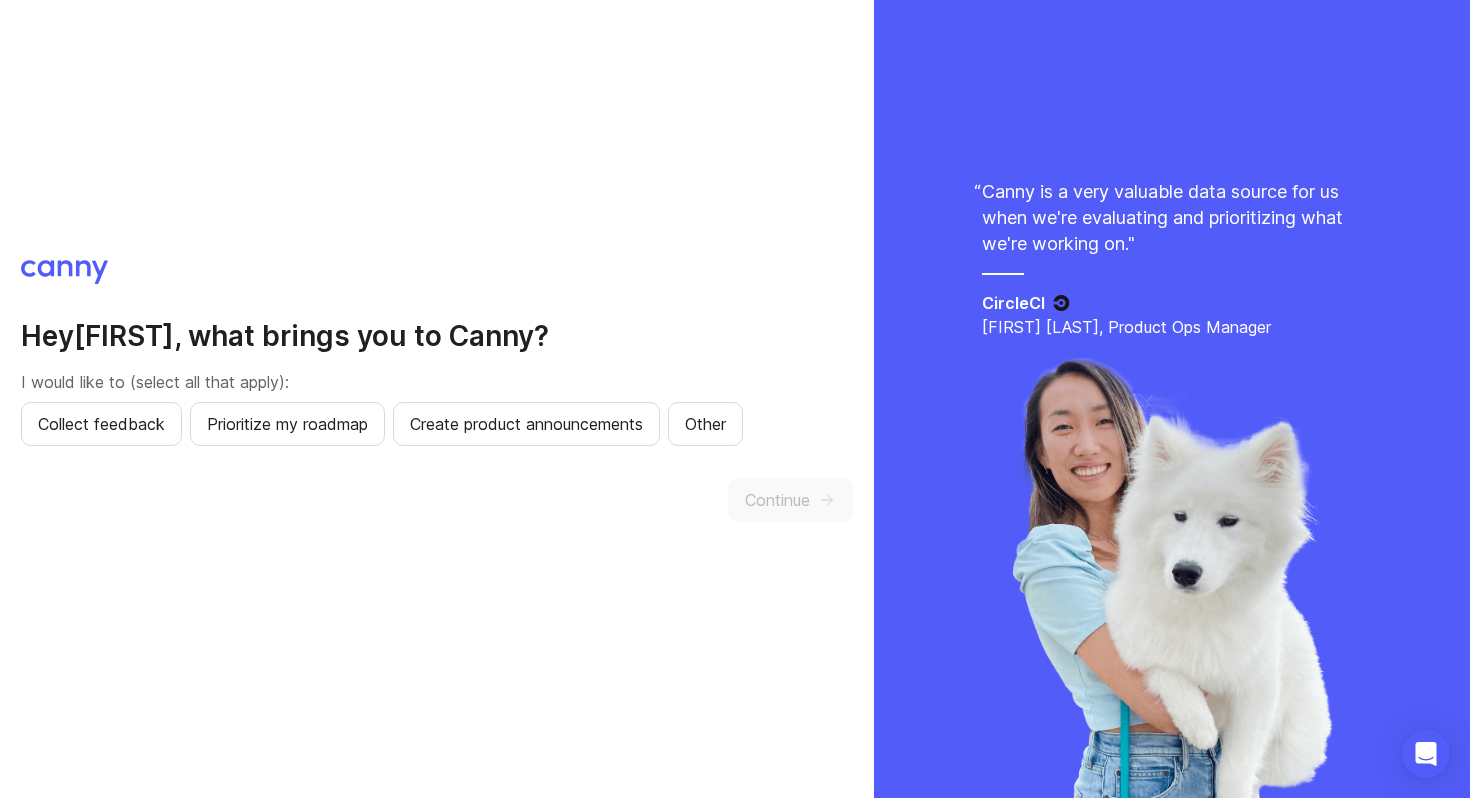 scroll, scrollTop: 0, scrollLeft: 0, axis: both 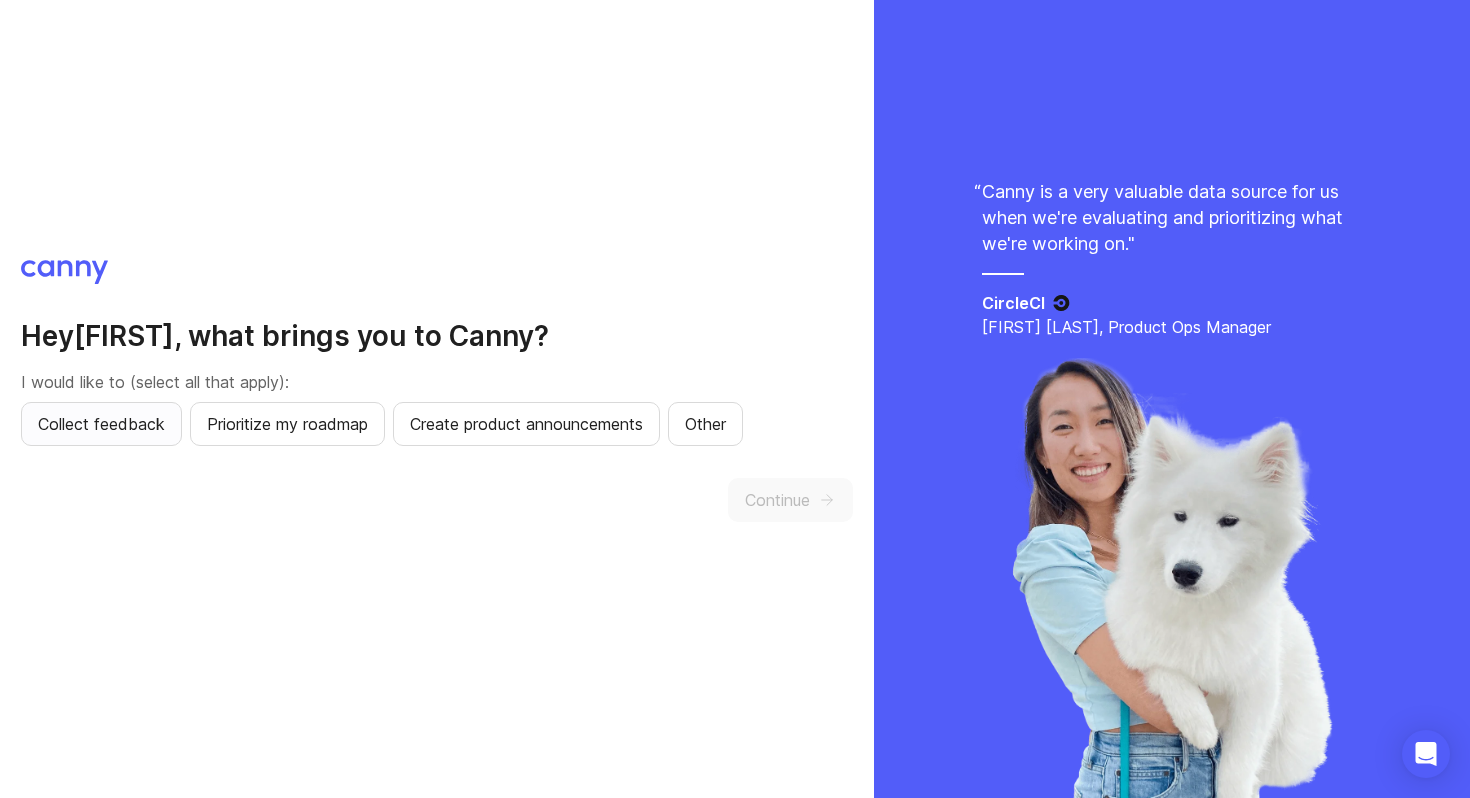 click on "Collect feedback" at bounding box center [101, 424] 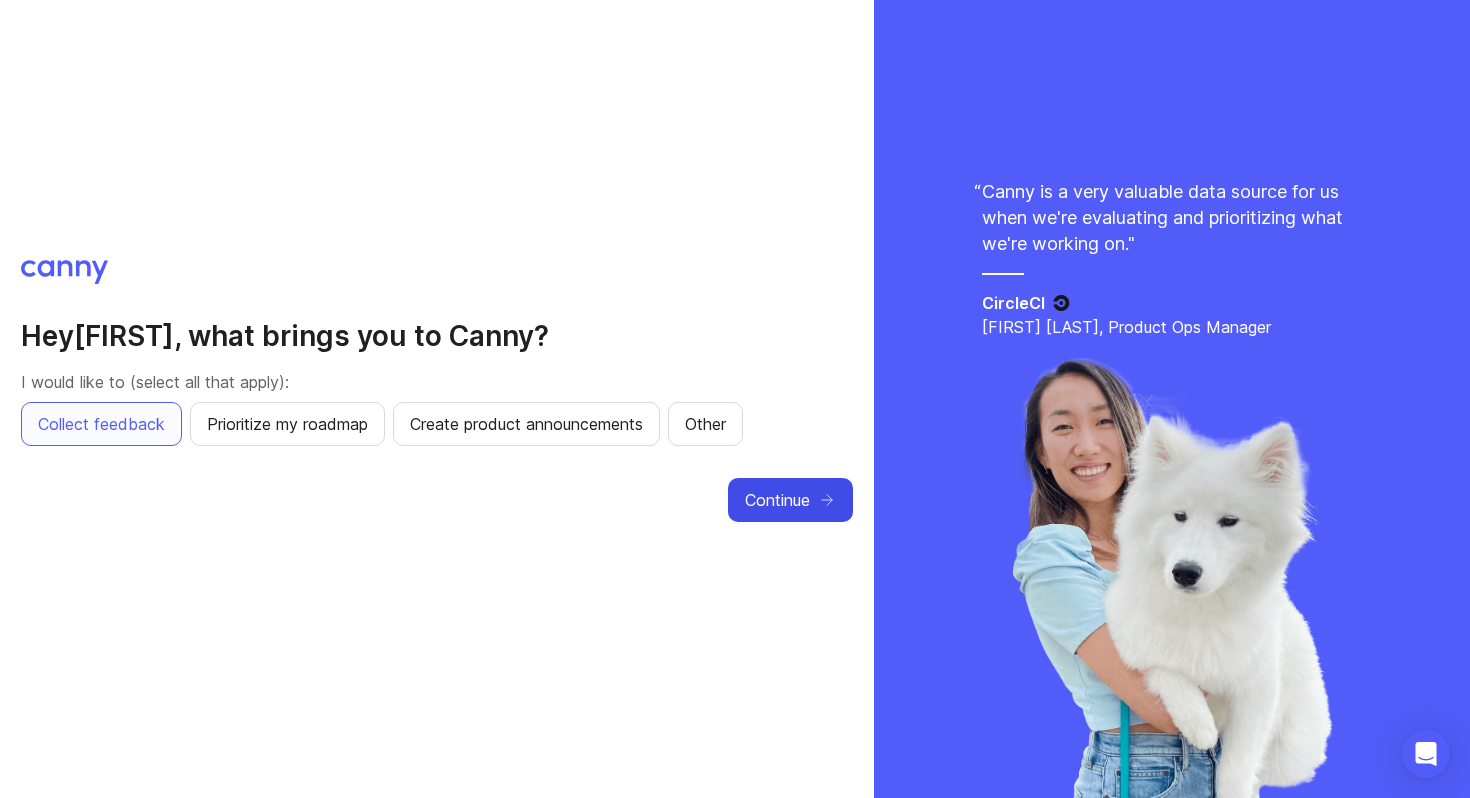 click on "Continue" at bounding box center [777, 500] 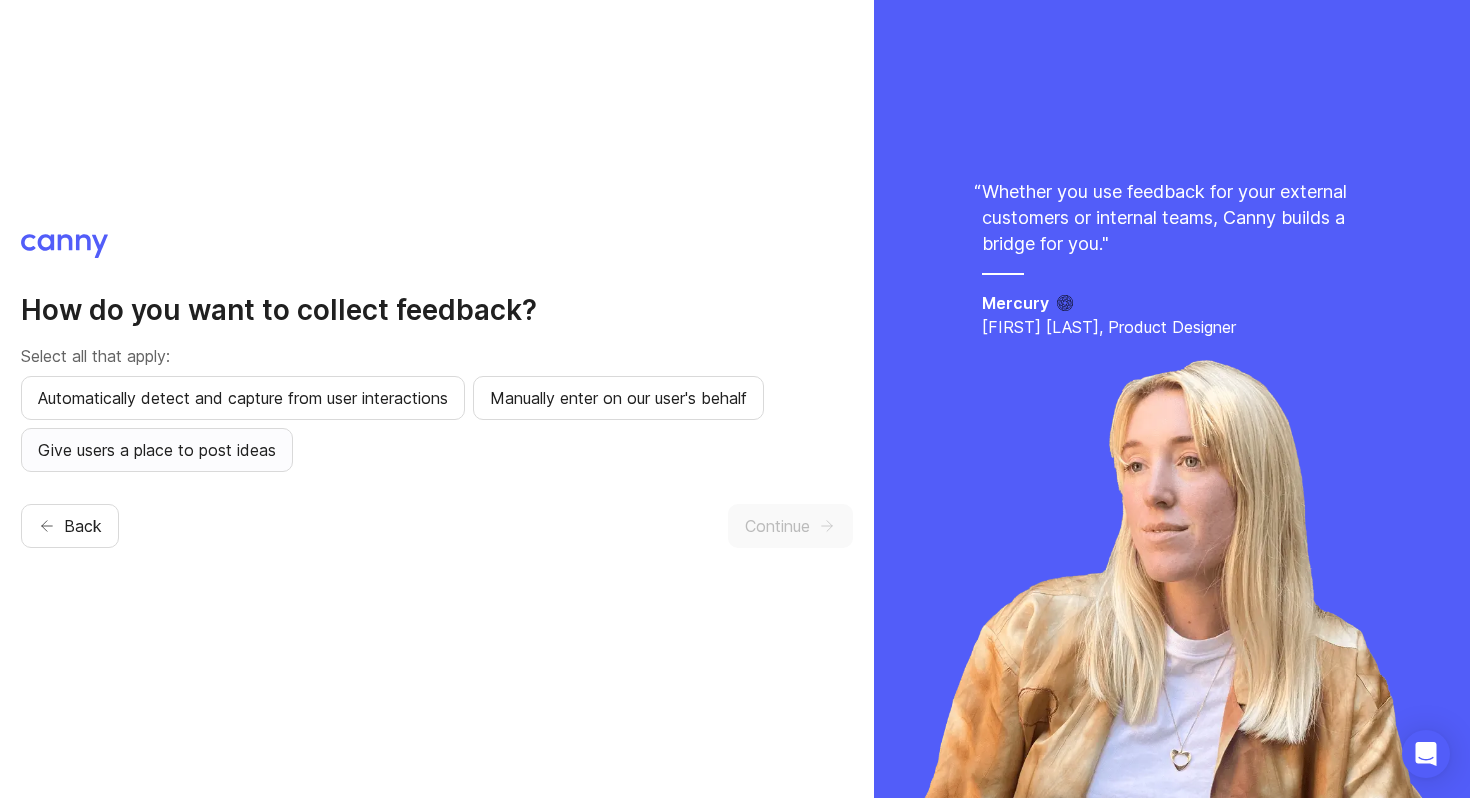 click on "Give users a place to post ideas" at bounding box center [243, 398] 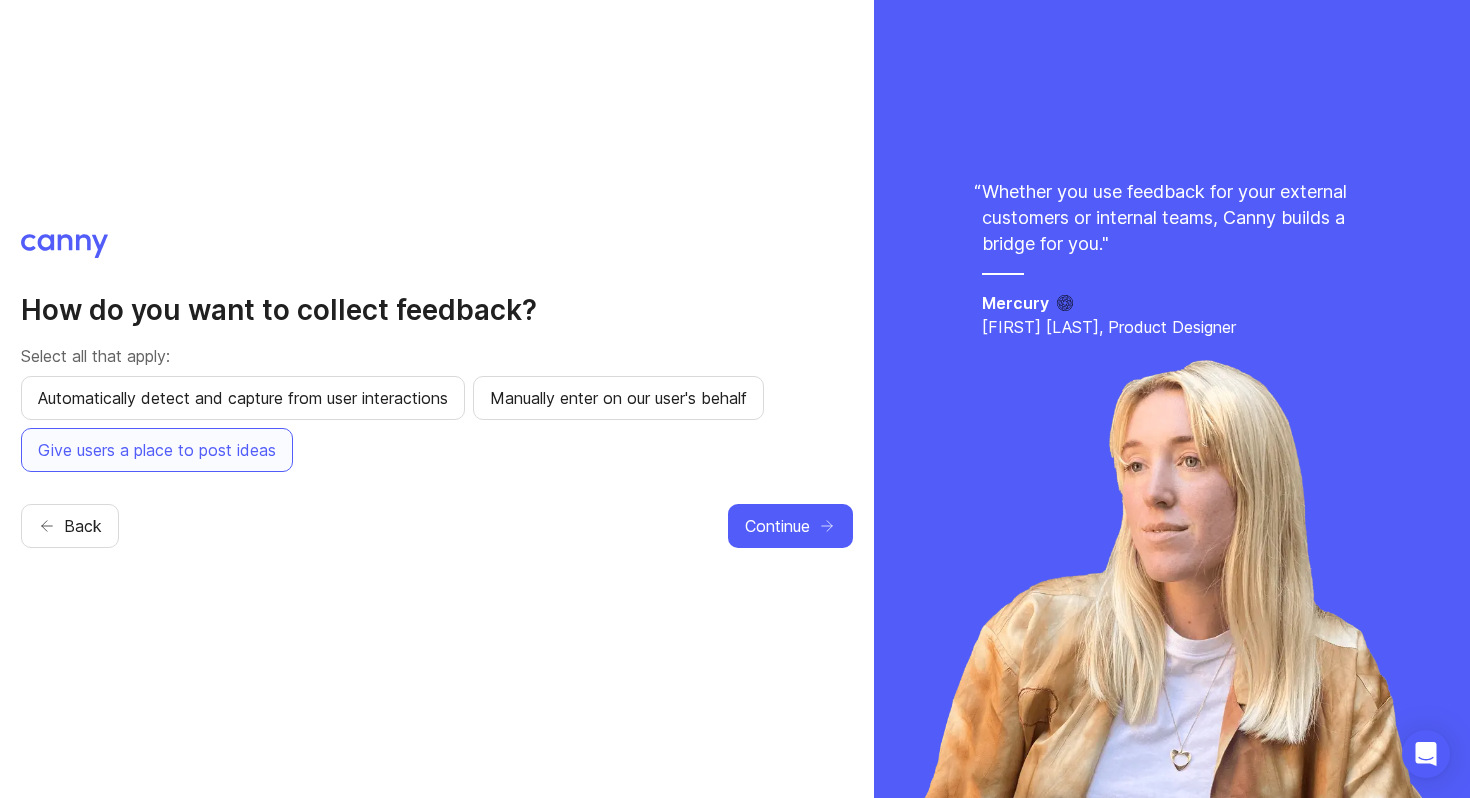 click on "How do you want to collect feedback? Select all that apply: Automatically detect and capture from user interactions Manually enter on our user's behalf Give users a place to post ideas Back Continue" at bounding box center (437, 399) 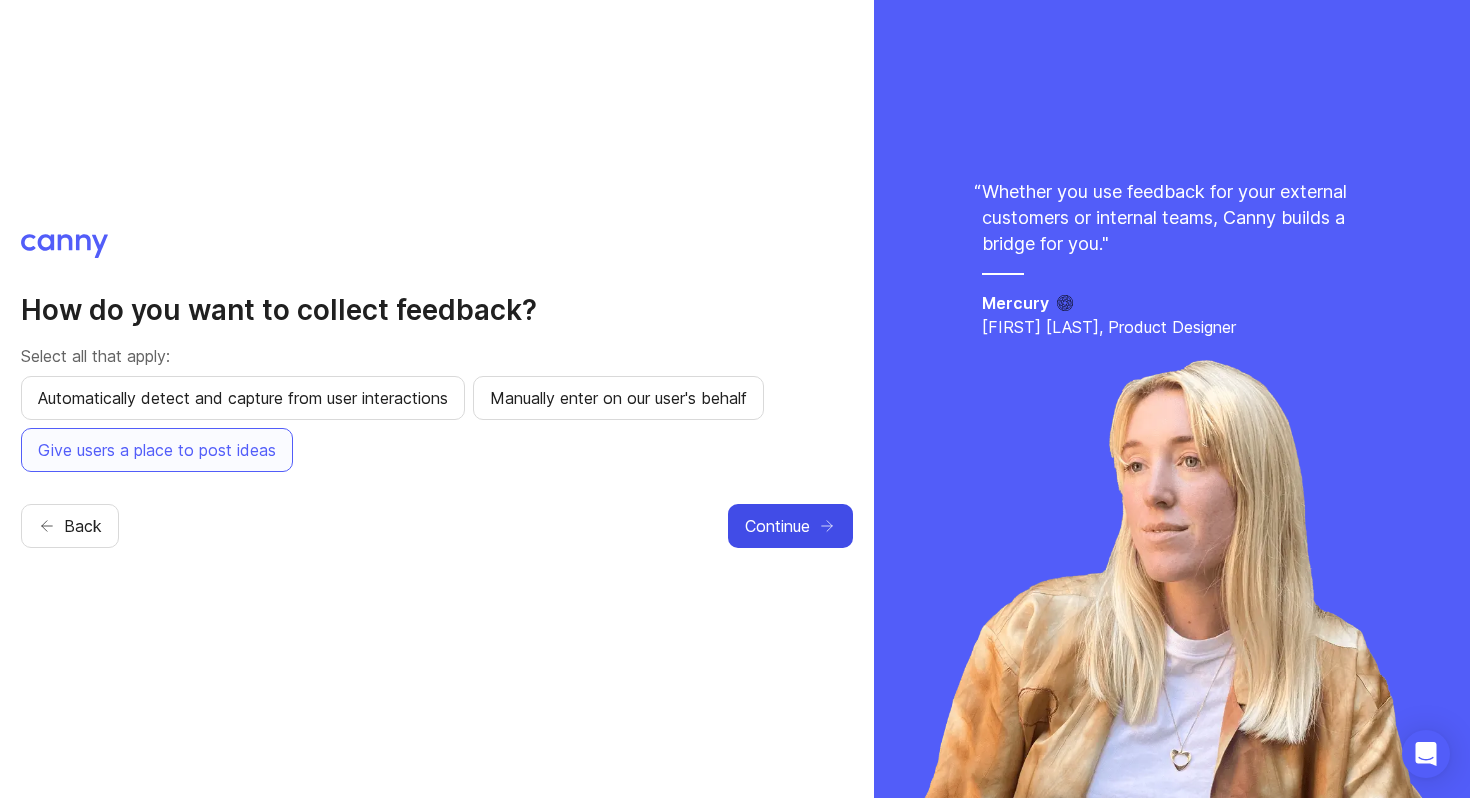 click on "Continue" at bounding box center (790, 526) 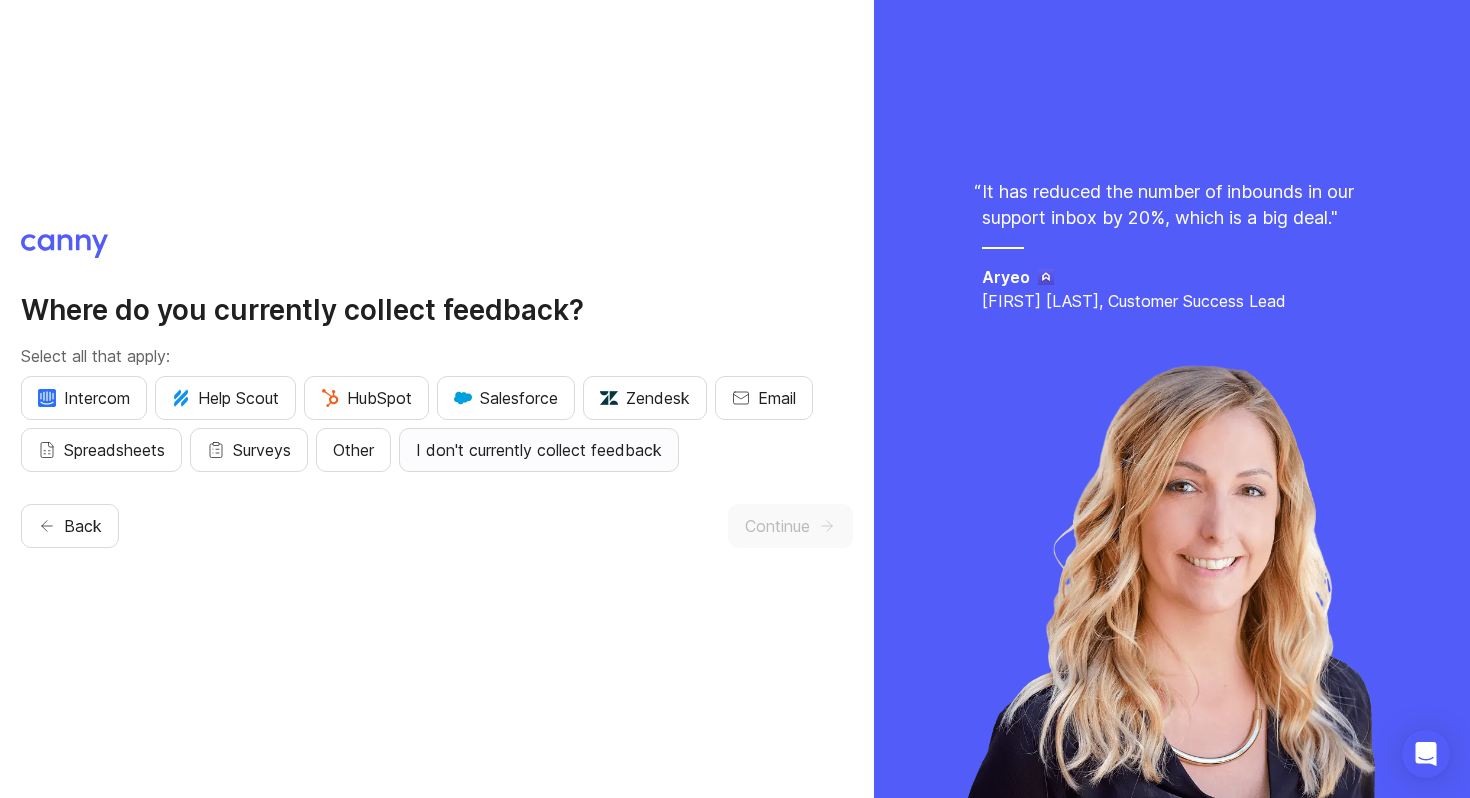 click on "I don't currently collect feedback" at bounding box center [84, 398] 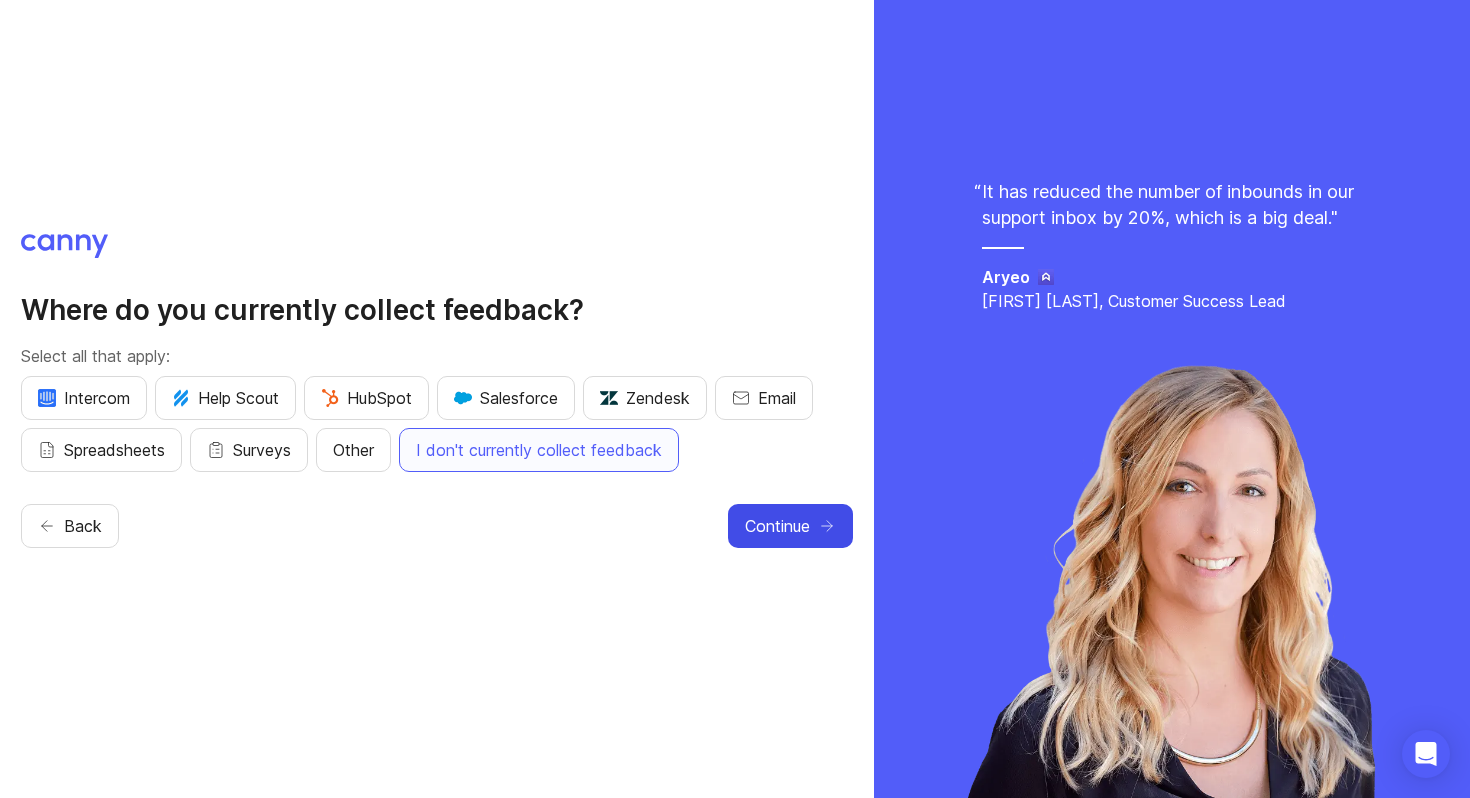 click on "Continue" at bounding box center [790, 526] 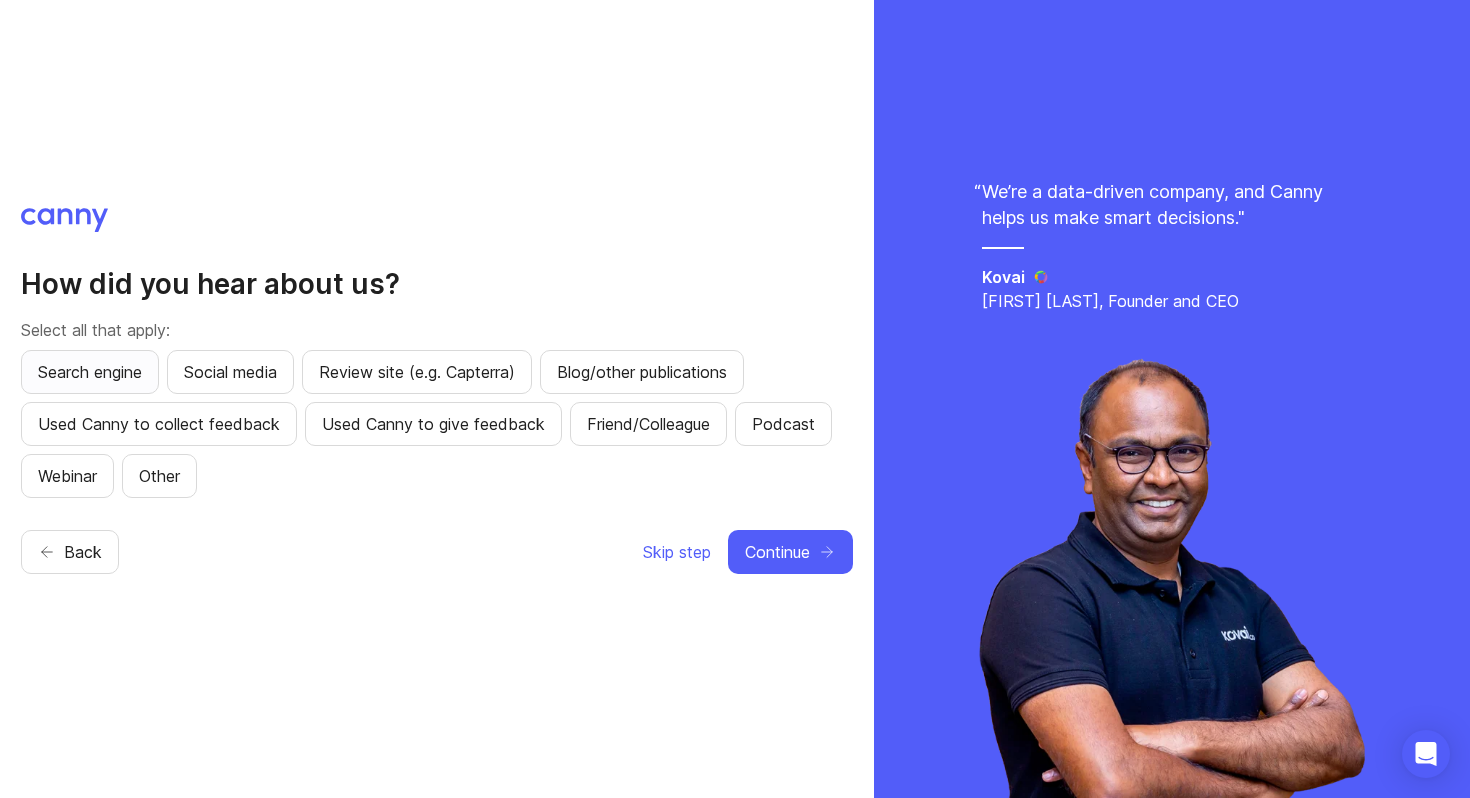 click on "Search engine" at bounding box center (90, 372) 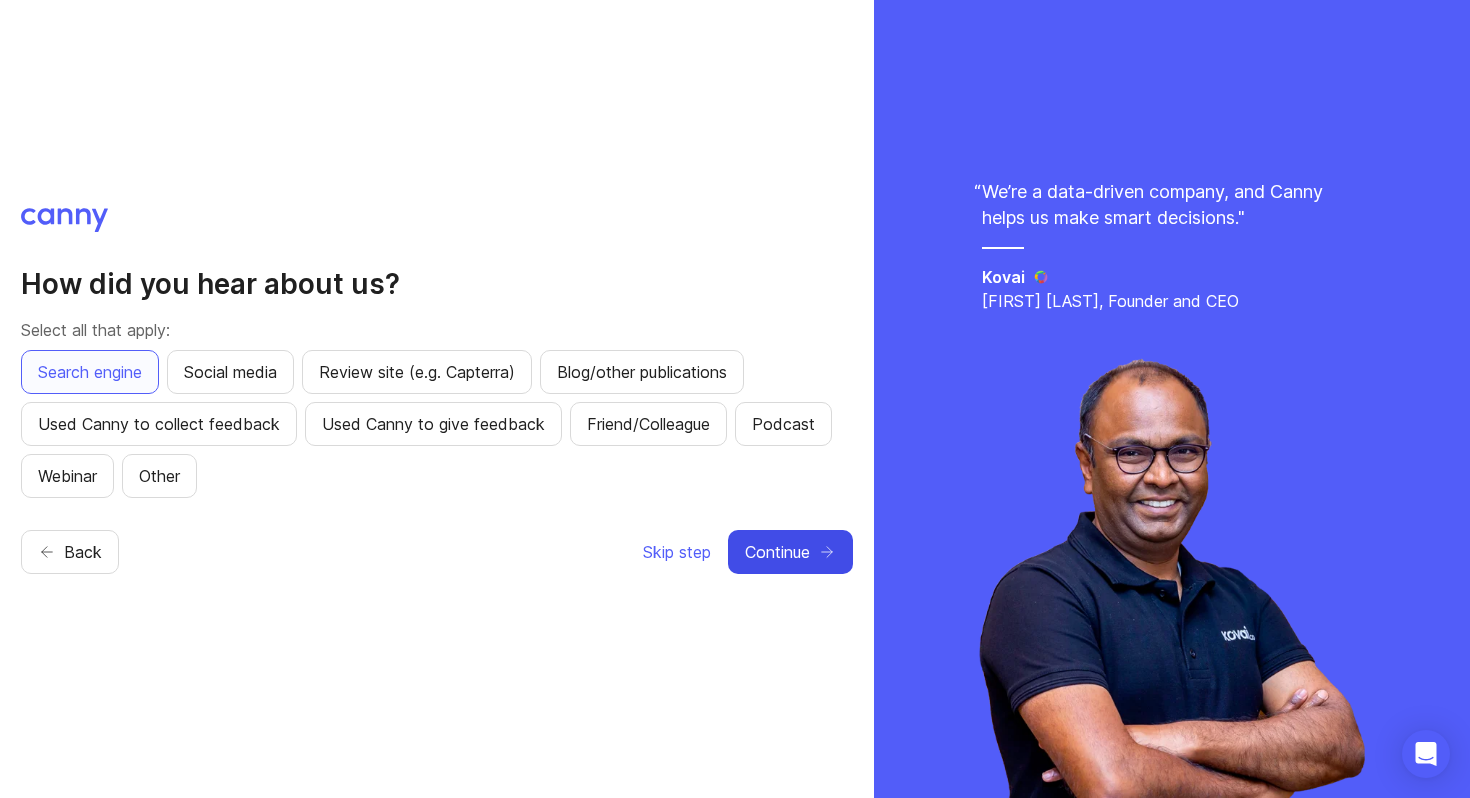 click on "Continue" at bounding box center (790, 552) 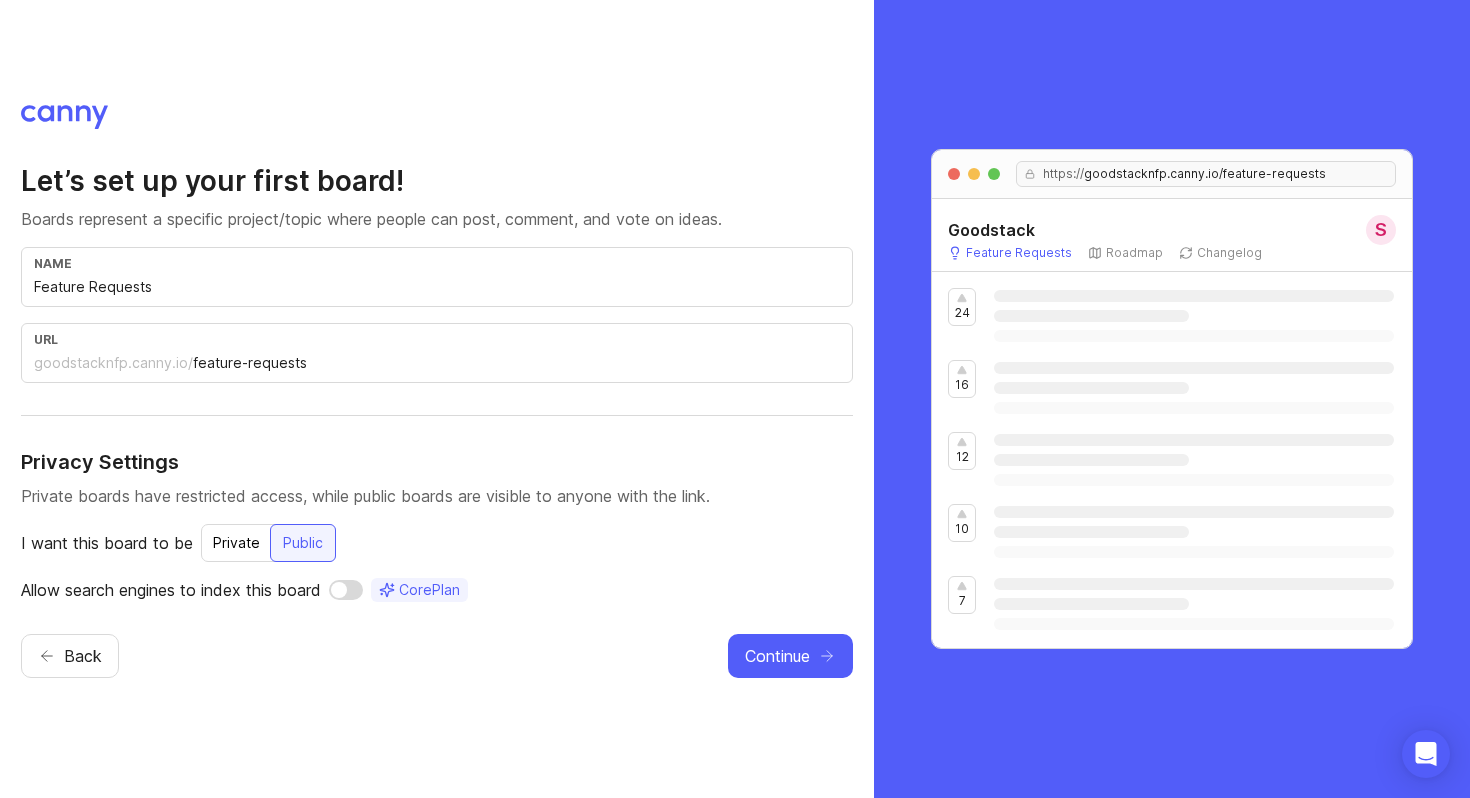 click on "Private" at bounding box center [236, 543] 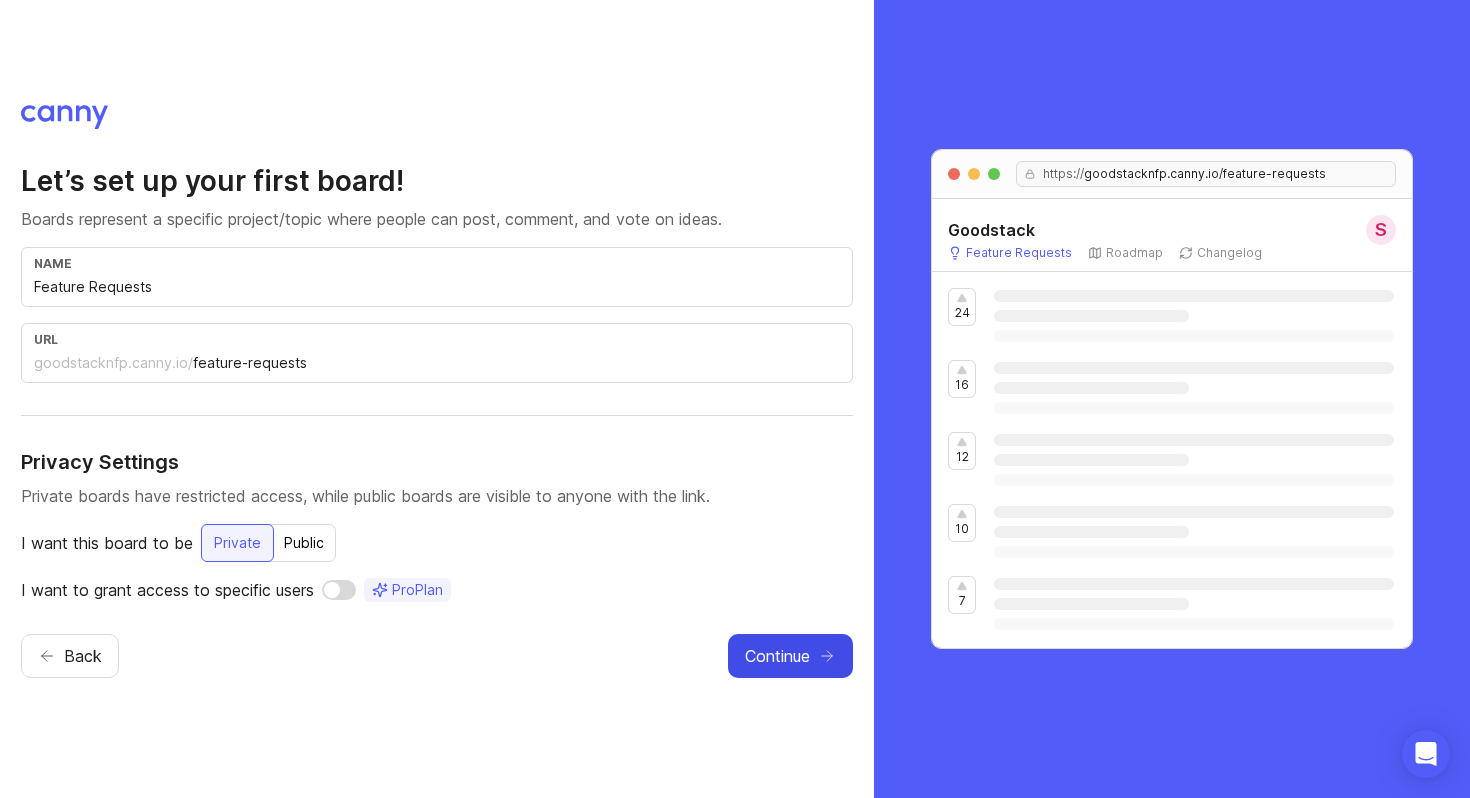 click on "Continue" at bounding box center (777, 656) 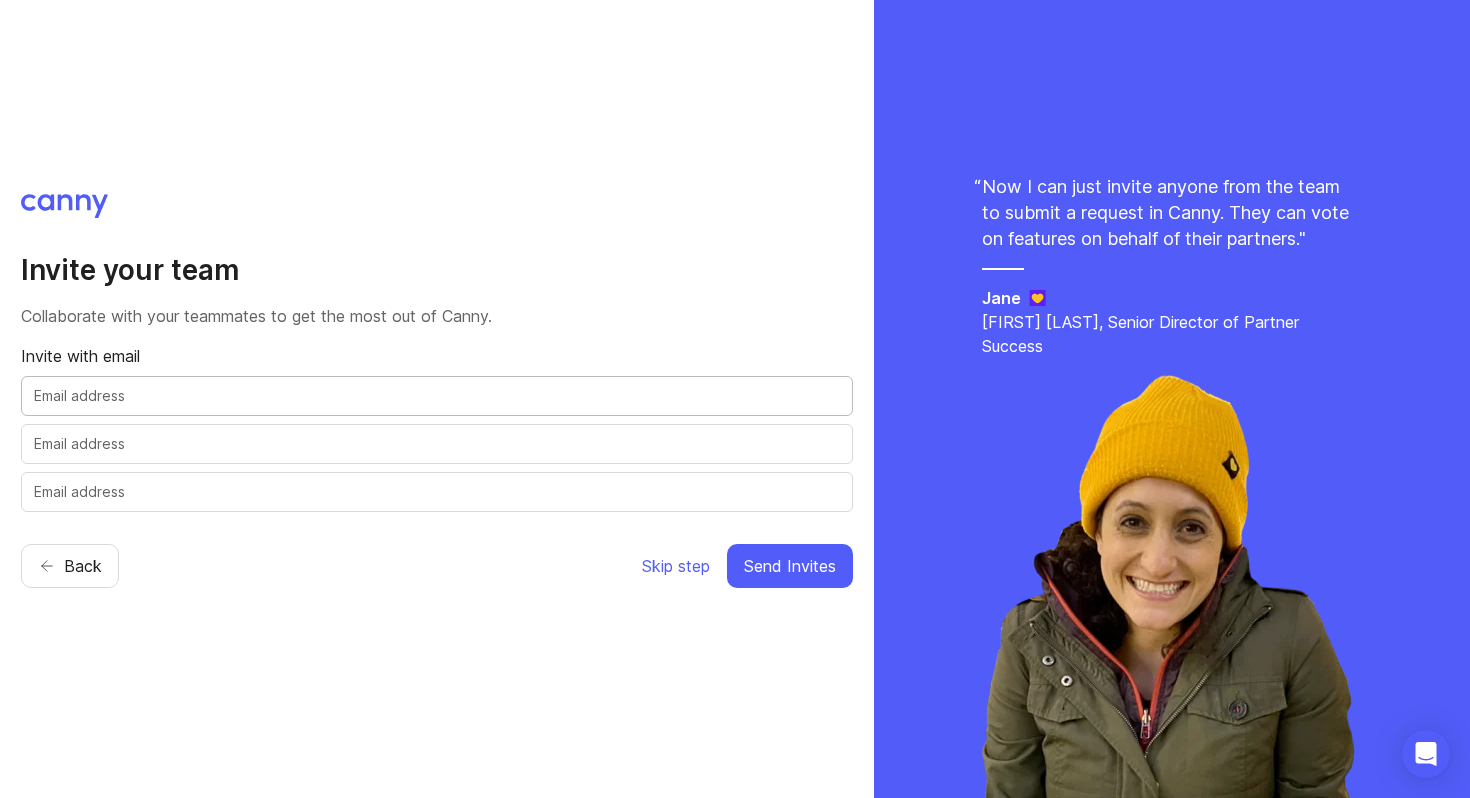 click at bounding box center [437, 396] 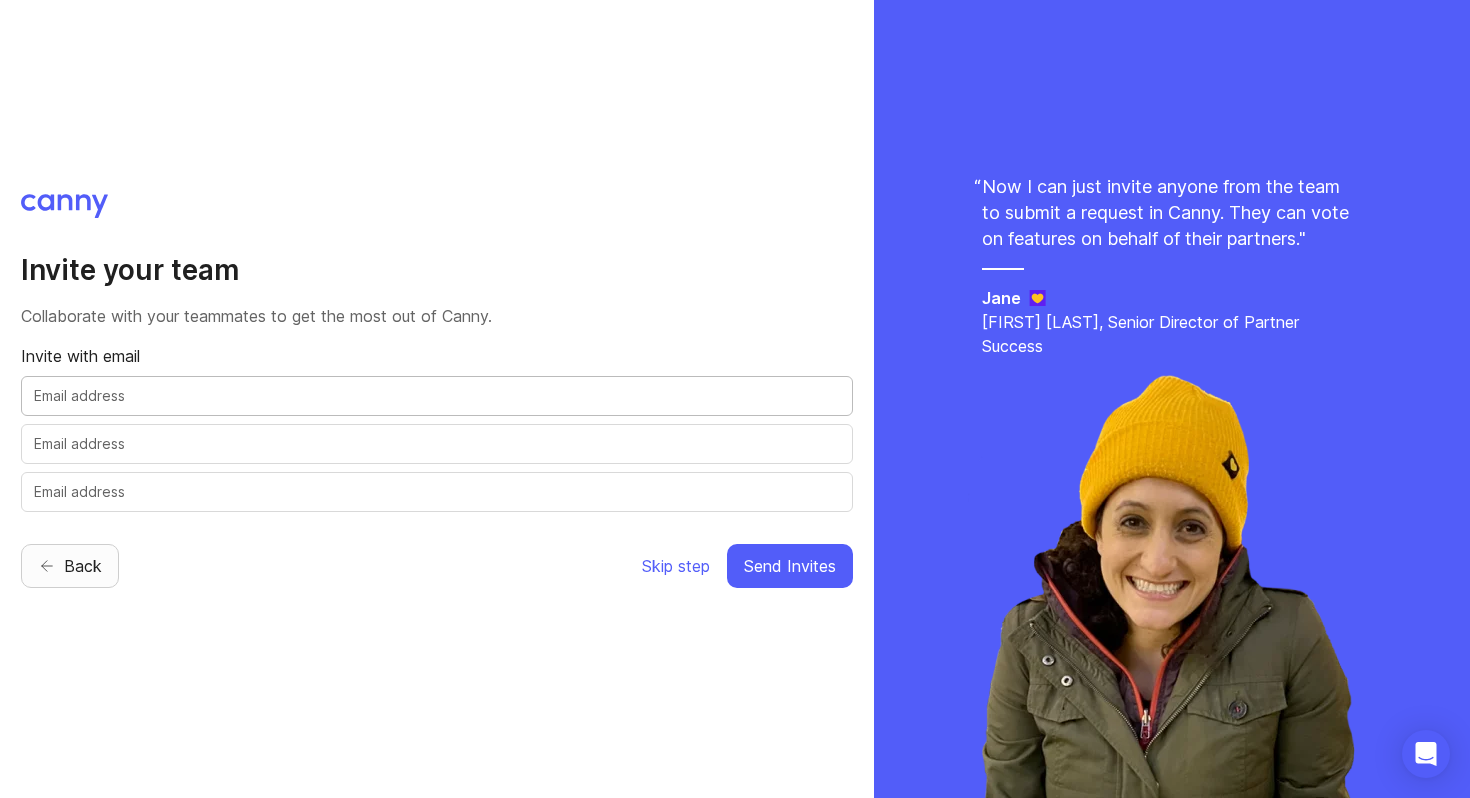 click on "Back" at bounding box center [83, 566] 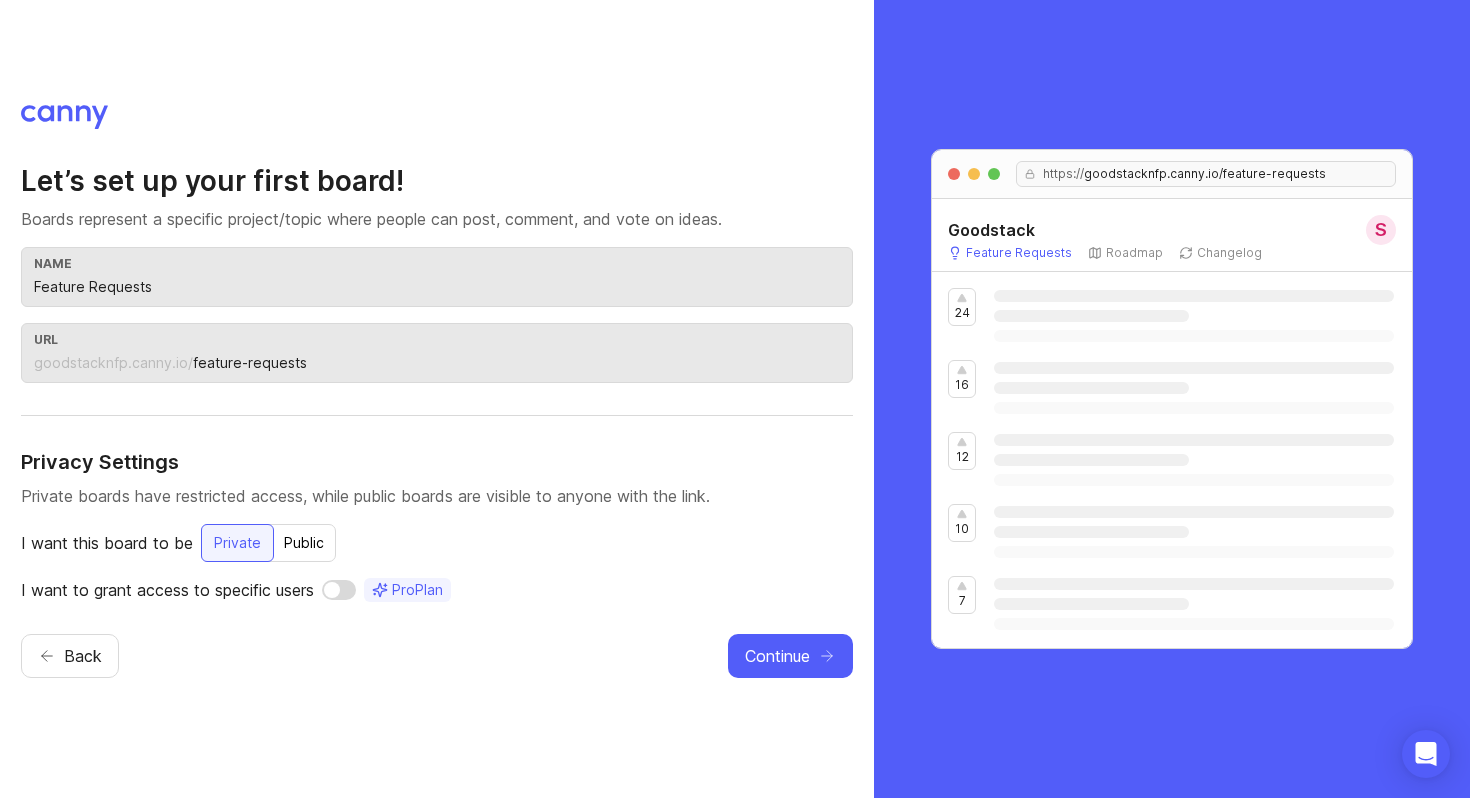 click on "Public" at bounding box center (237, 543) 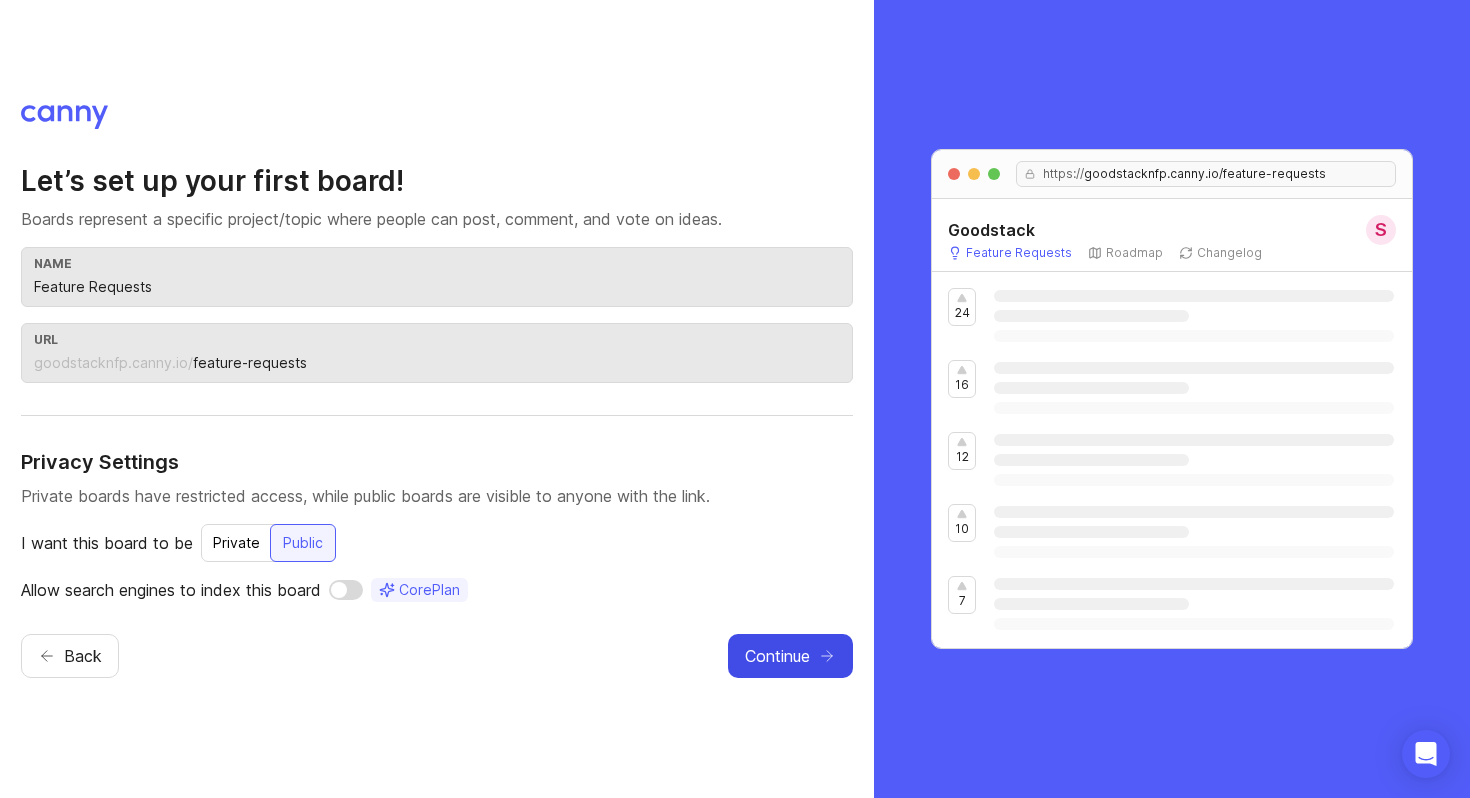 click on "Continue" at bounding box center [777, 656] 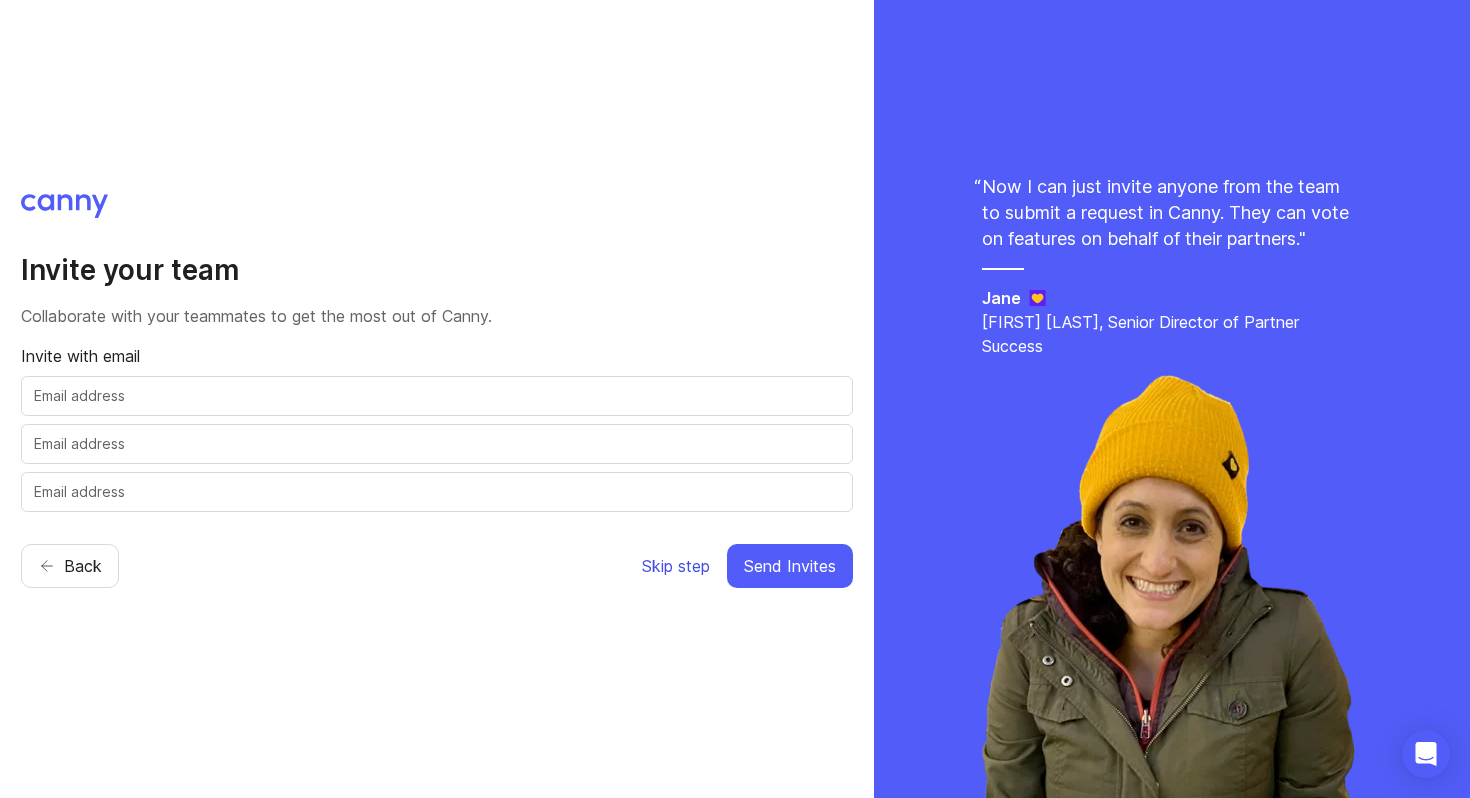 click on "Skip step" at bounding box center (676, 566) 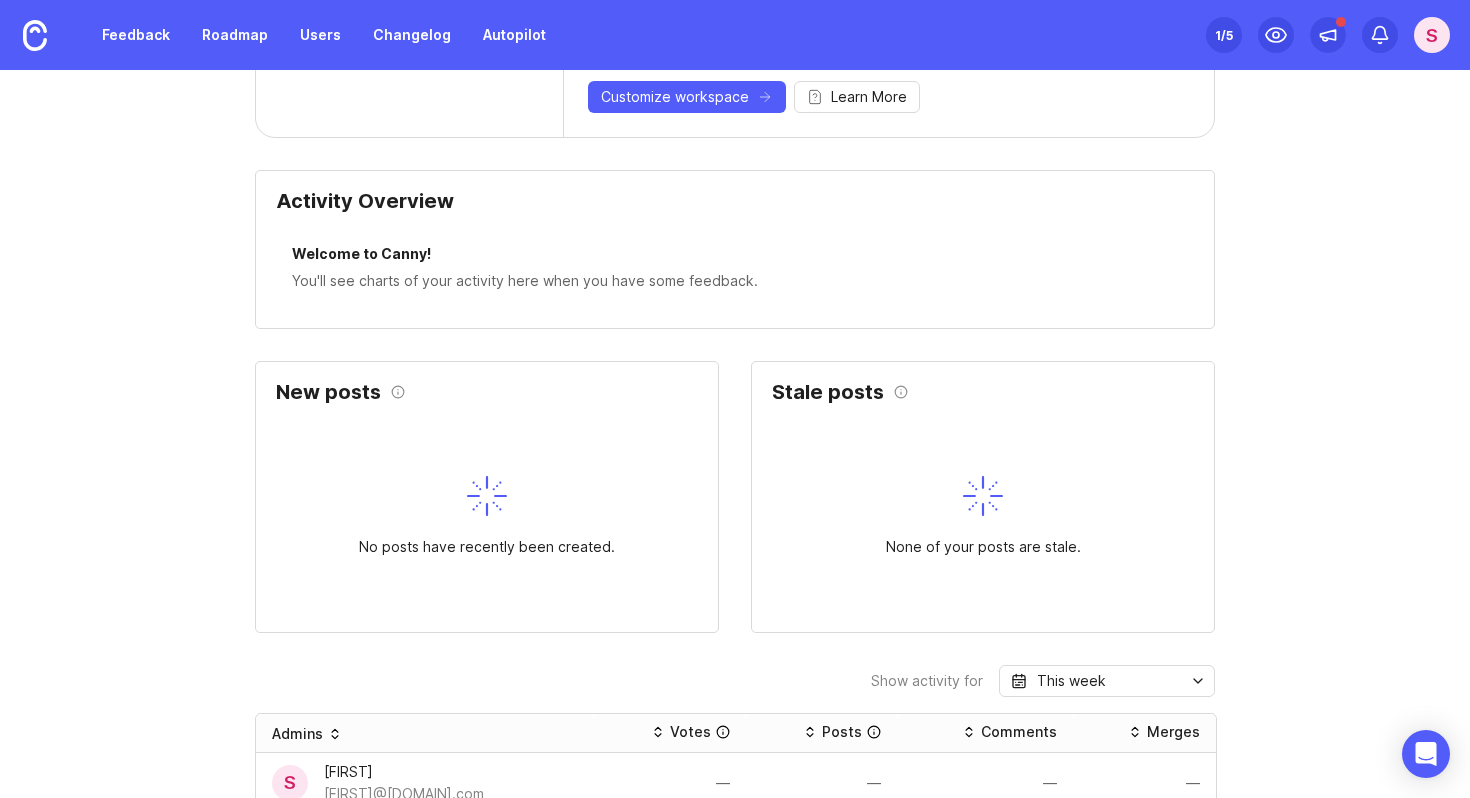 scroll, scrollTop: 0, scrollLeft: 0, axis: both 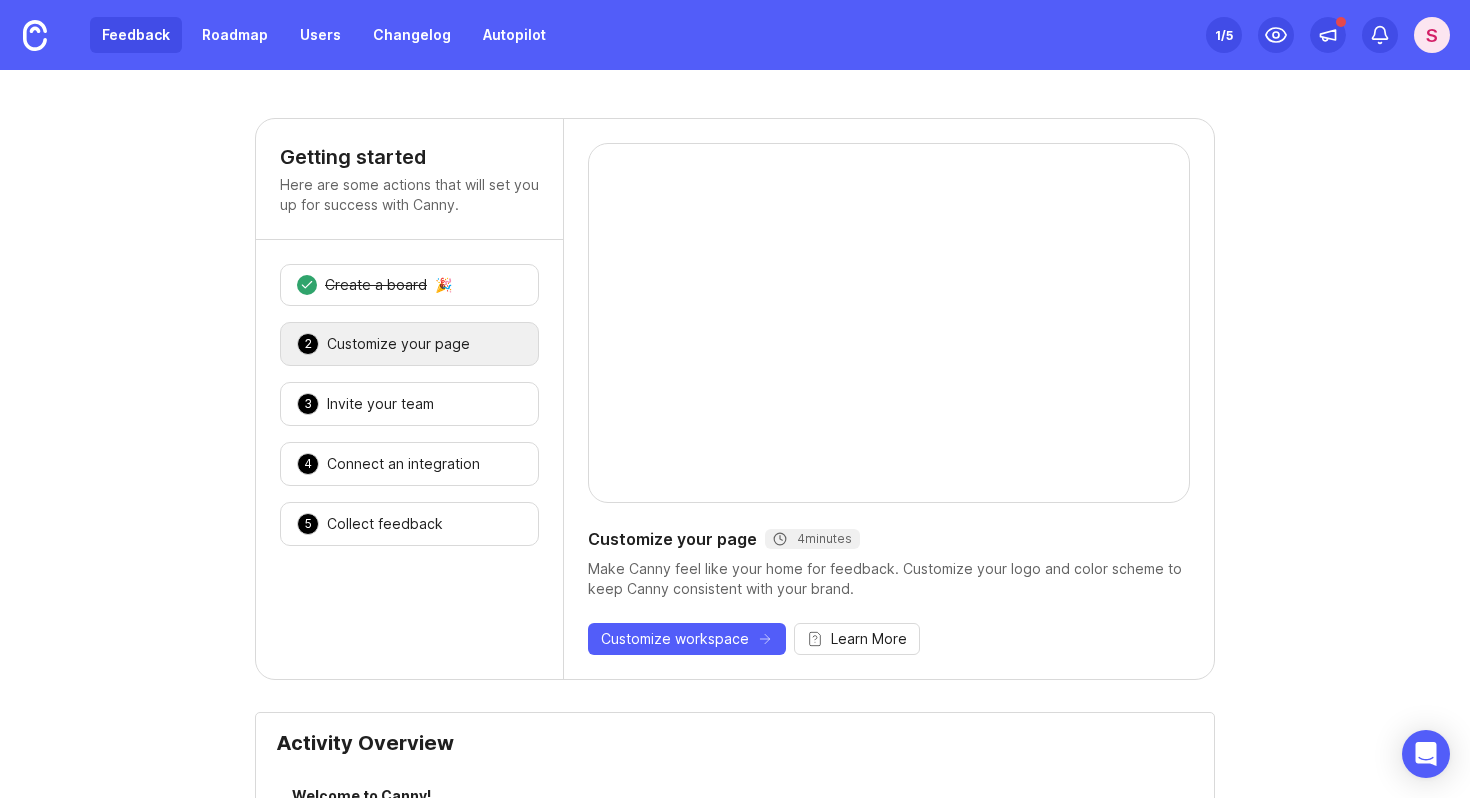 click on "Feedback" at bounding box center [136, 35] 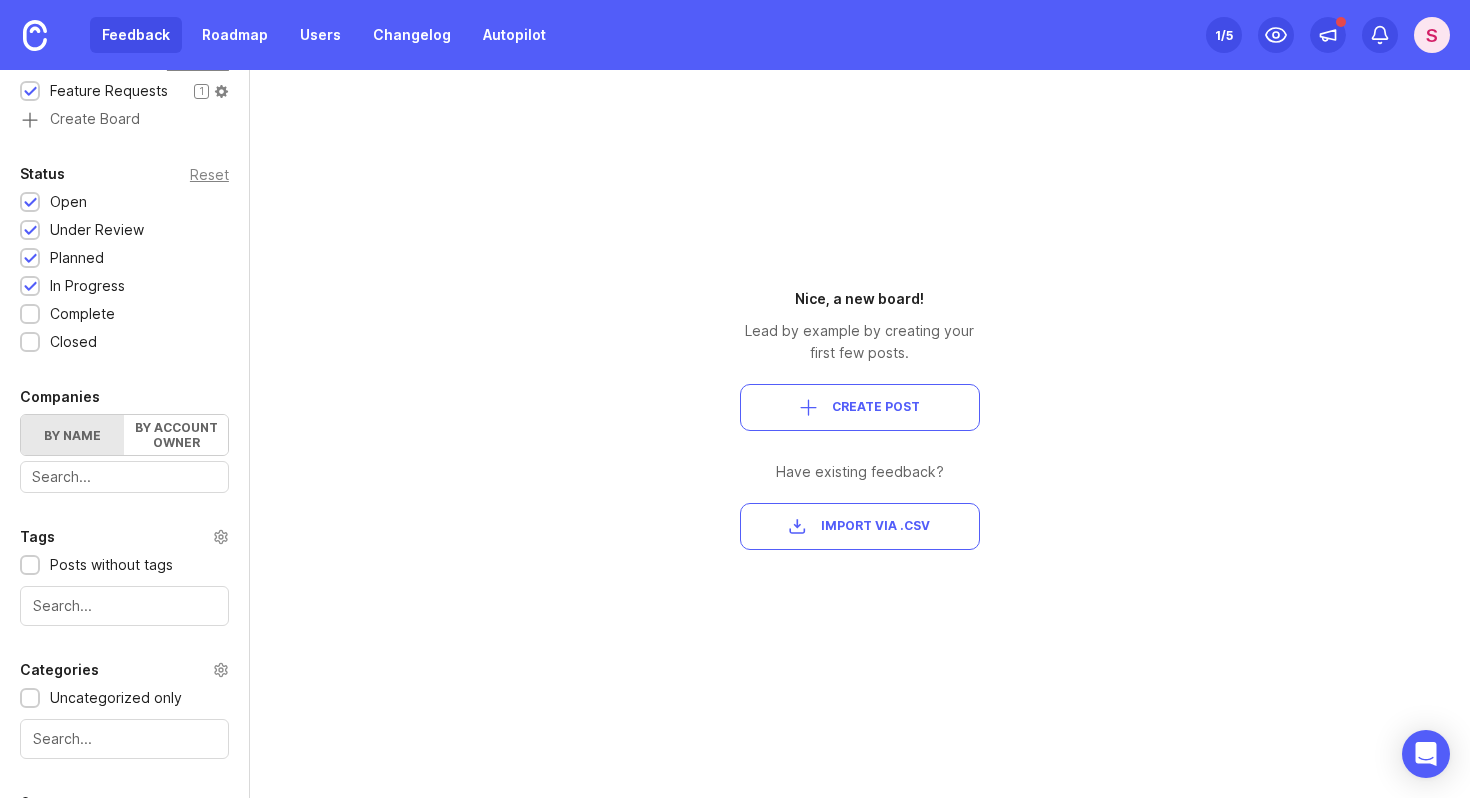 scroll, scrollTop: 385, scrollLeft: 0, axis: vertical 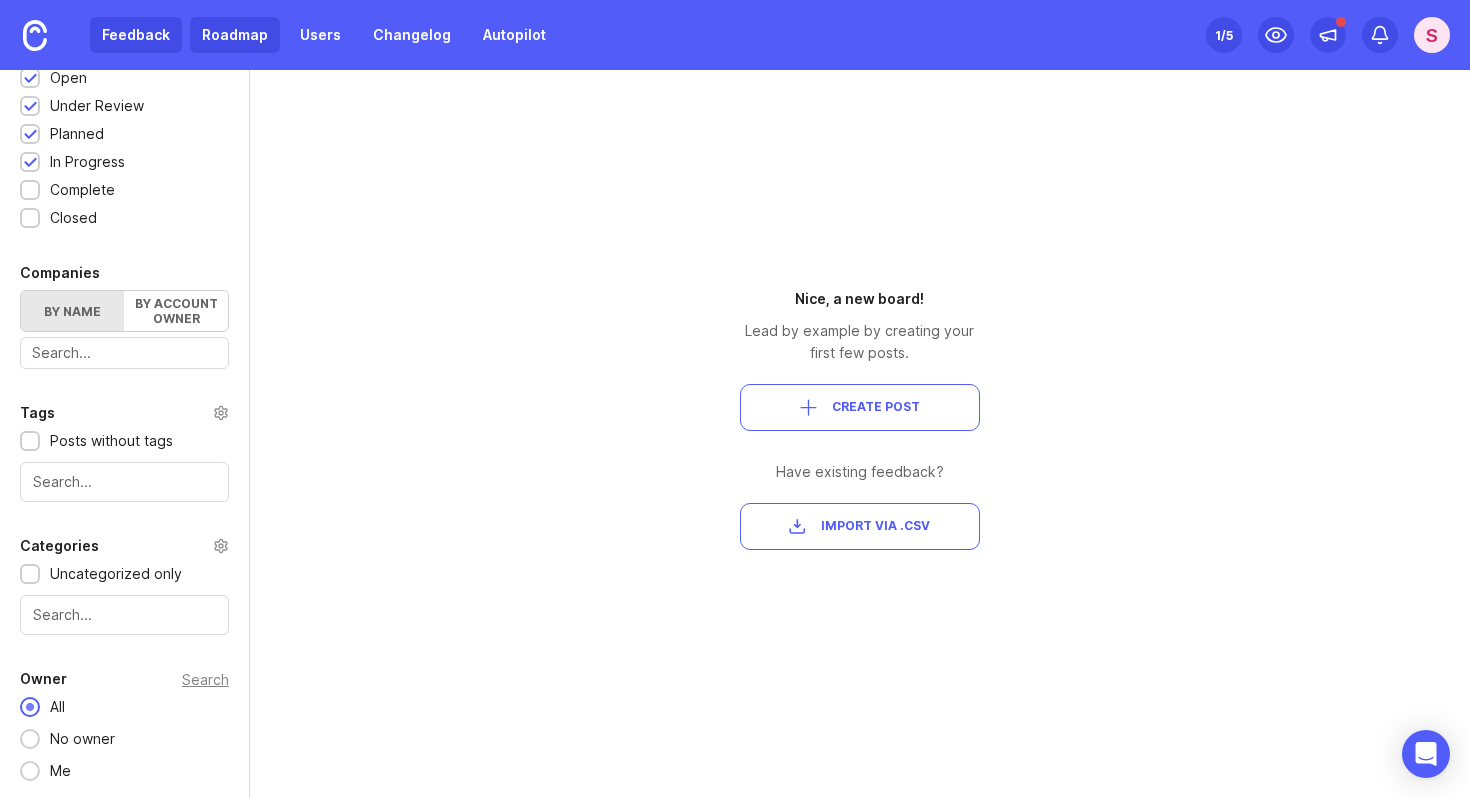 click on "Roadmap" at bounding box center [235, 35] 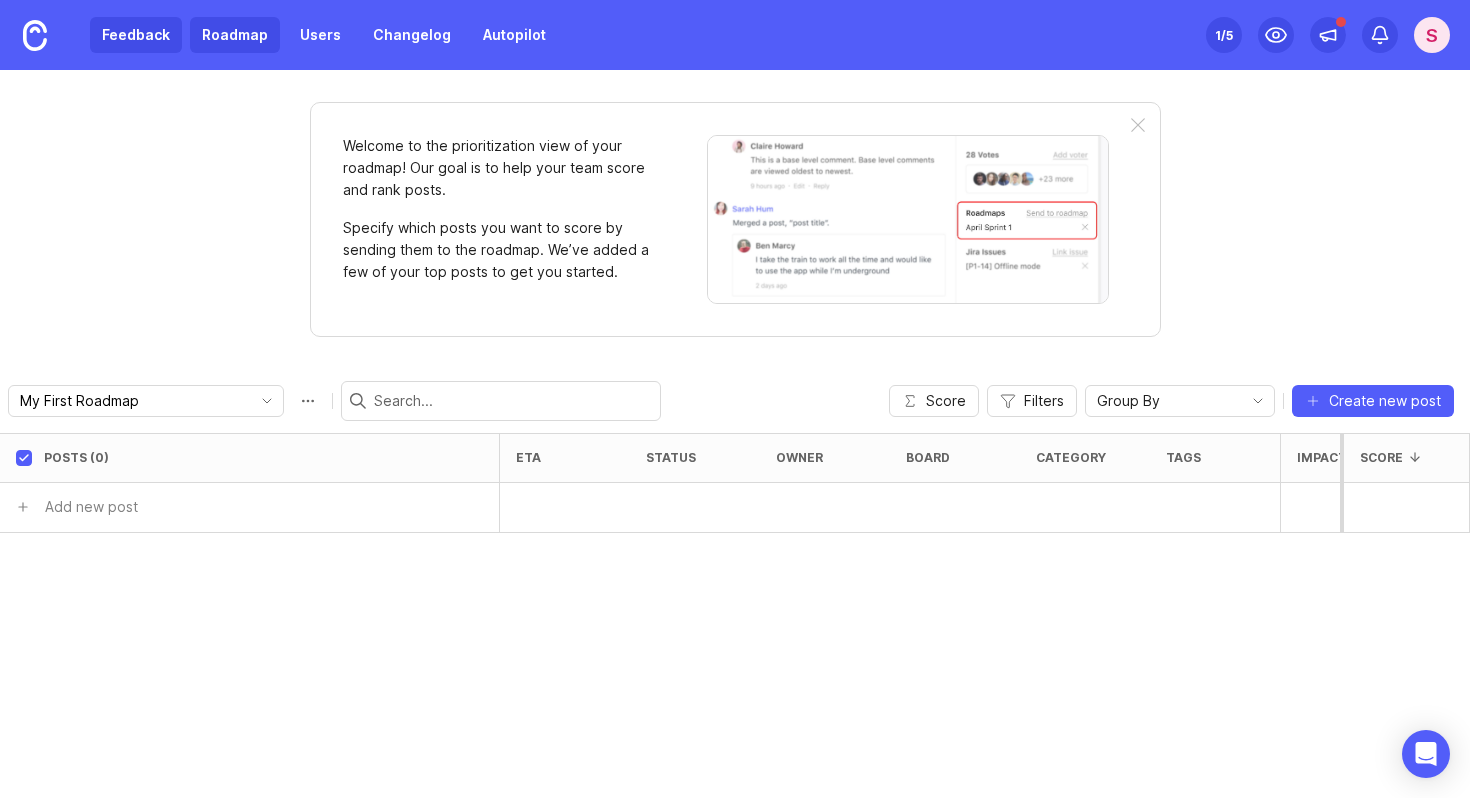 click on "Feedback" at bounding box center [136, 35] 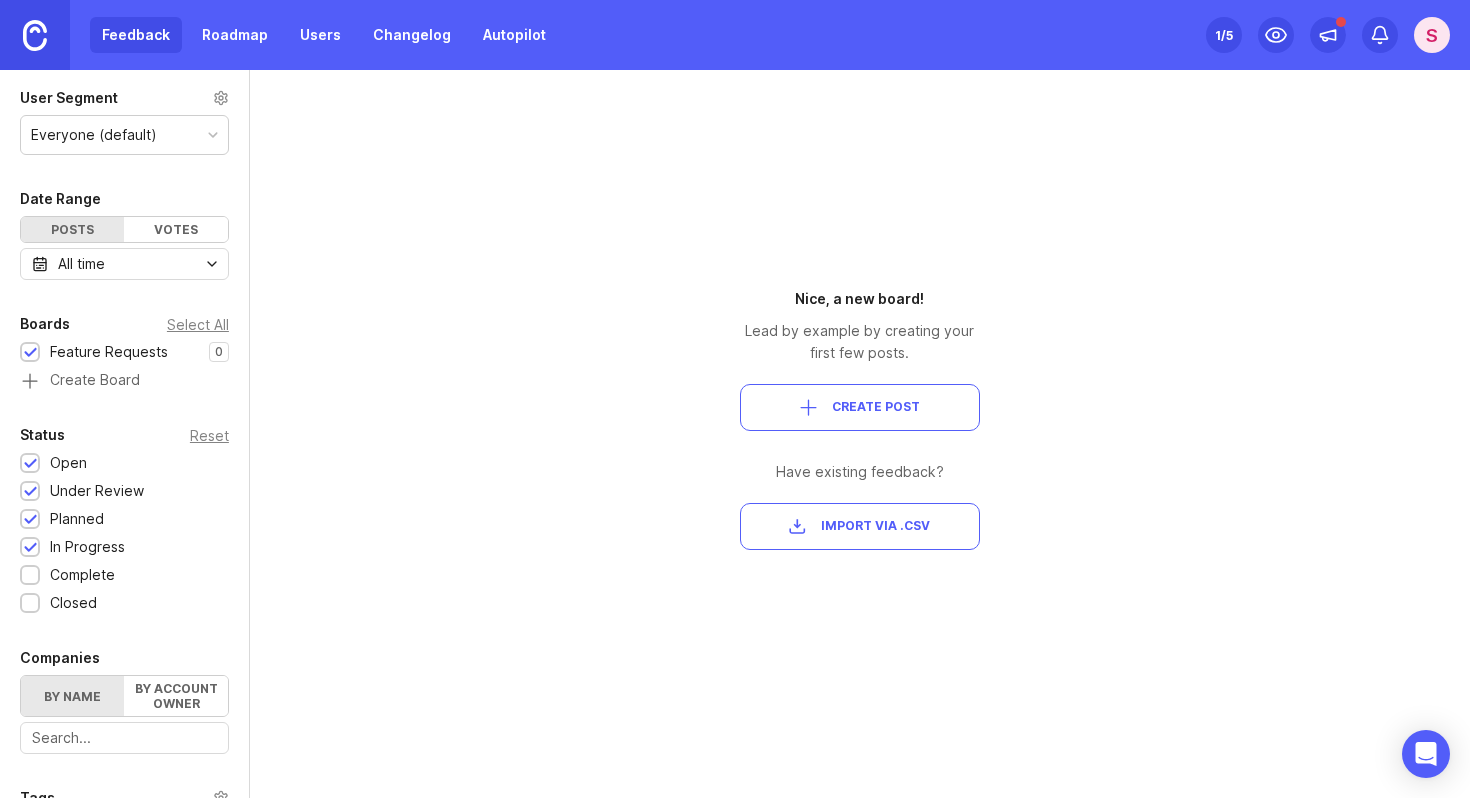 click at bounding box center (35, 35) 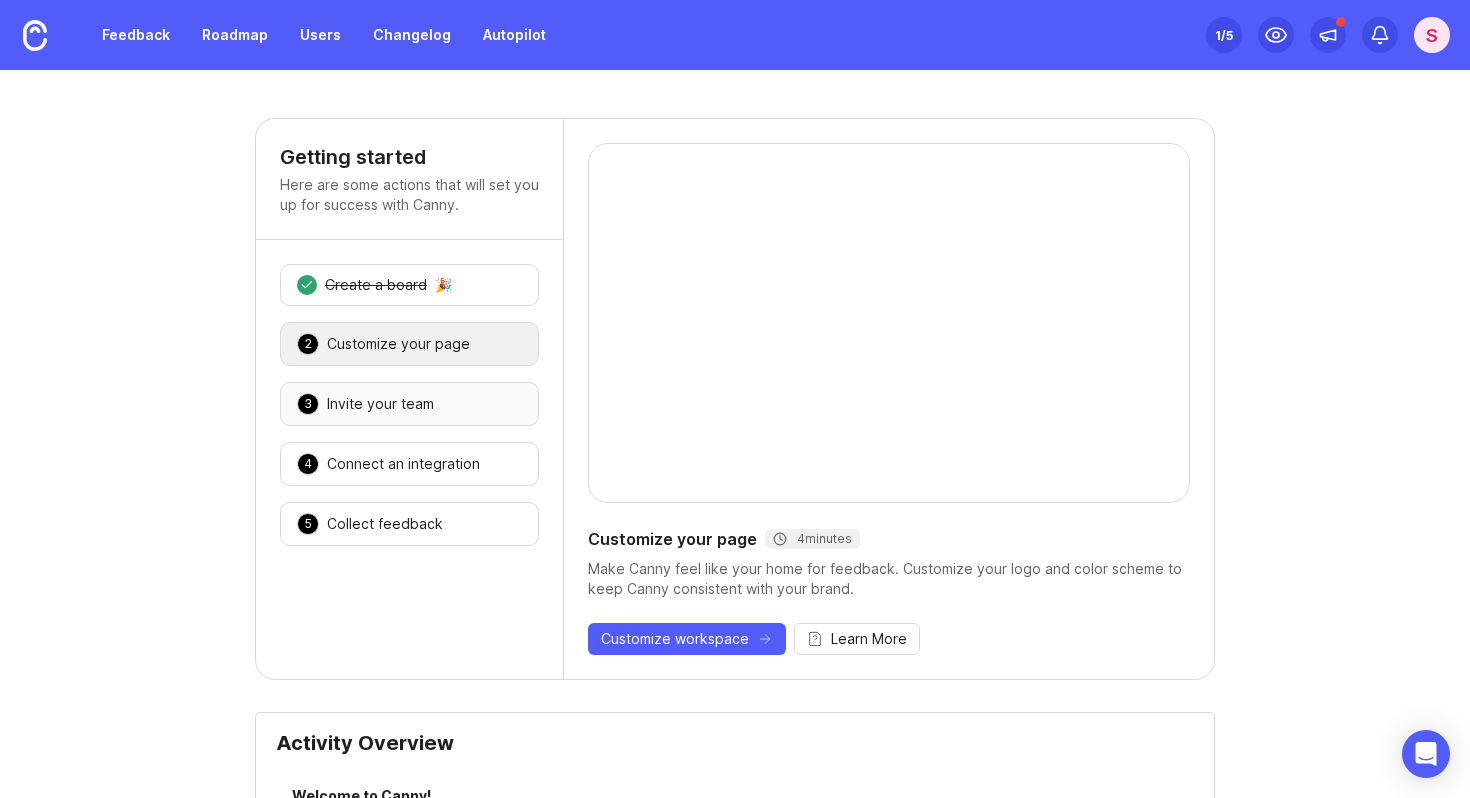 click on "3 Invite your team 🎉" at bounding box center (409, 404) 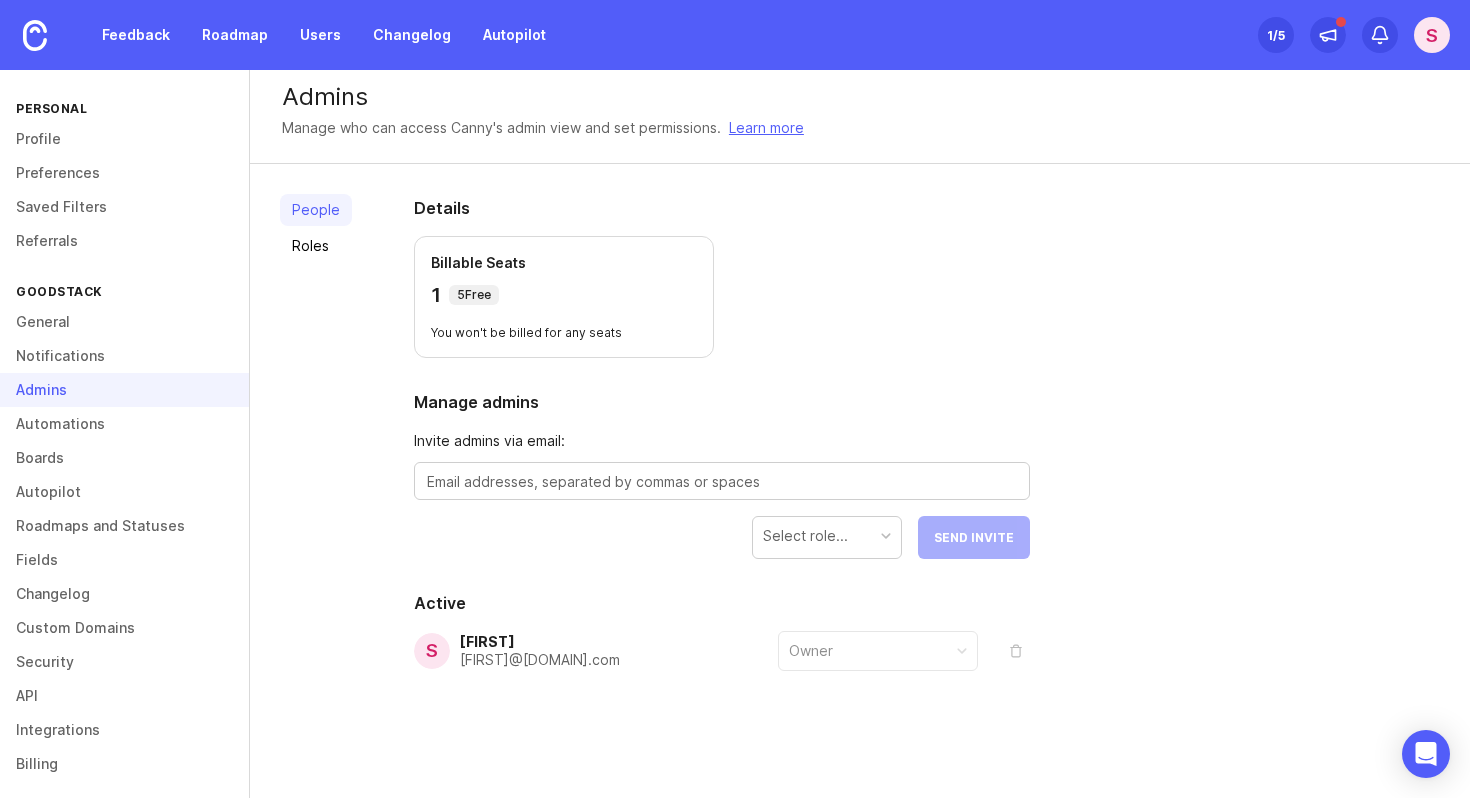 scroll, scrollTop: 0, scrollLeft: 0, axis: both 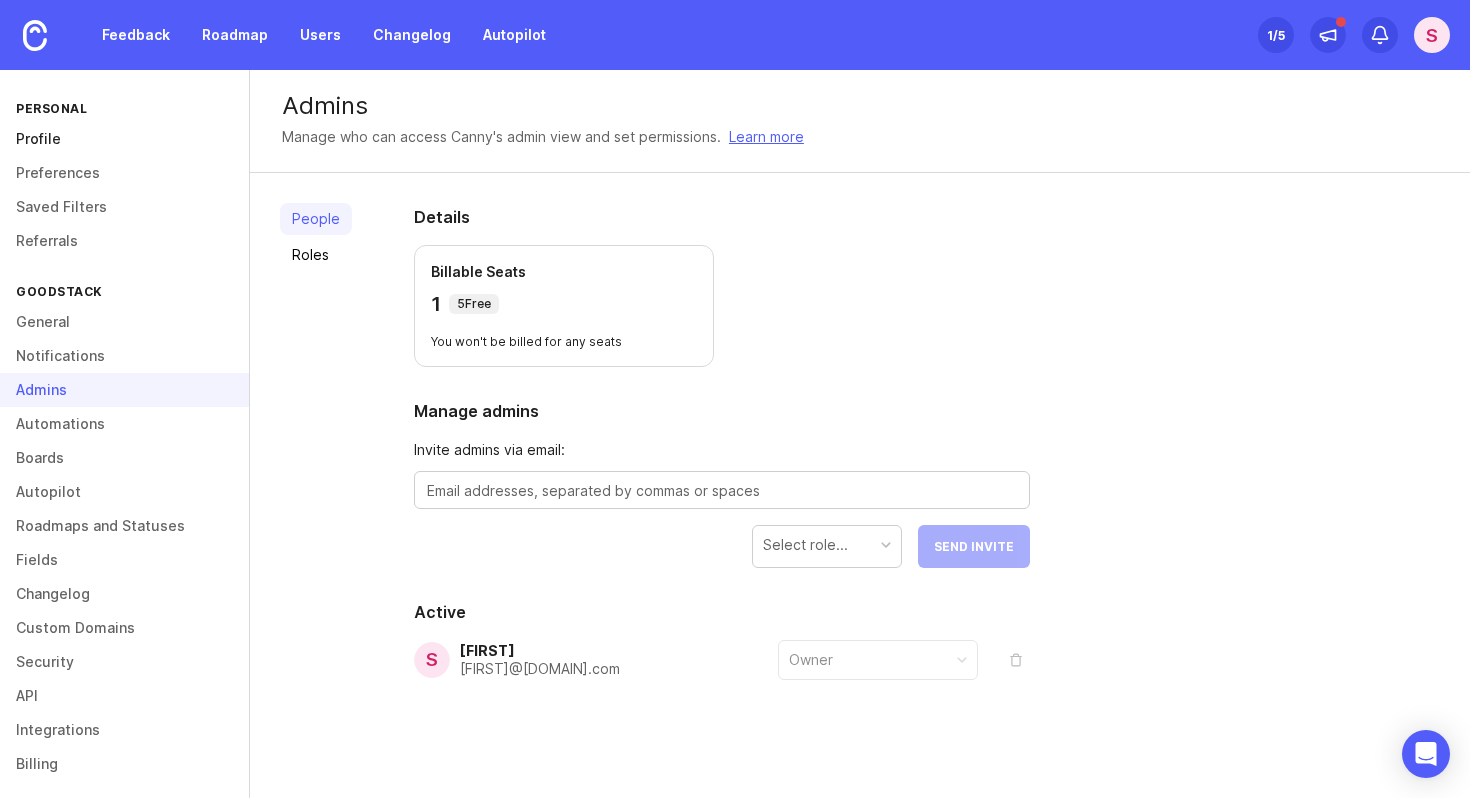 click on "Profile" at bounding box center [124, 139] 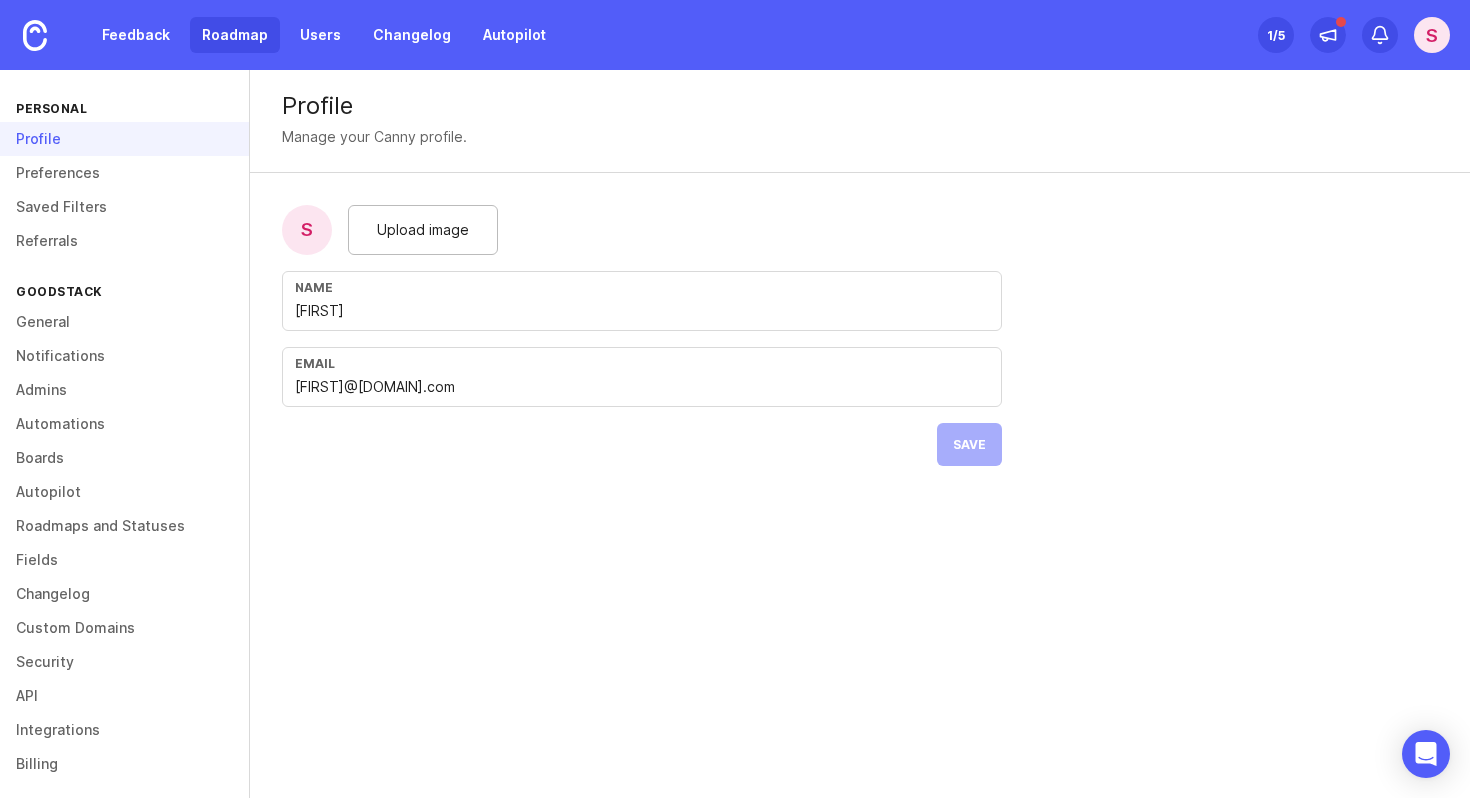 click on "Roadmap" at bounding box center (235, 35) 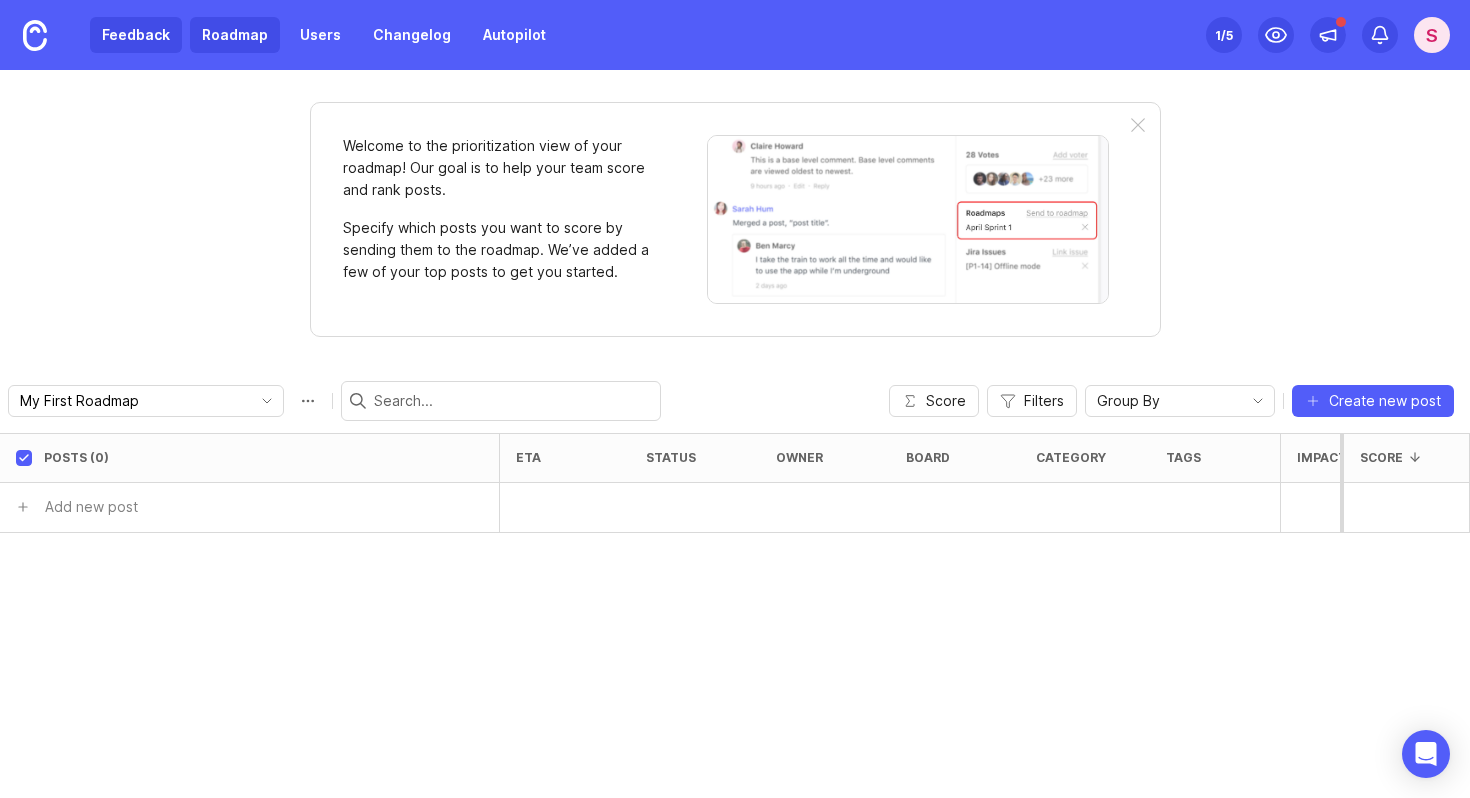 click on "Feedback" at bounding box center (136, 35) 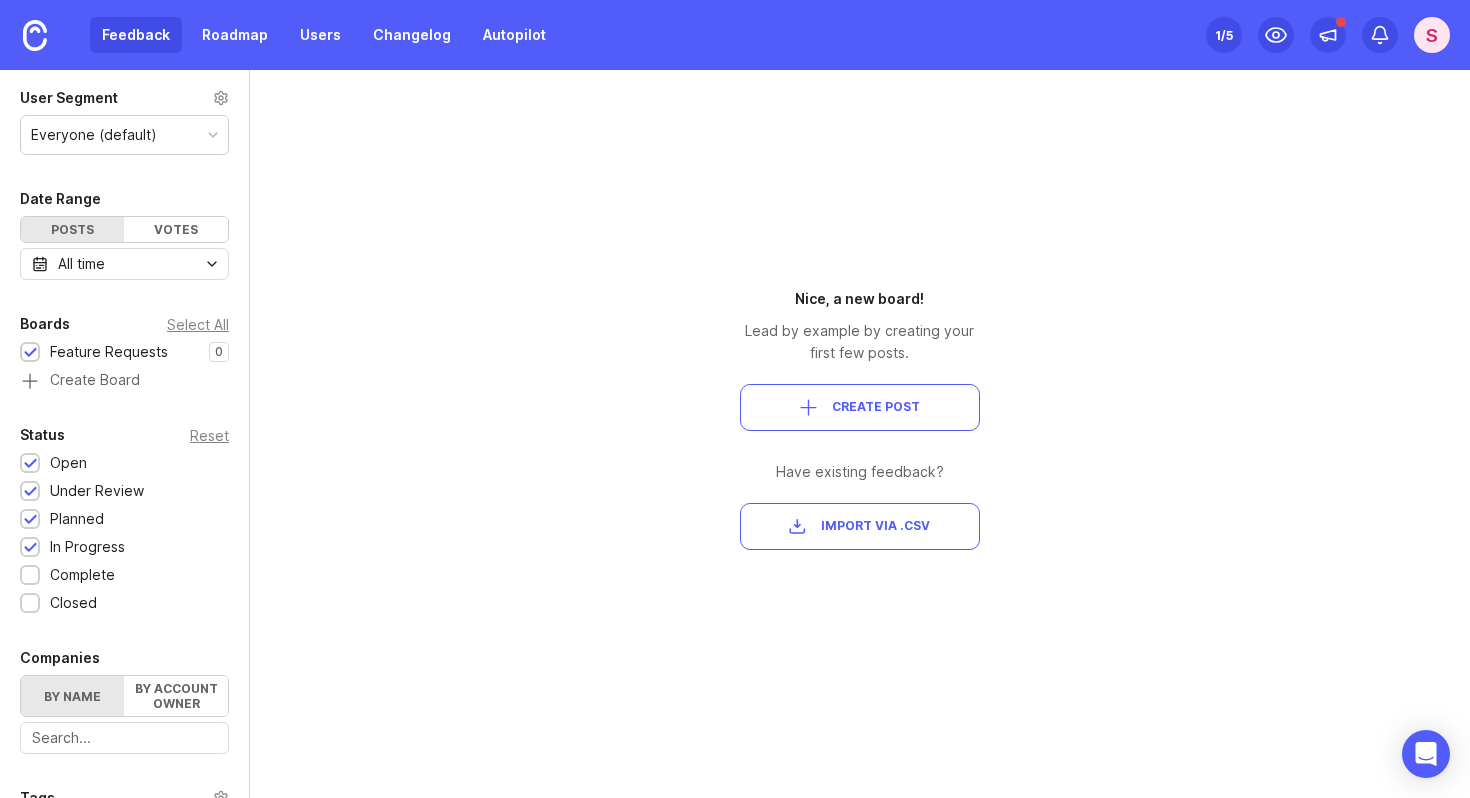 scroll, scrollTop: 385, scrollLeft: 0, axis: vertical 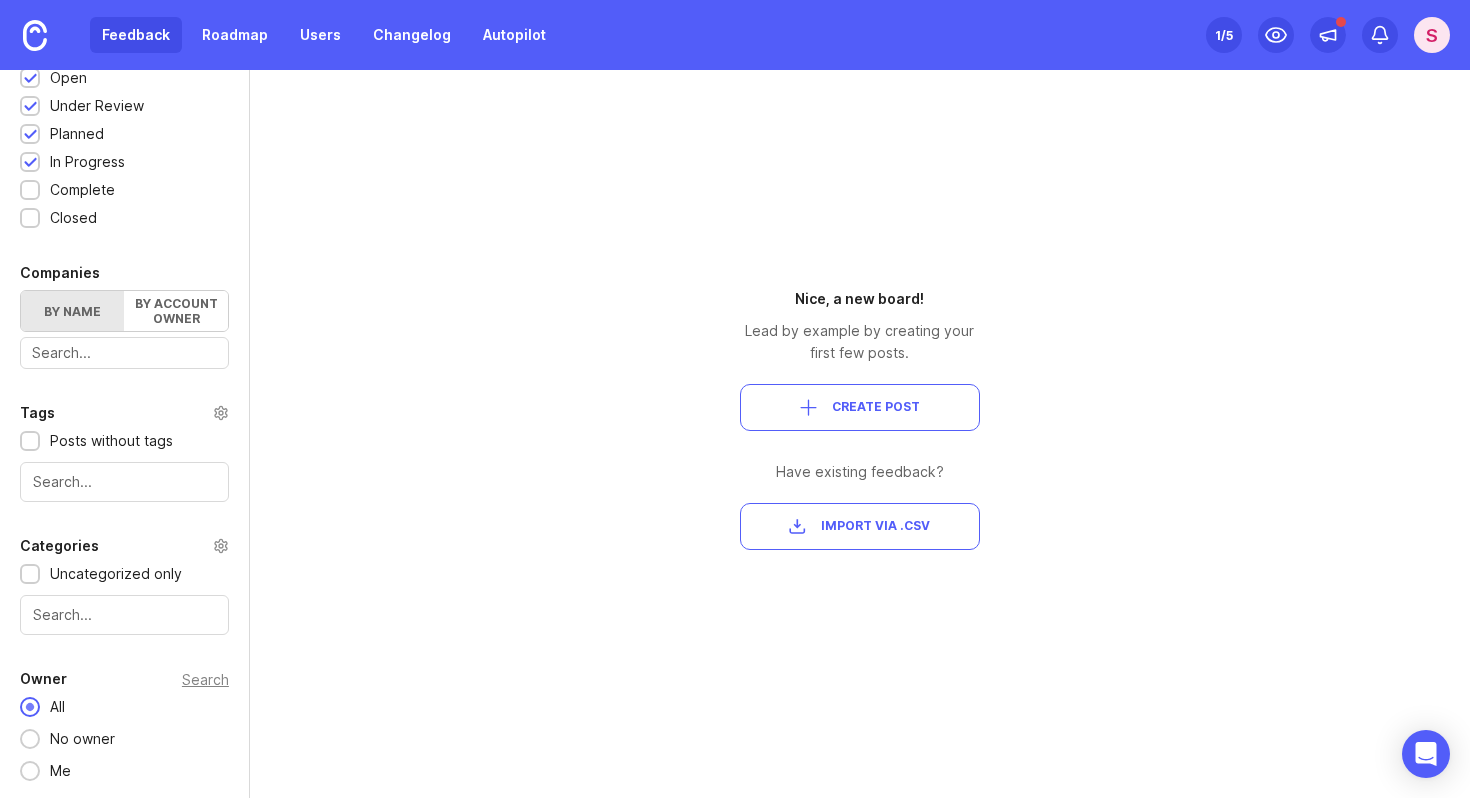 click on "Create Post" at bounding box center (860, 407) 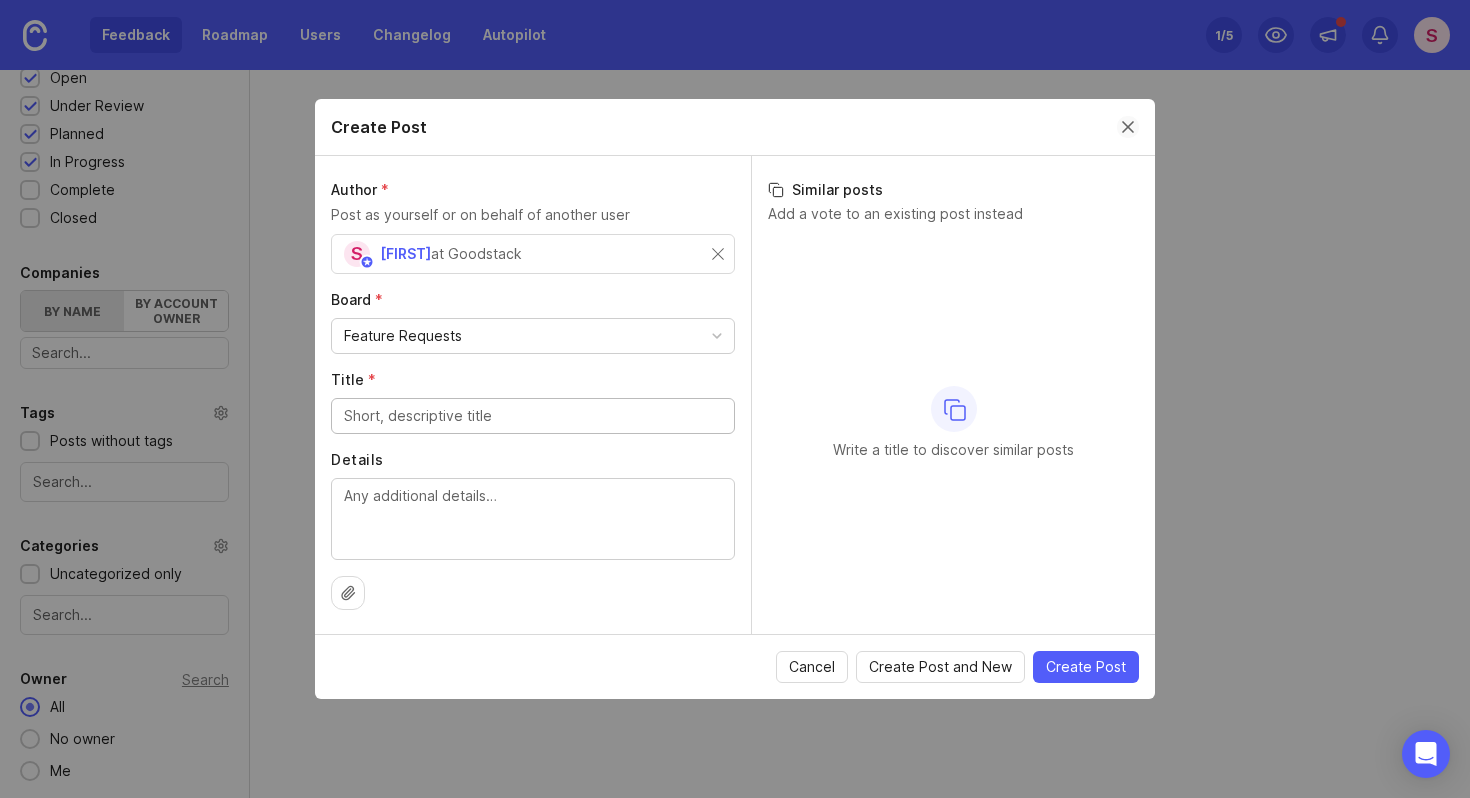 click at bounding box center [1128, 127] 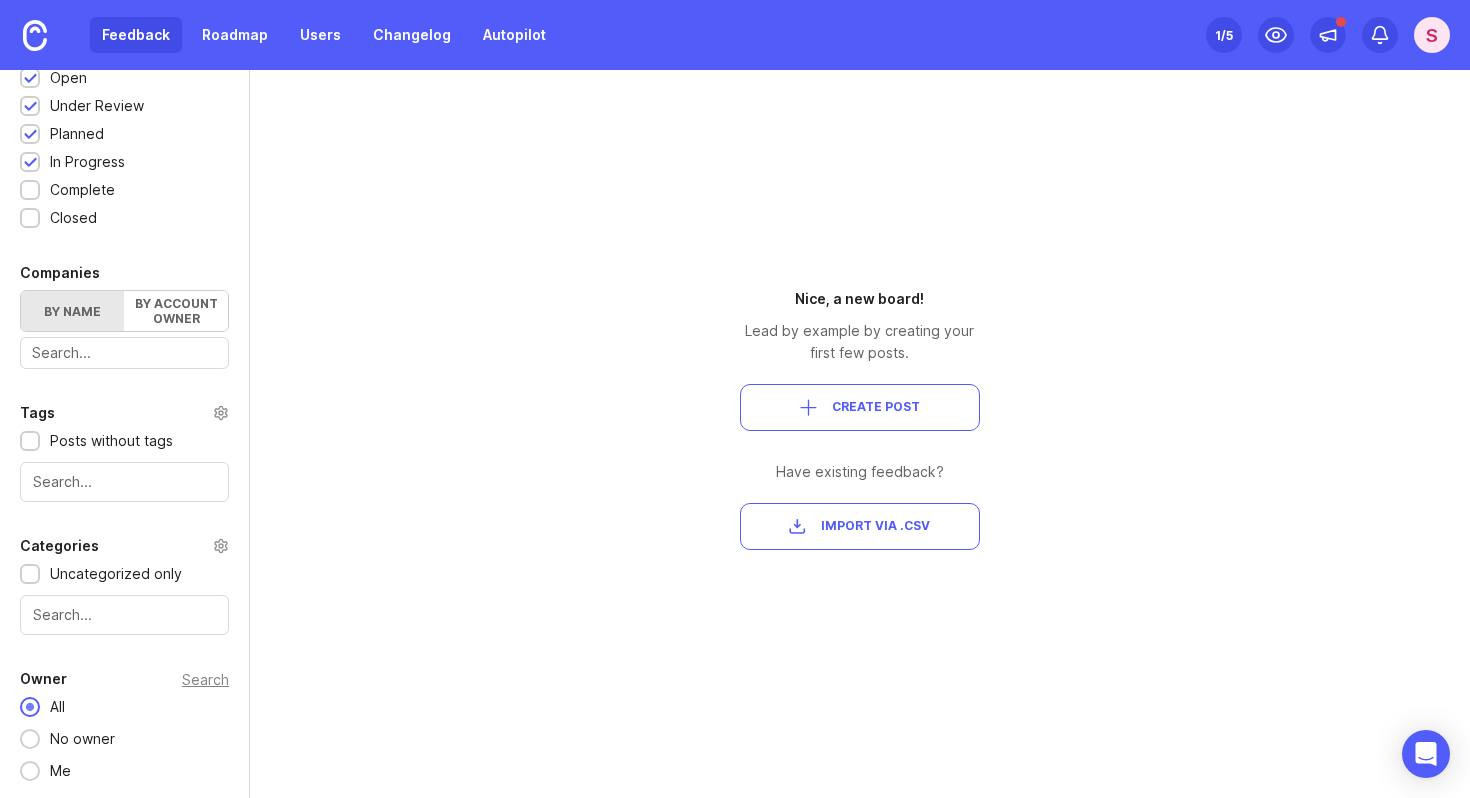 click on "Create Post" at bounding box center [876, 407] 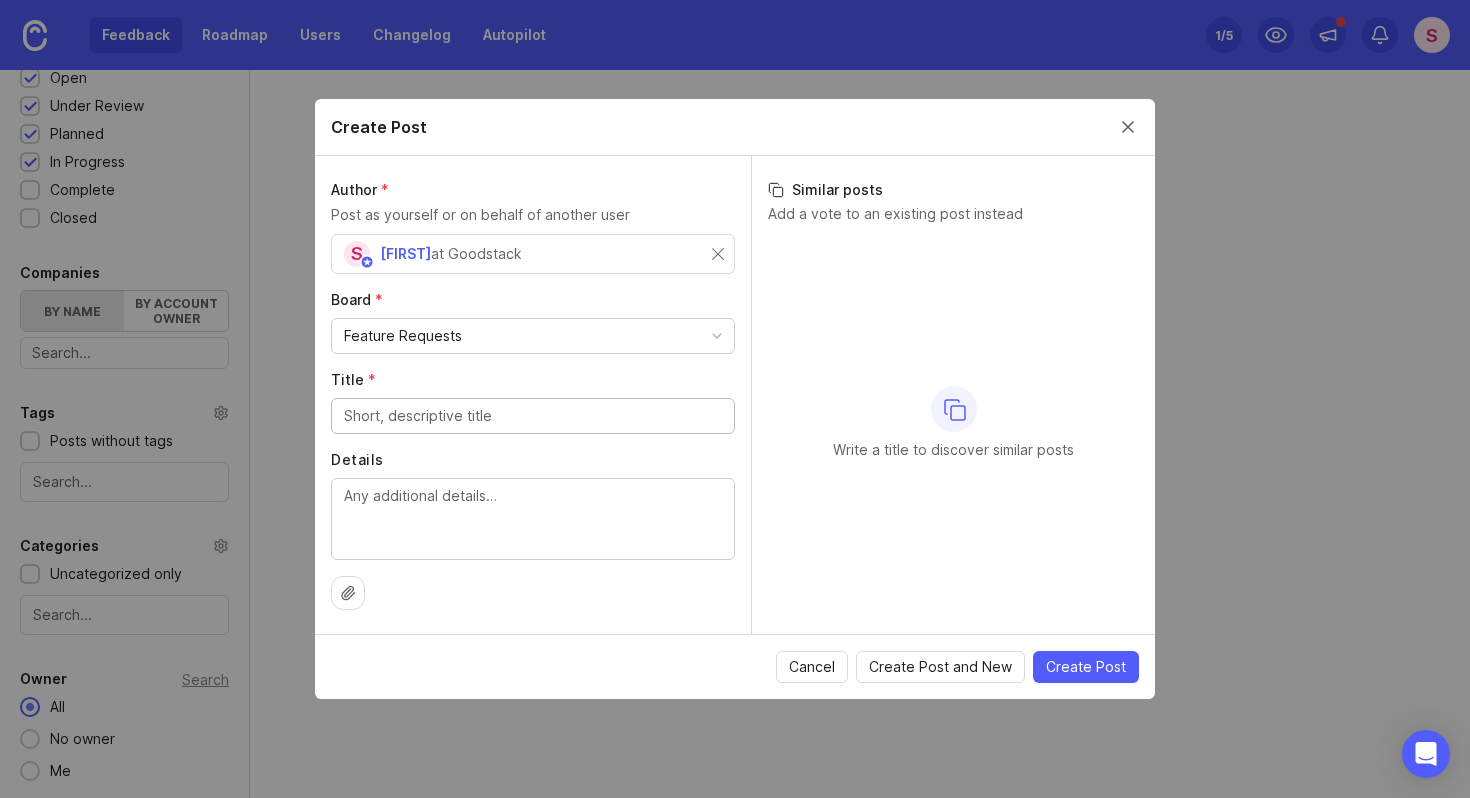 click on "Title *" at bounding box center [533, 416] 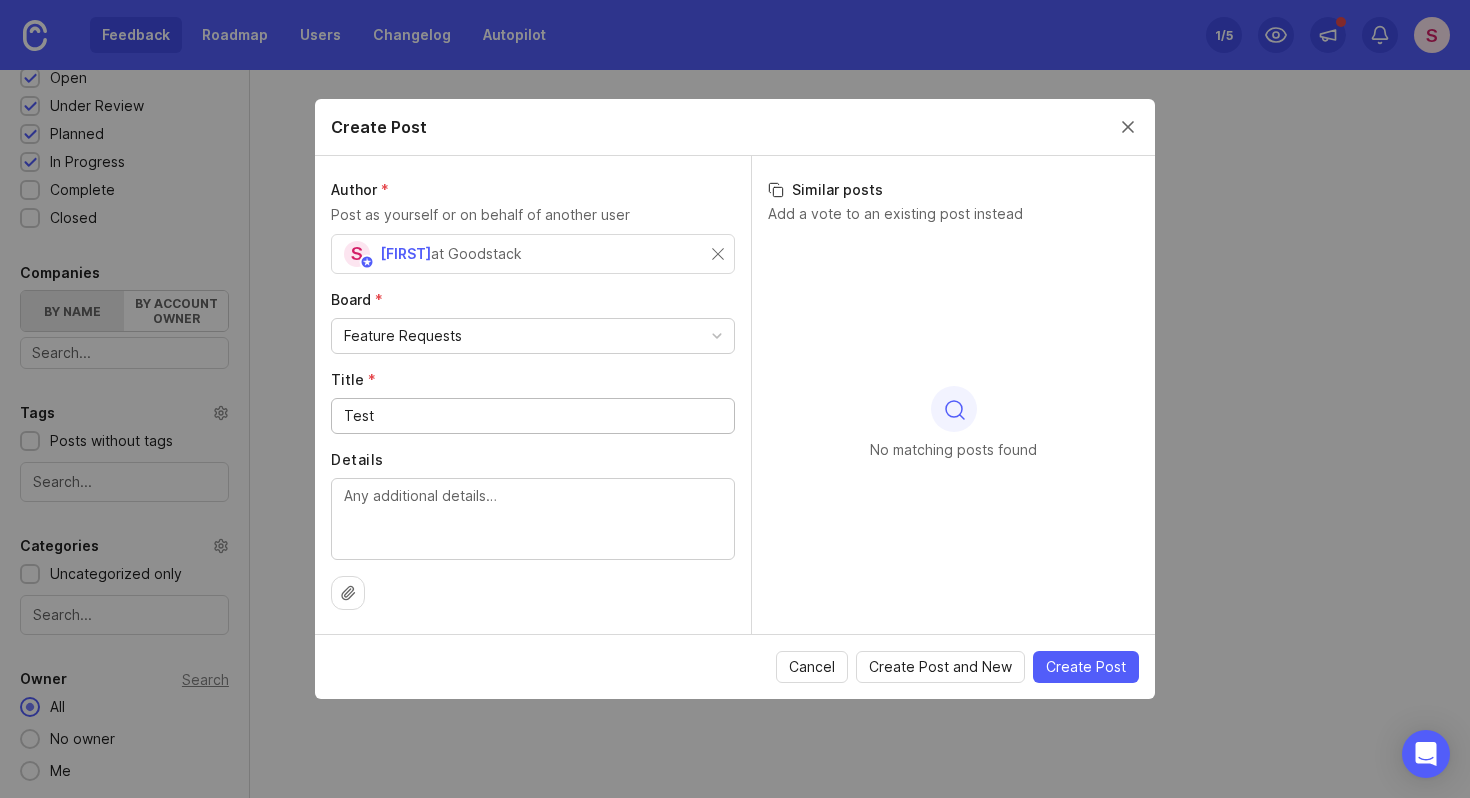 type on "Test" 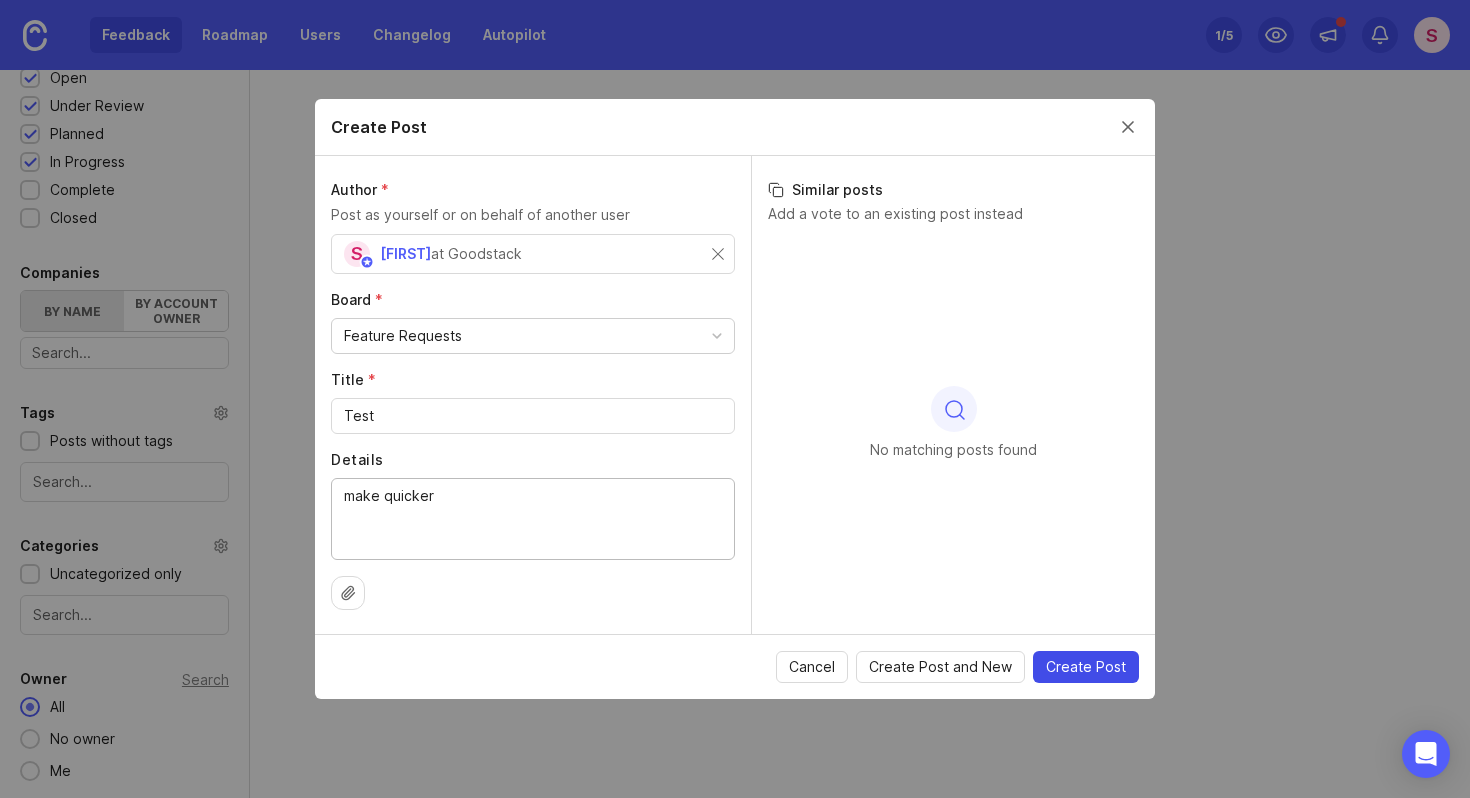 type on "make quicker" 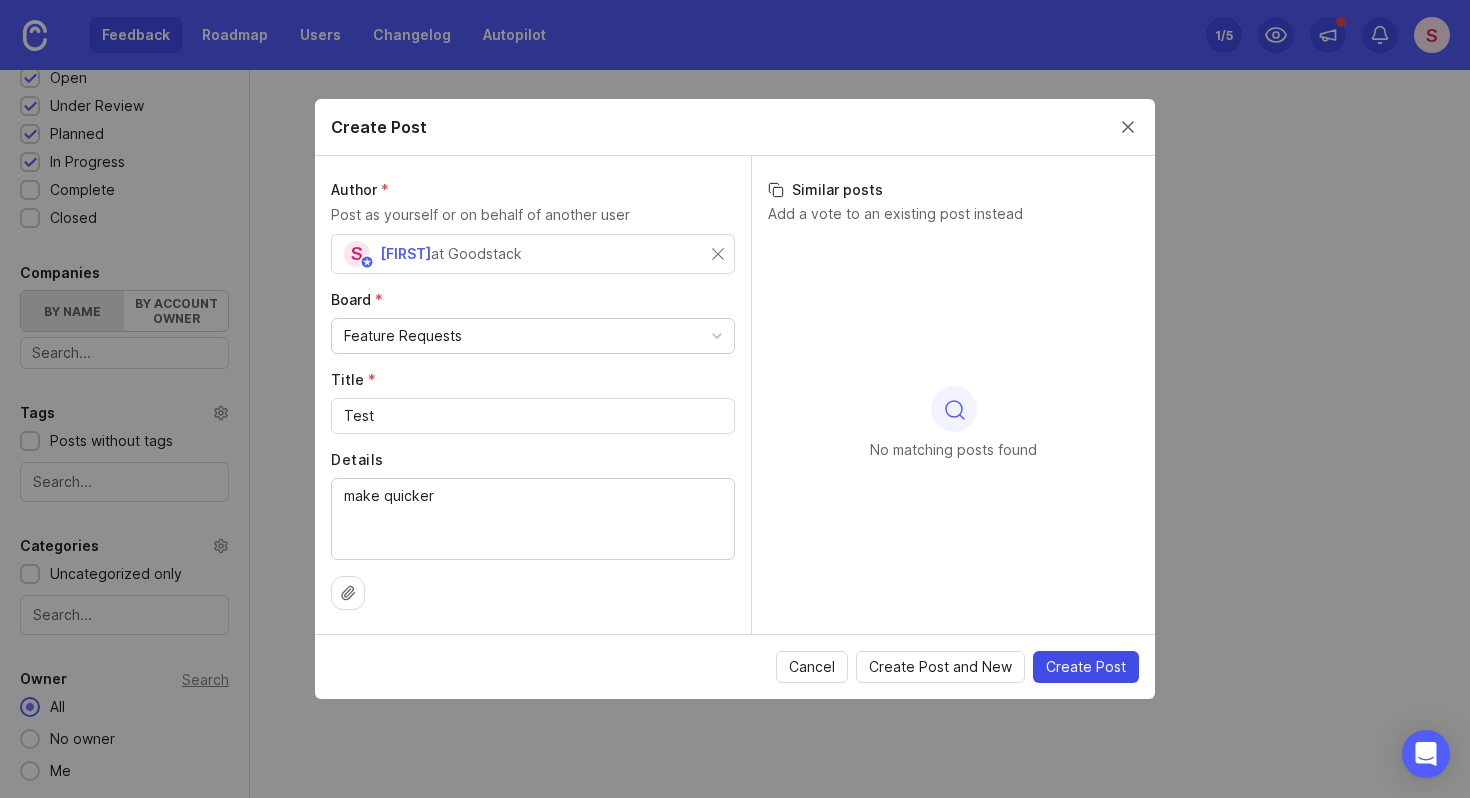 click on "Create Post" at bounding box center [1086, 667] 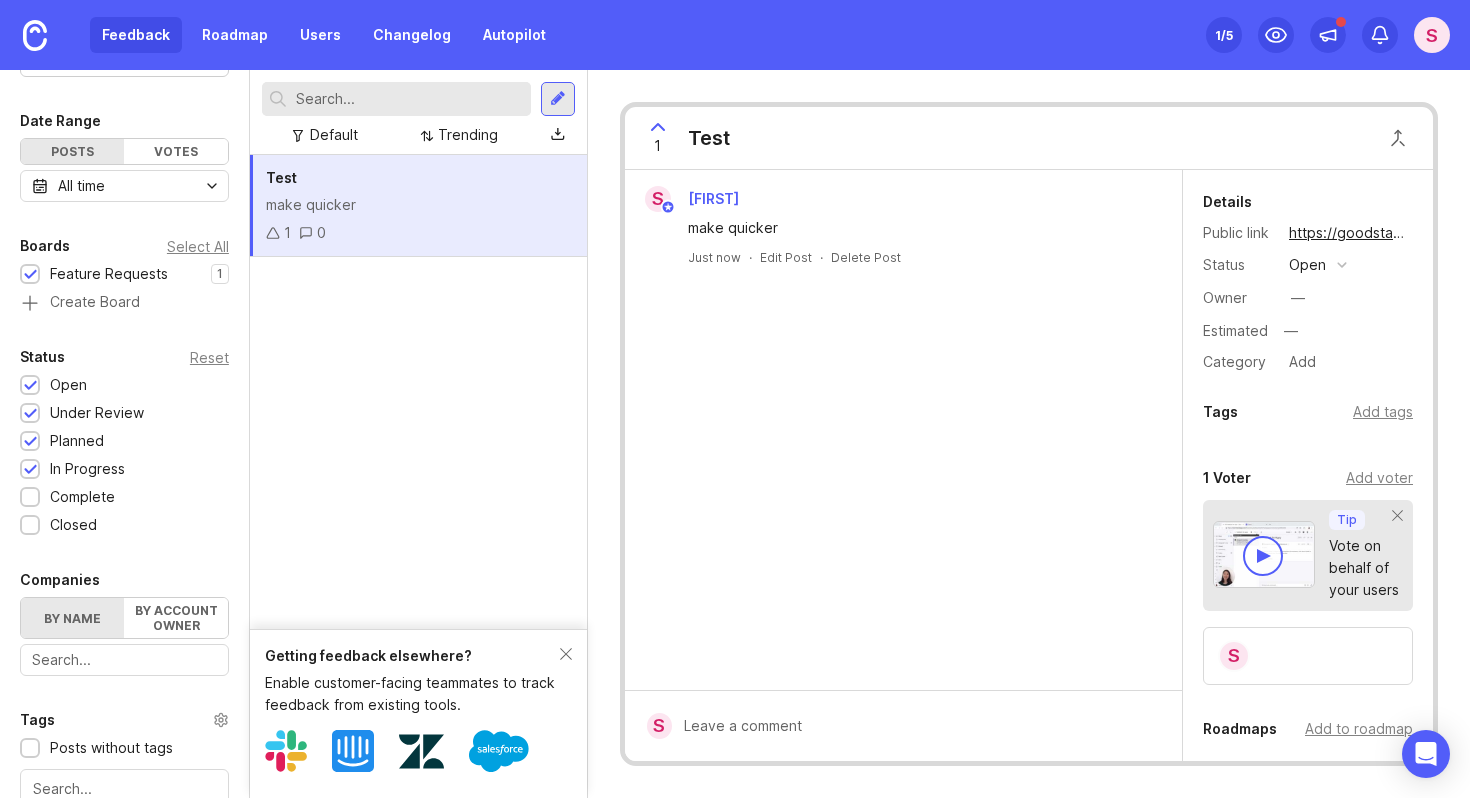 scroll, scrollTop: 0, scrollLeft: 0, axis: both 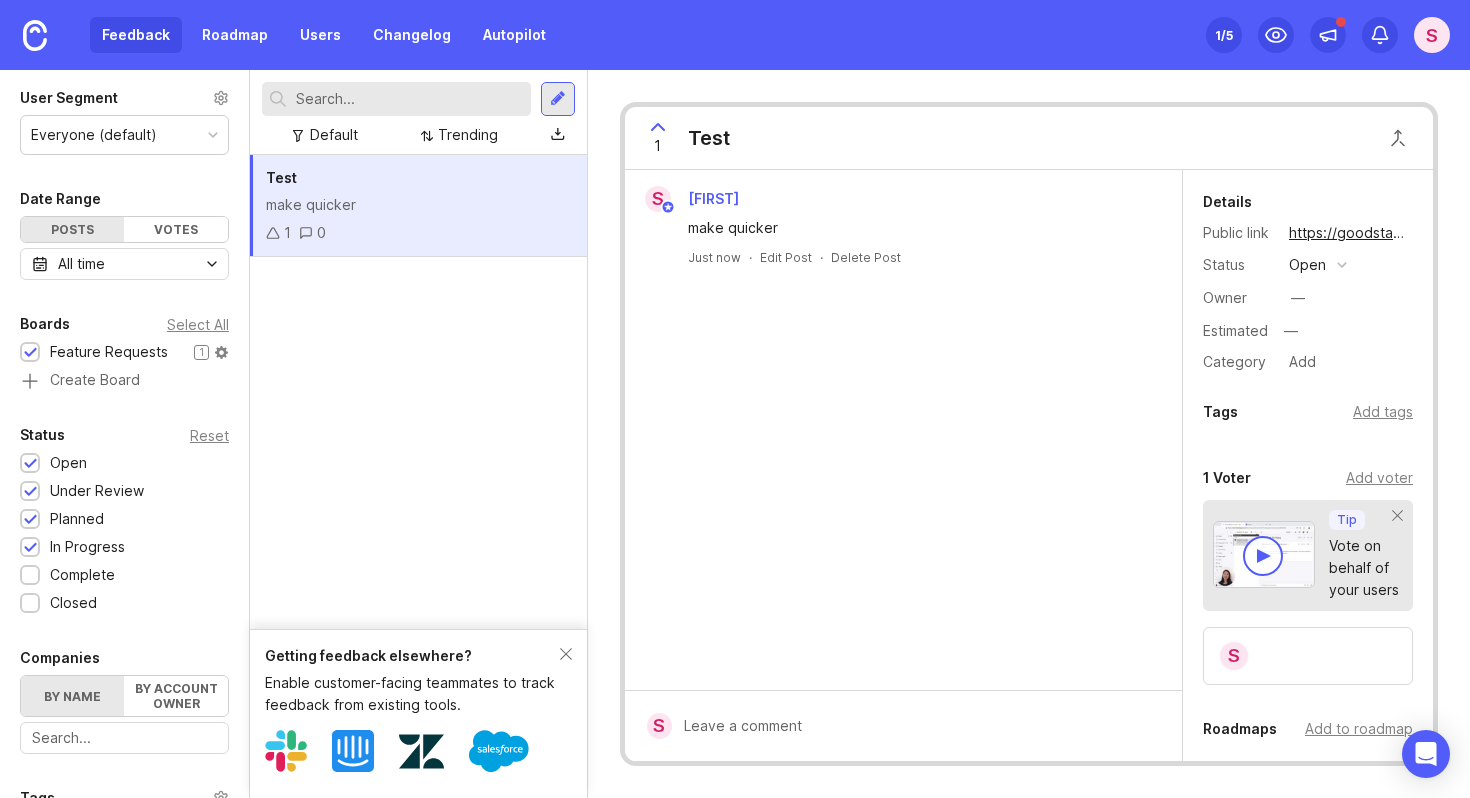 click on "Feature Requests" at bounding box center [109, 352] 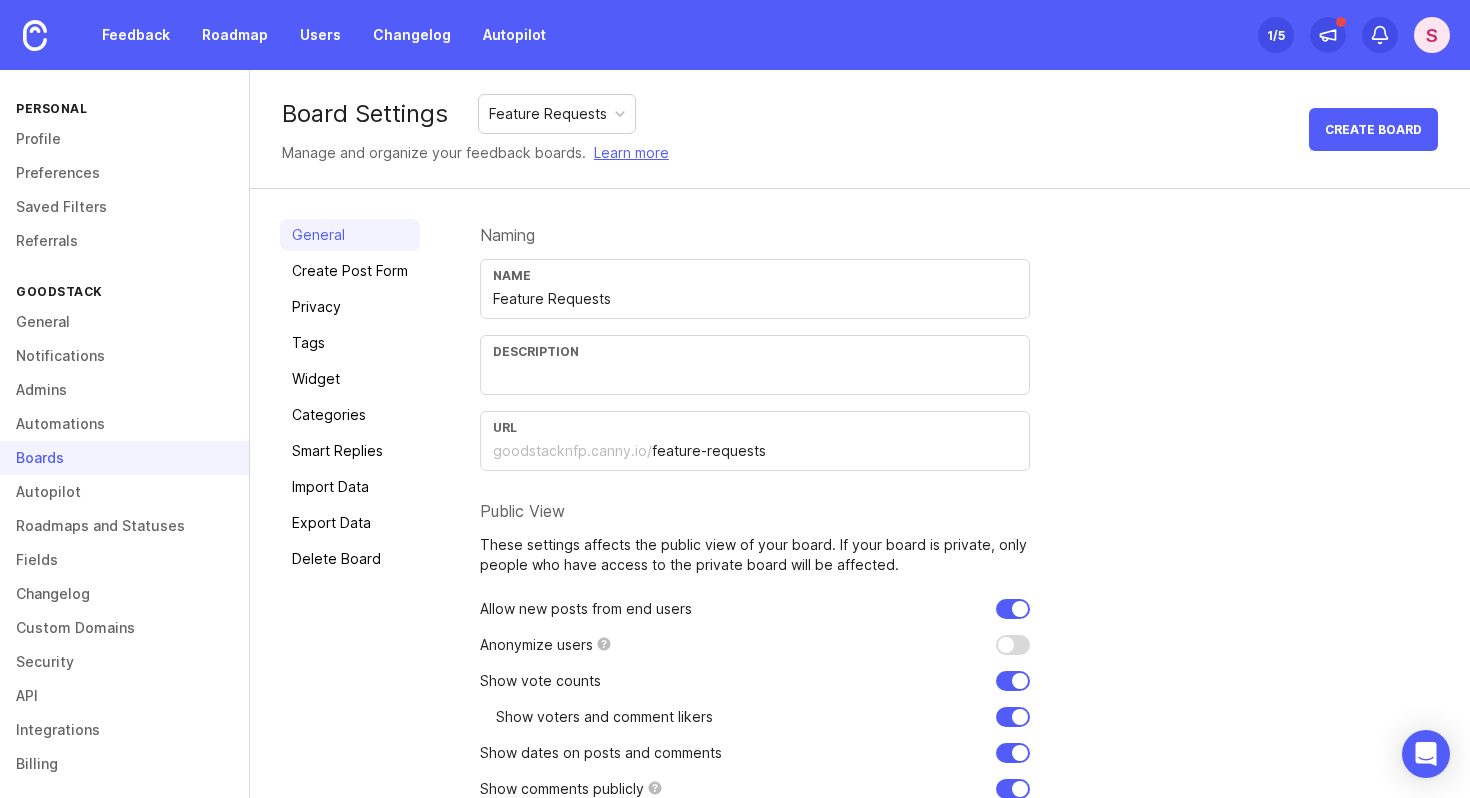 scroll, scrollTop: 89, scrollLeft: 0, axis: vertical 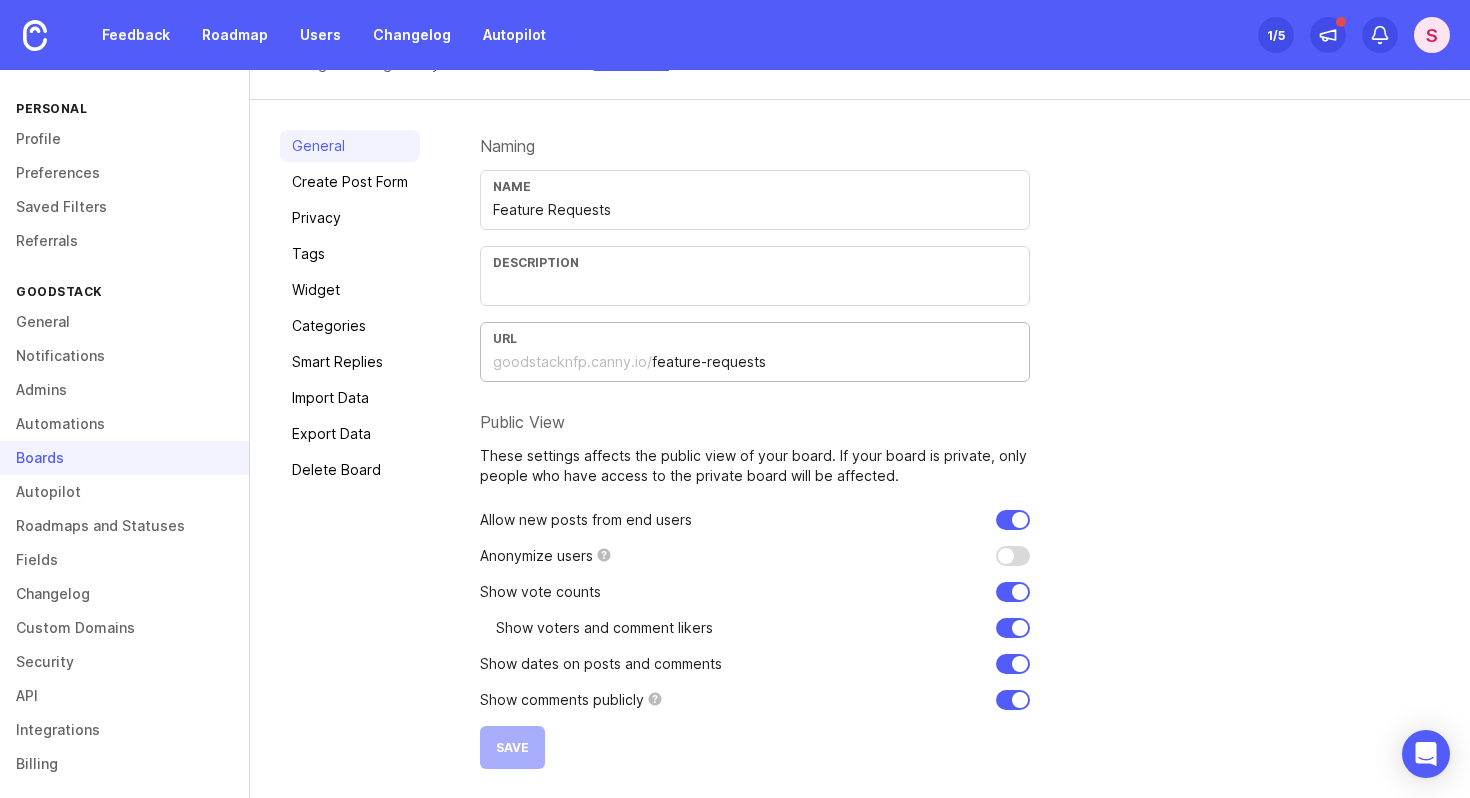 click on "feature-requests" at bounding box center [834, 362] 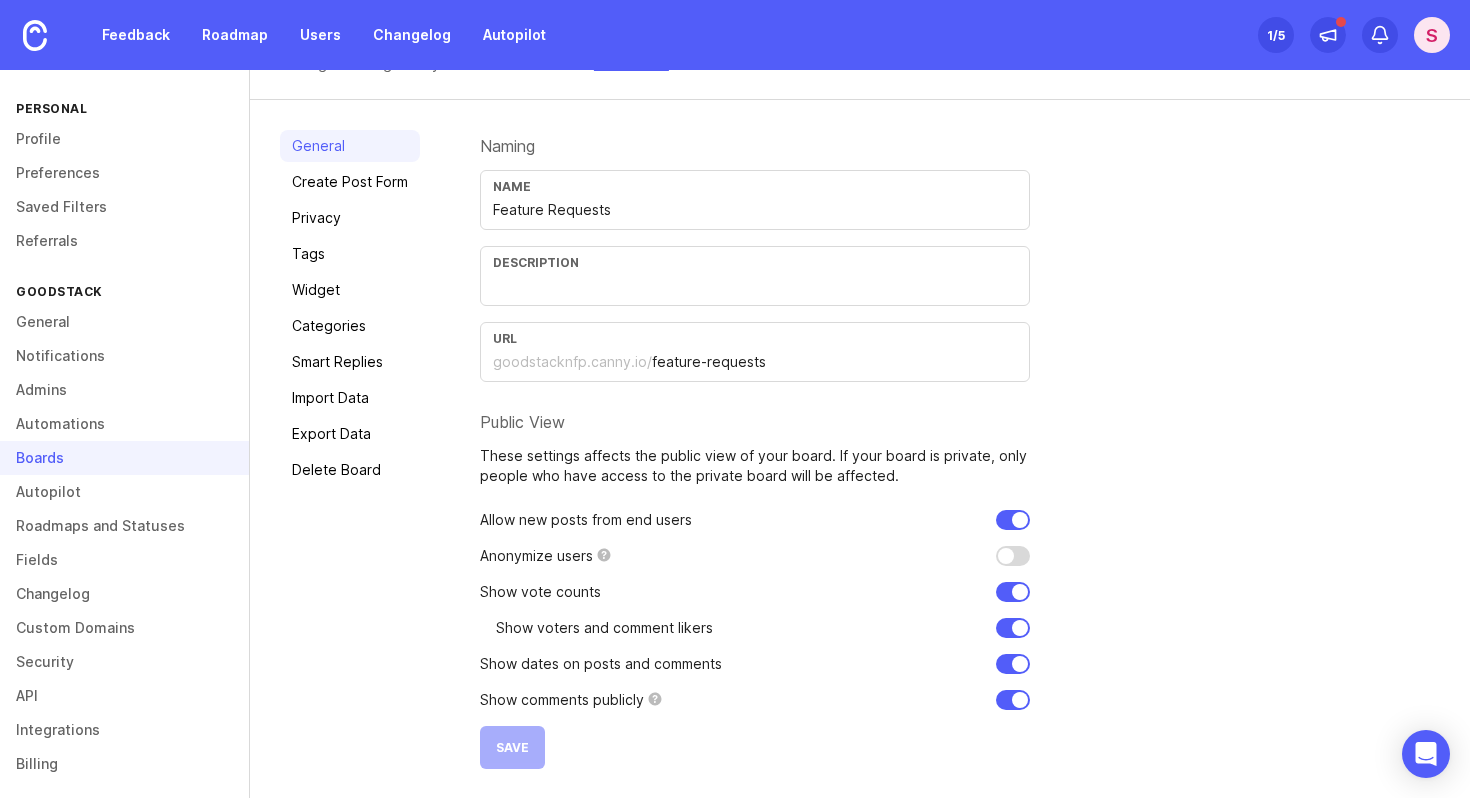 drag, startPoint x: 493, startPoint y: 361, endPoint x: 753, endPoint y: 361, distance: 260 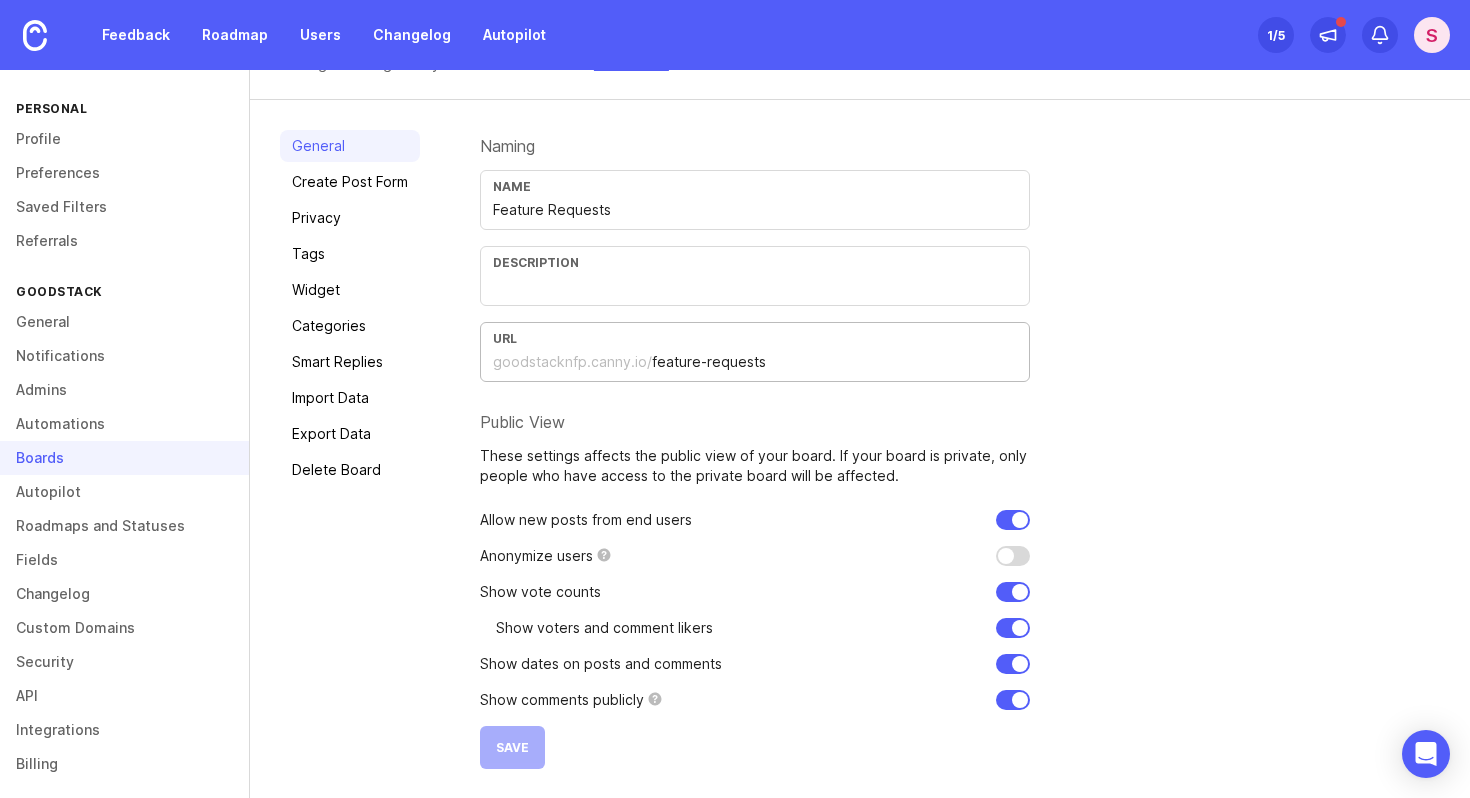 click on "feature-requests" at bounding box center (834, 362) 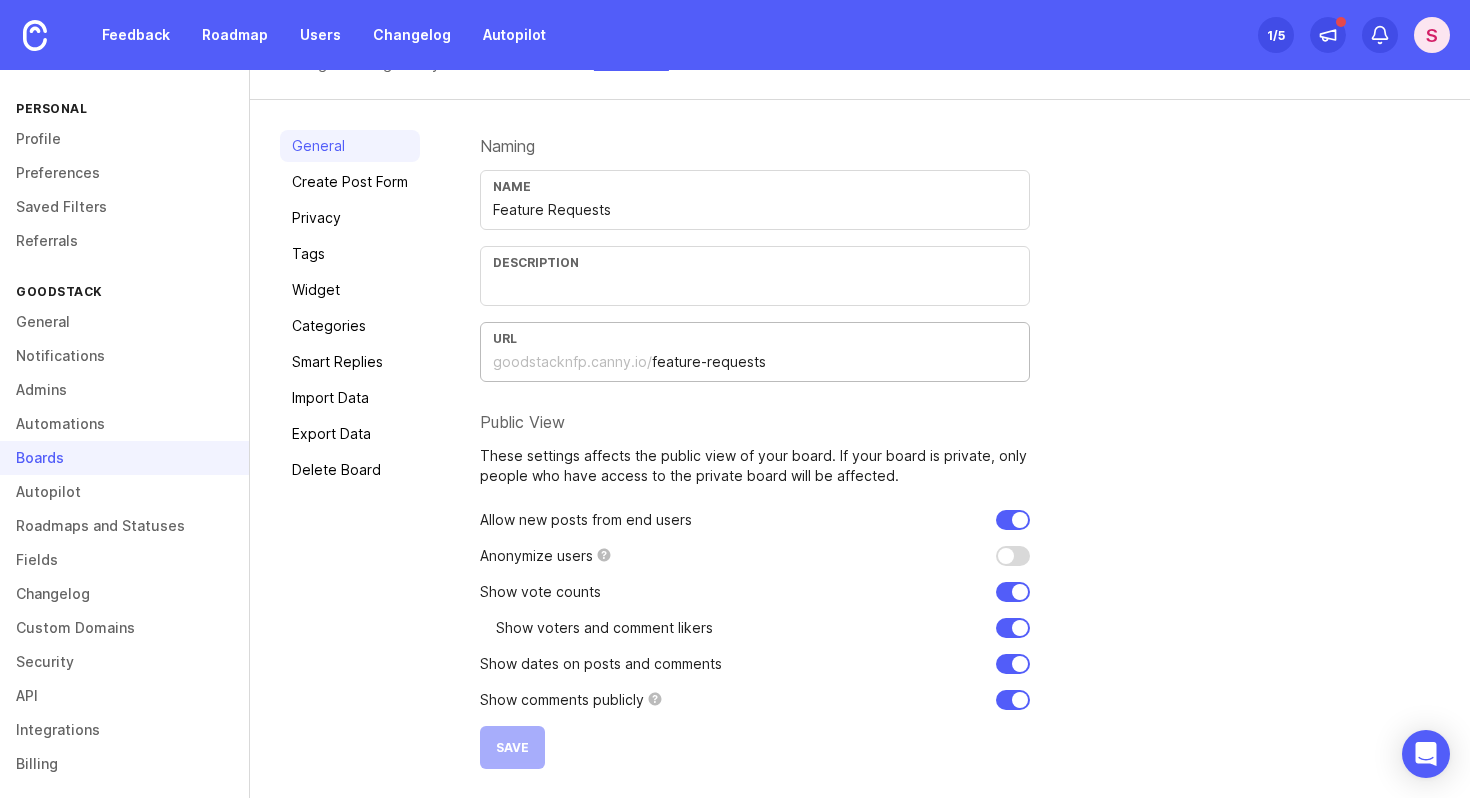 scroll, scrollTop: 0, scrollLeft: 0, axis: both 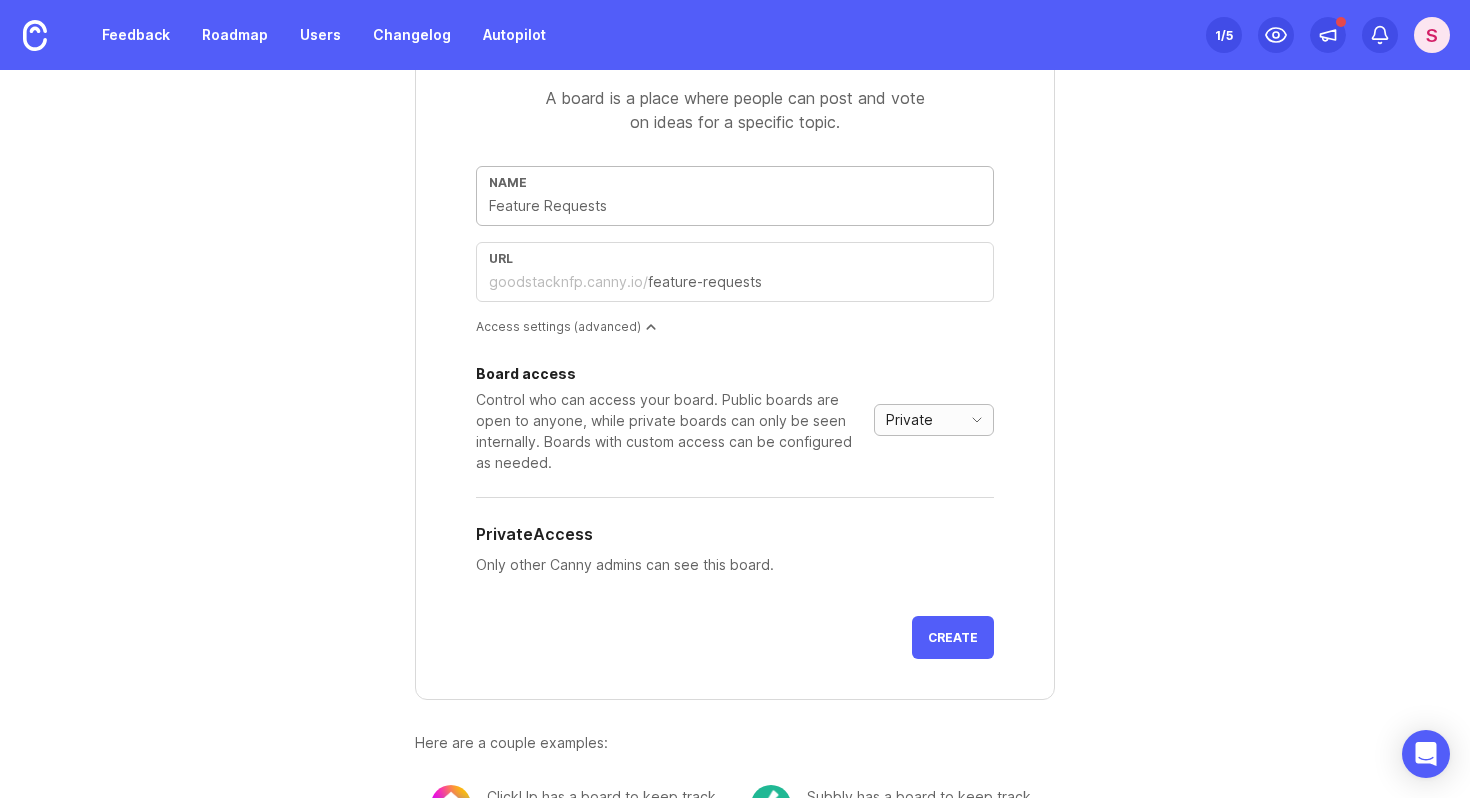 click at bounding box center (977, 420) 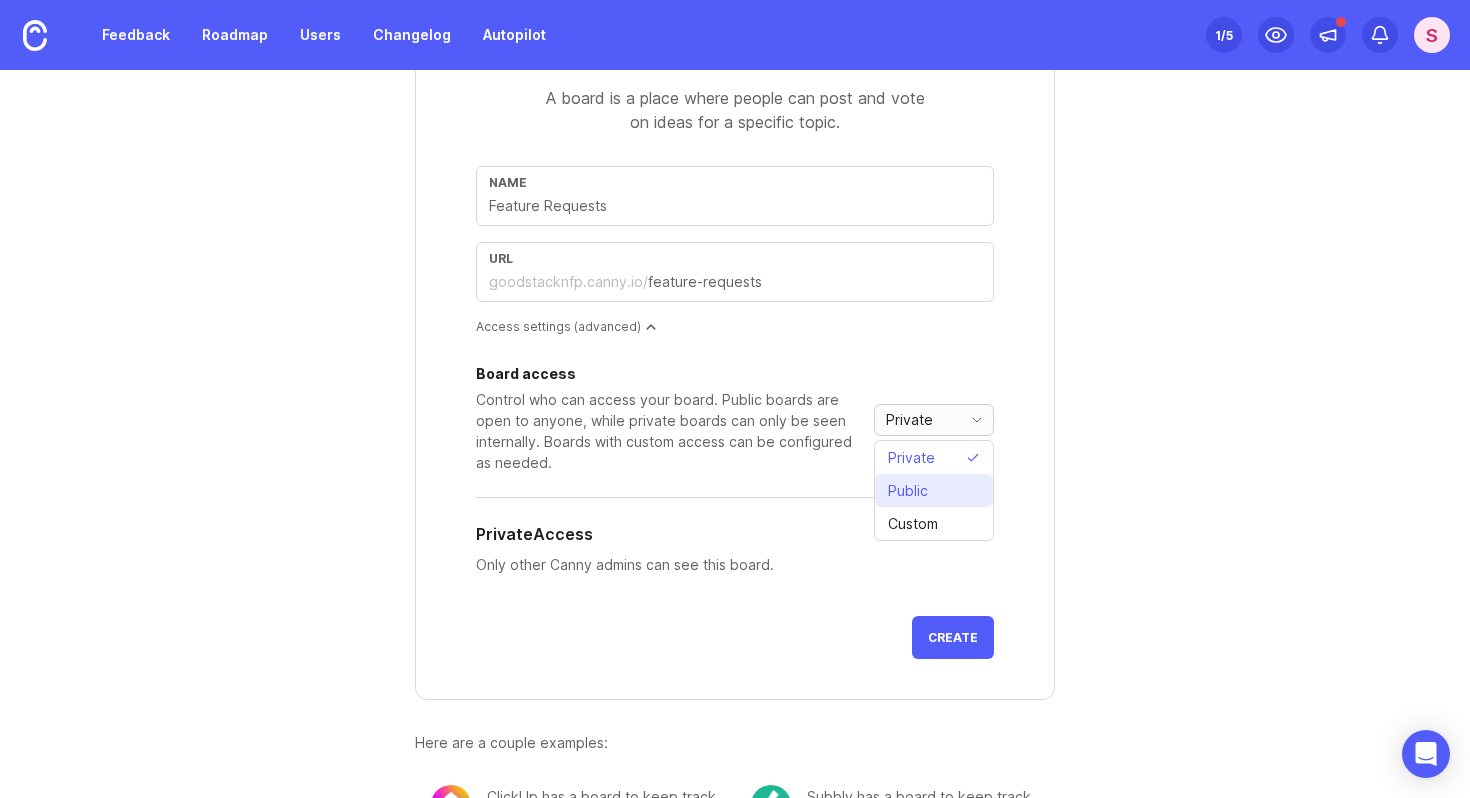 click on "Public" at bounding box center [934, 490] 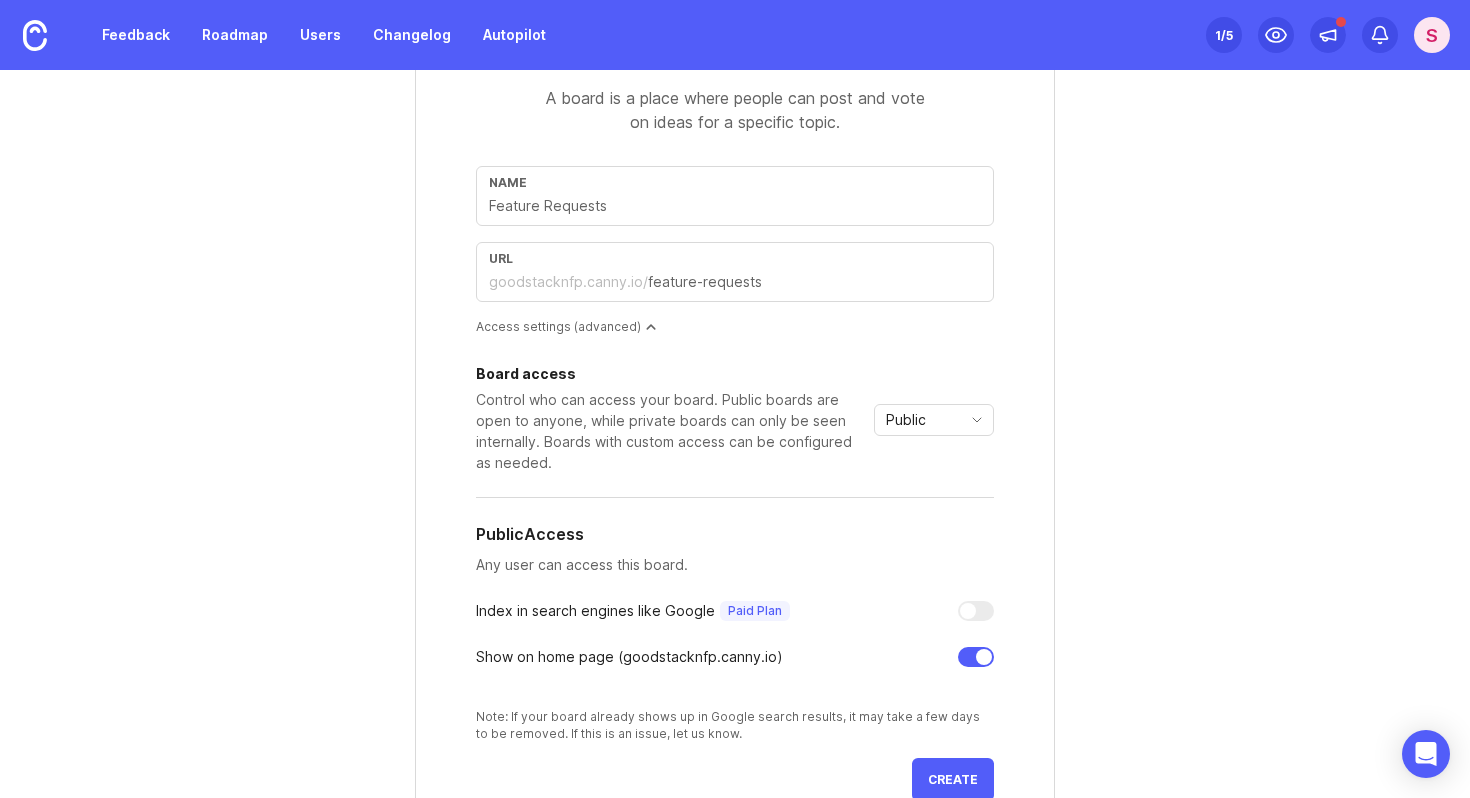 scroll, scrollTop: 342, scrollLeft: 0, axis: vertical 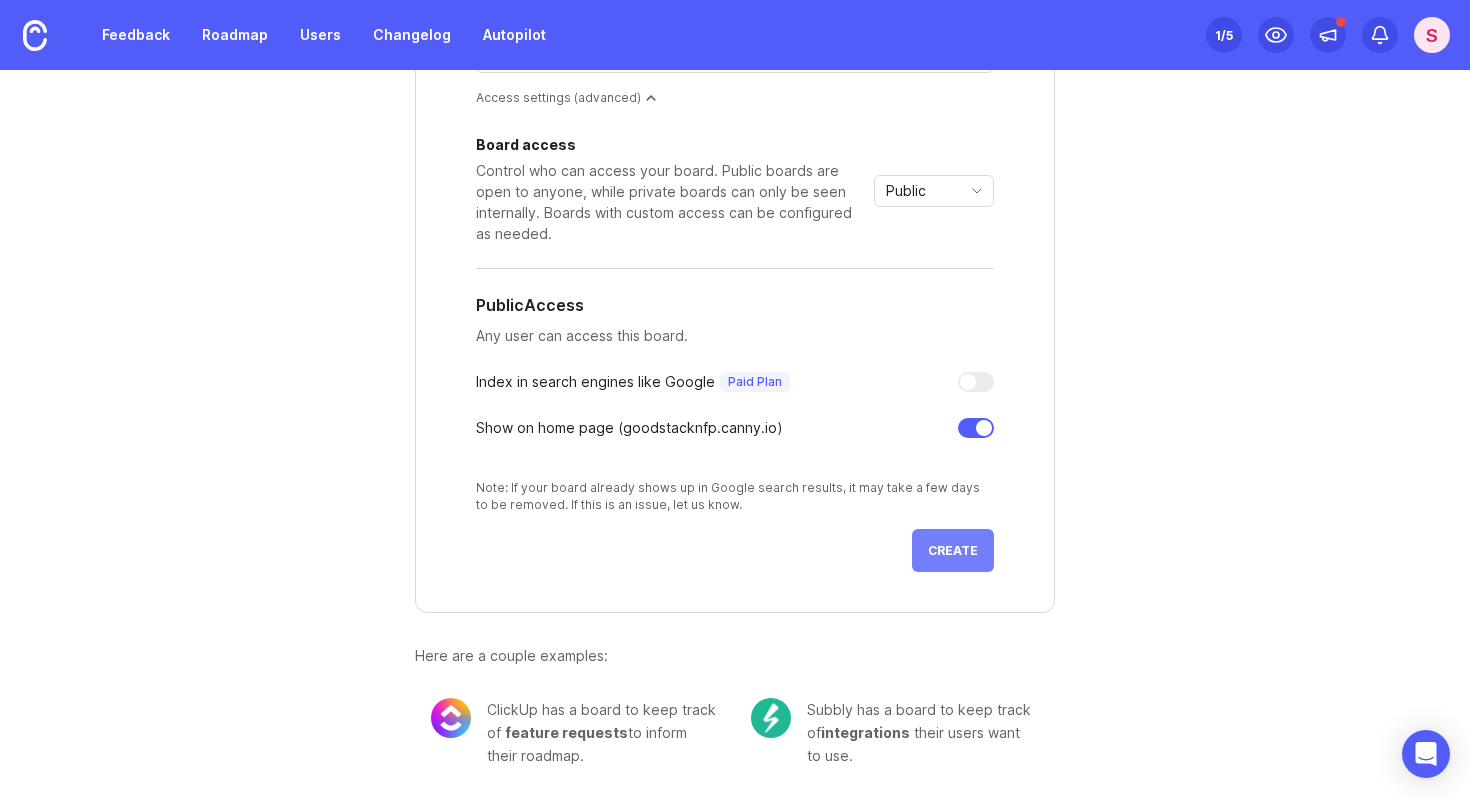 click on "Create" at bounding box center (953, 550) 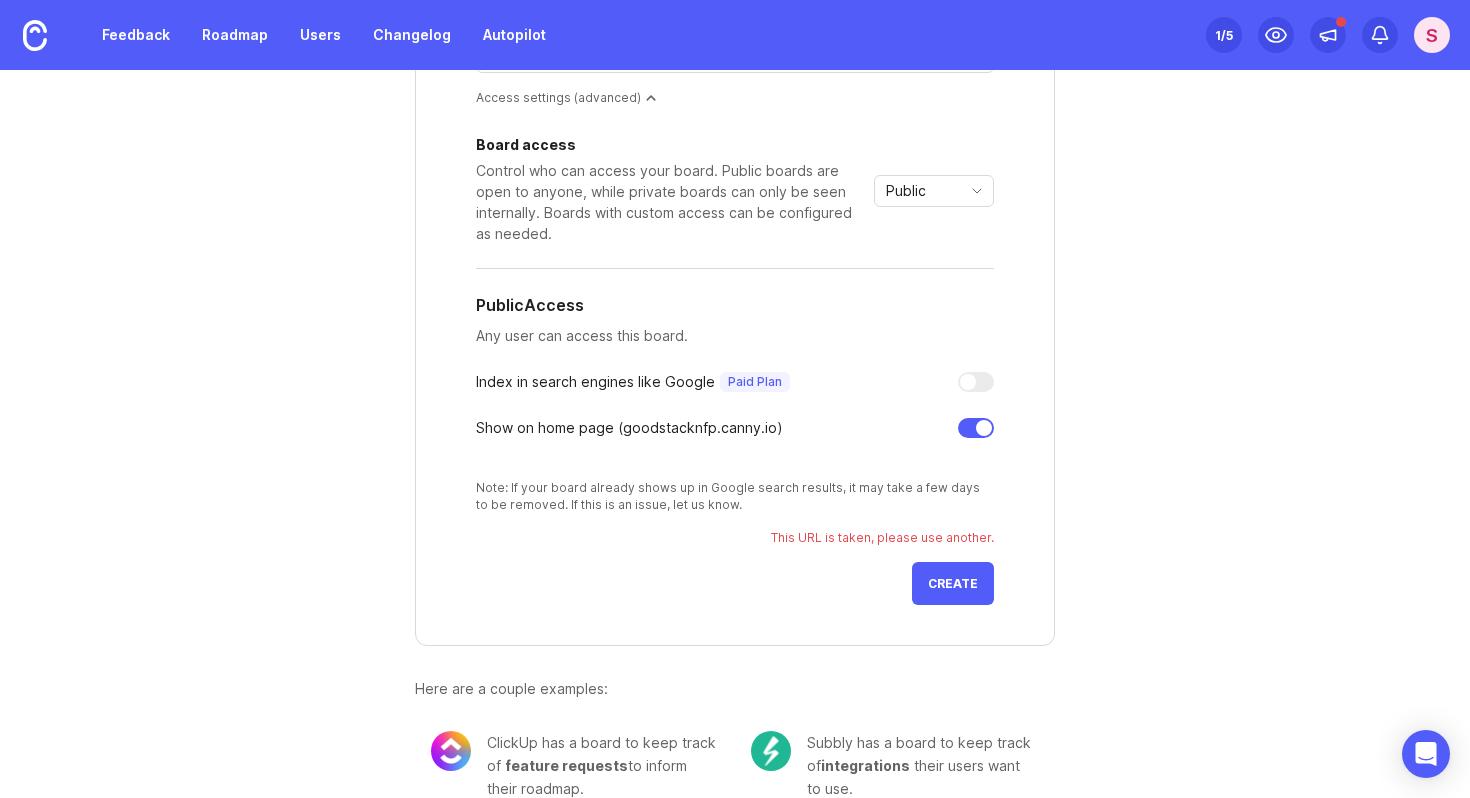 scroll, scrollTop: 0, scrollLeft: 0, axis: both 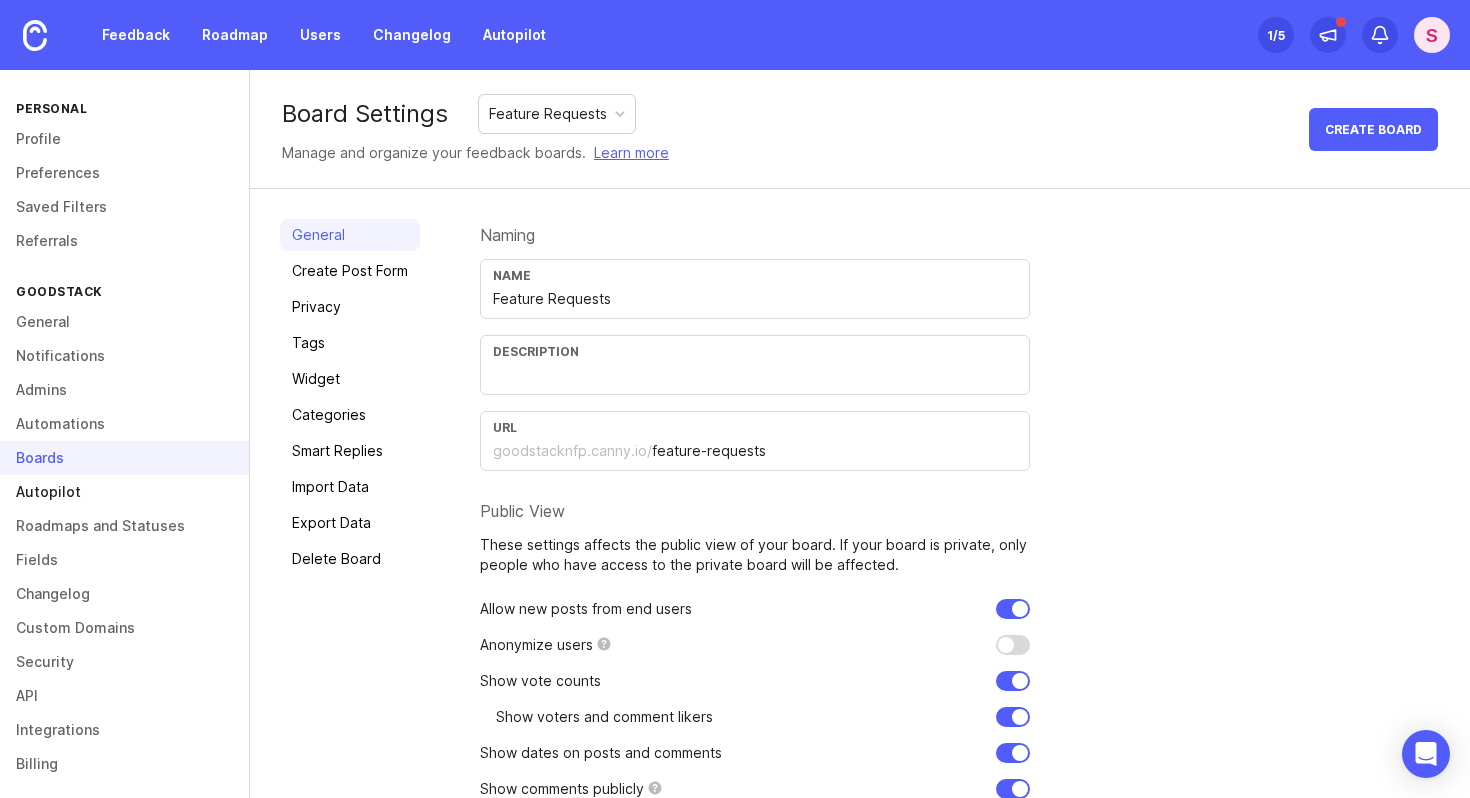 click on "Autopilot" at bounding box center (124, 492) 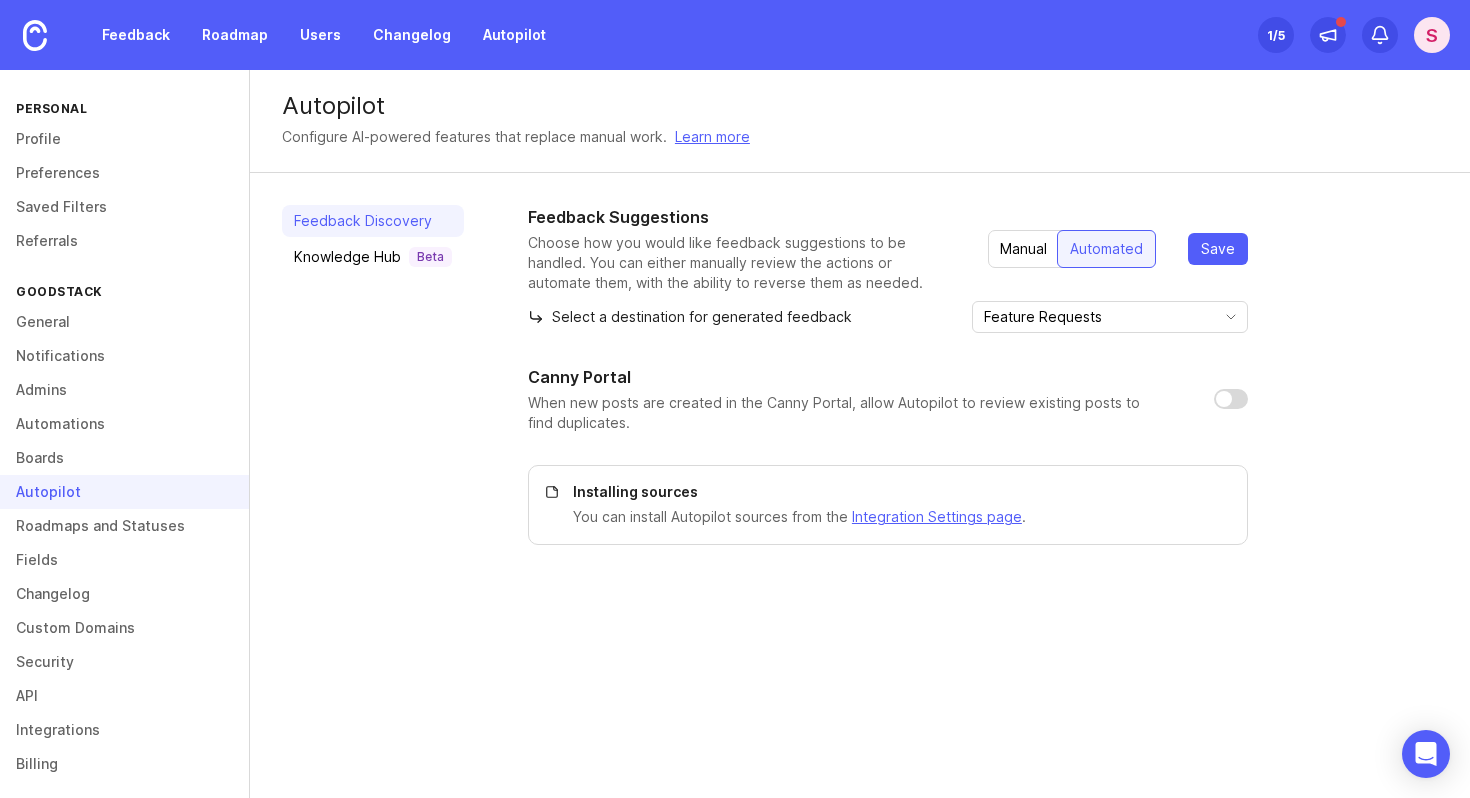 click on "Feedback Roadmap Users Changelog Autopilot" at bounding box center [279, 35] 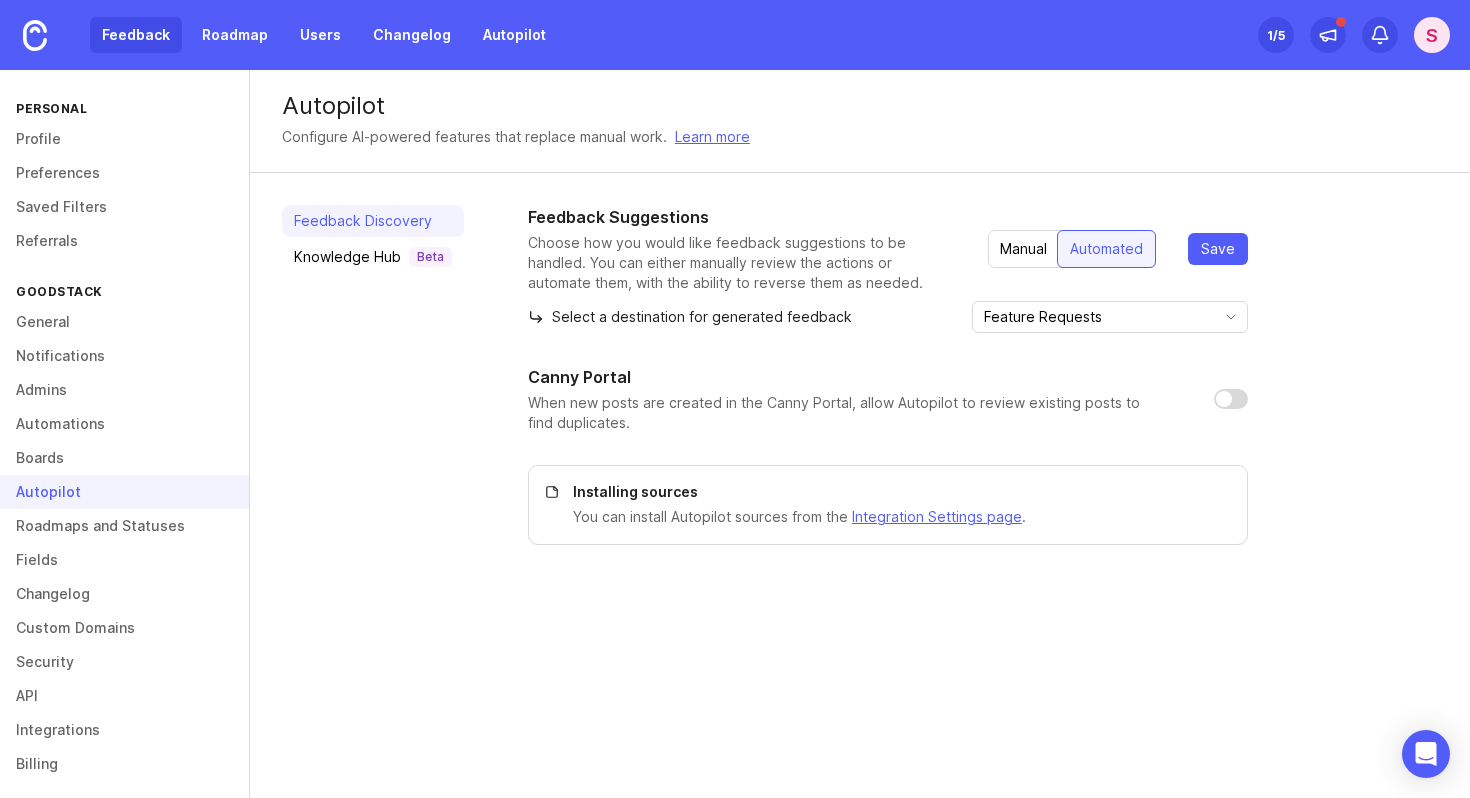 click on "Feedback" at bounding box center (136, 35) 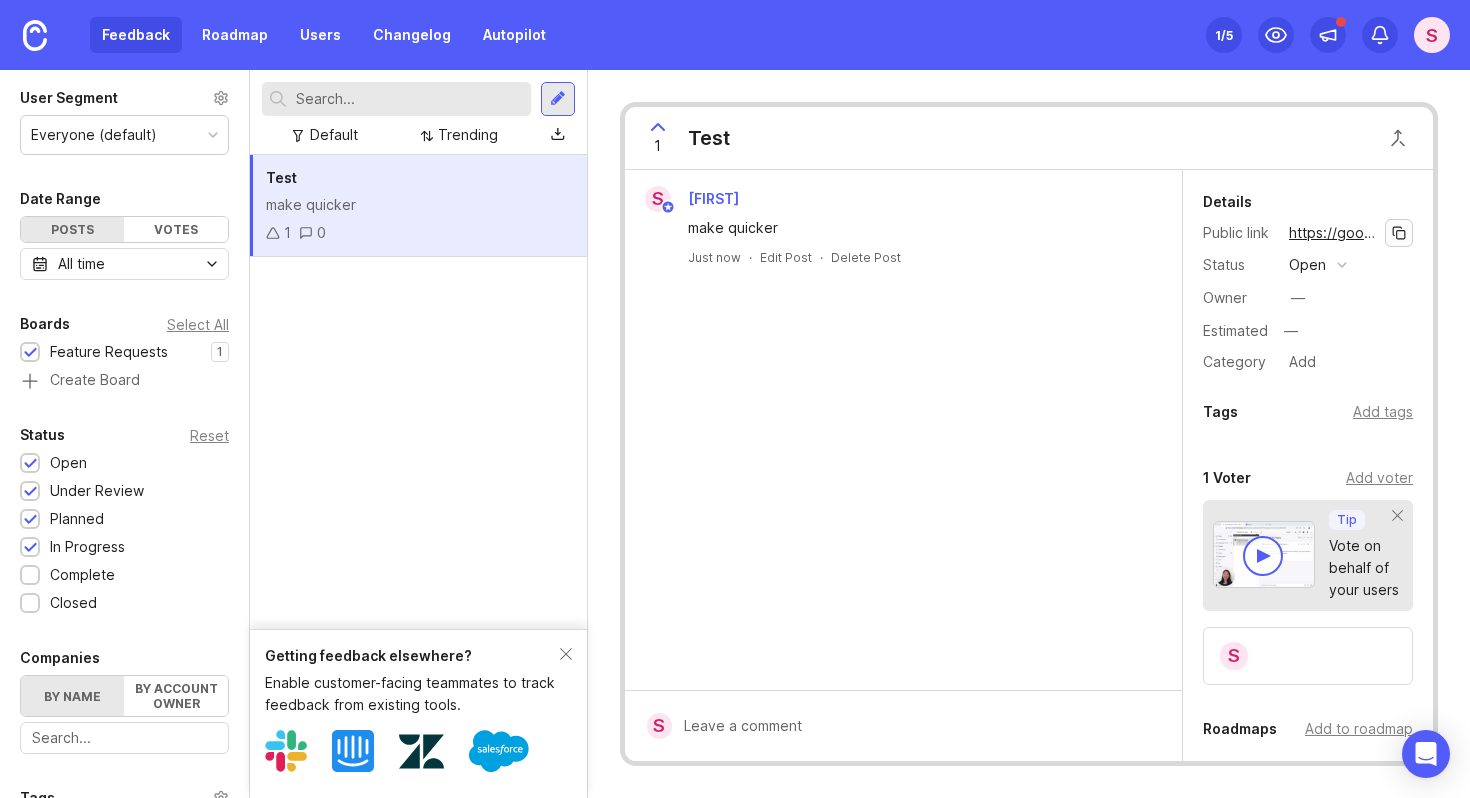 click at bounding box center [1399, 233] 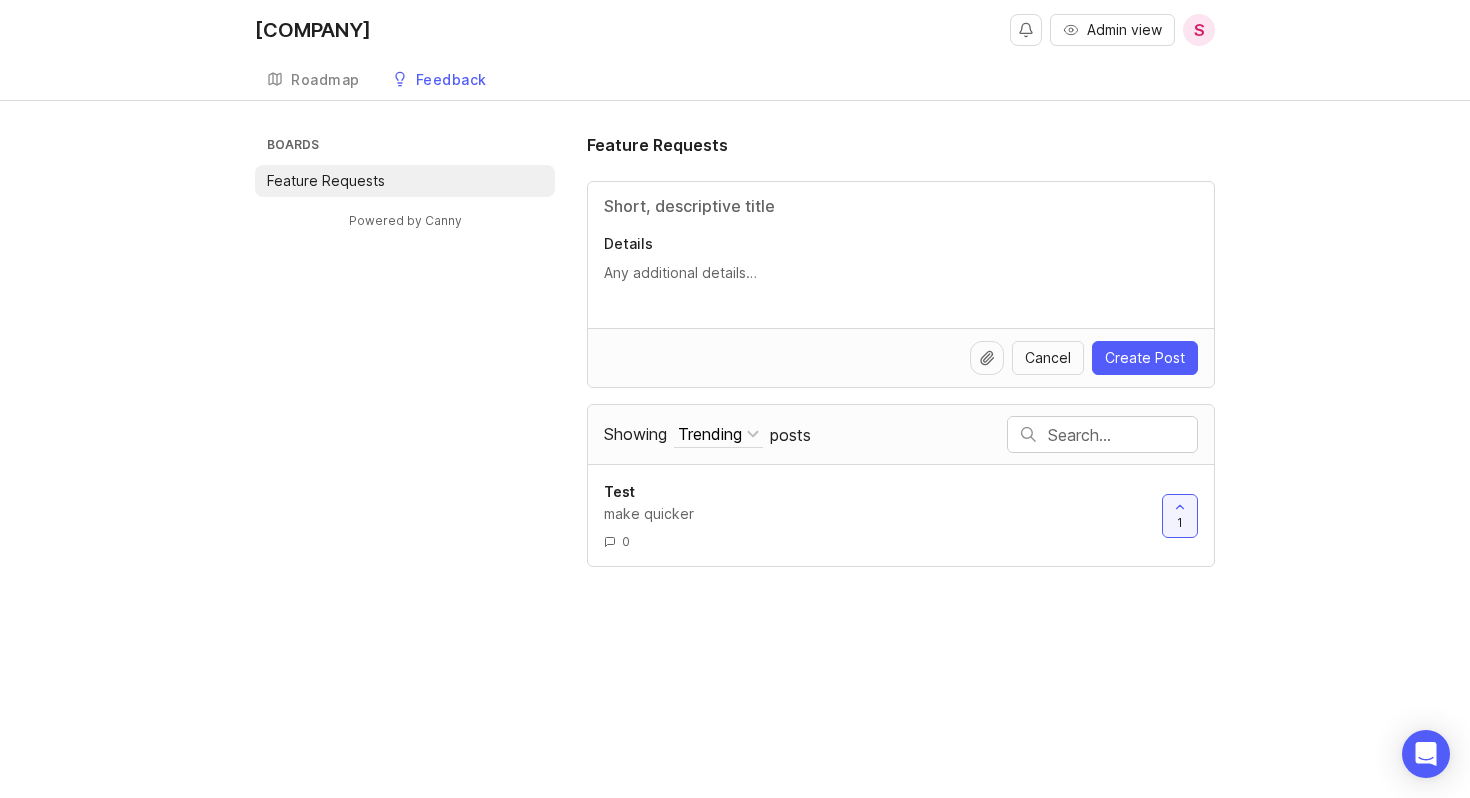 scroll, scrollTop: 0, scrollLeft: 0, axis: both 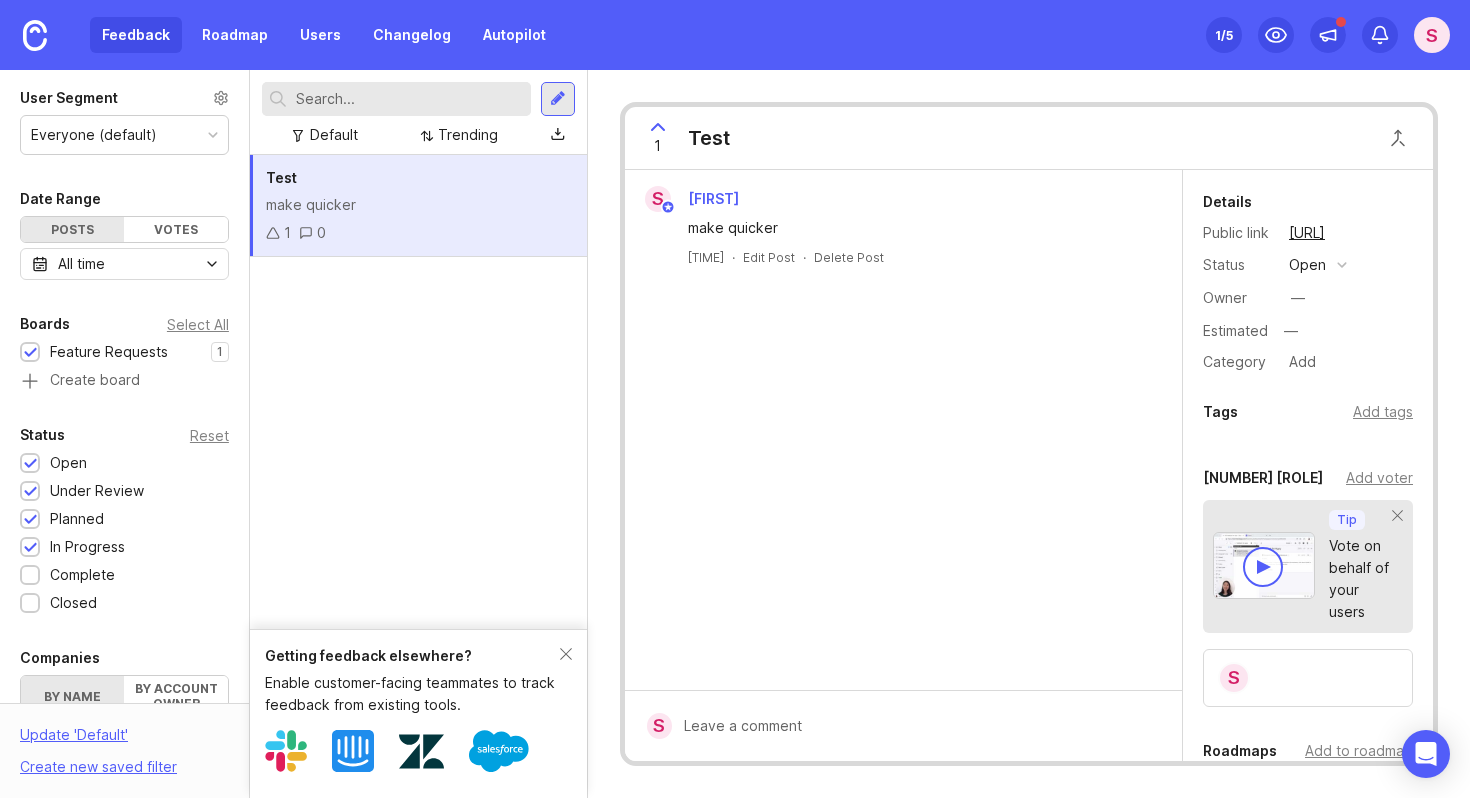 click at bounding box center (221, 97) 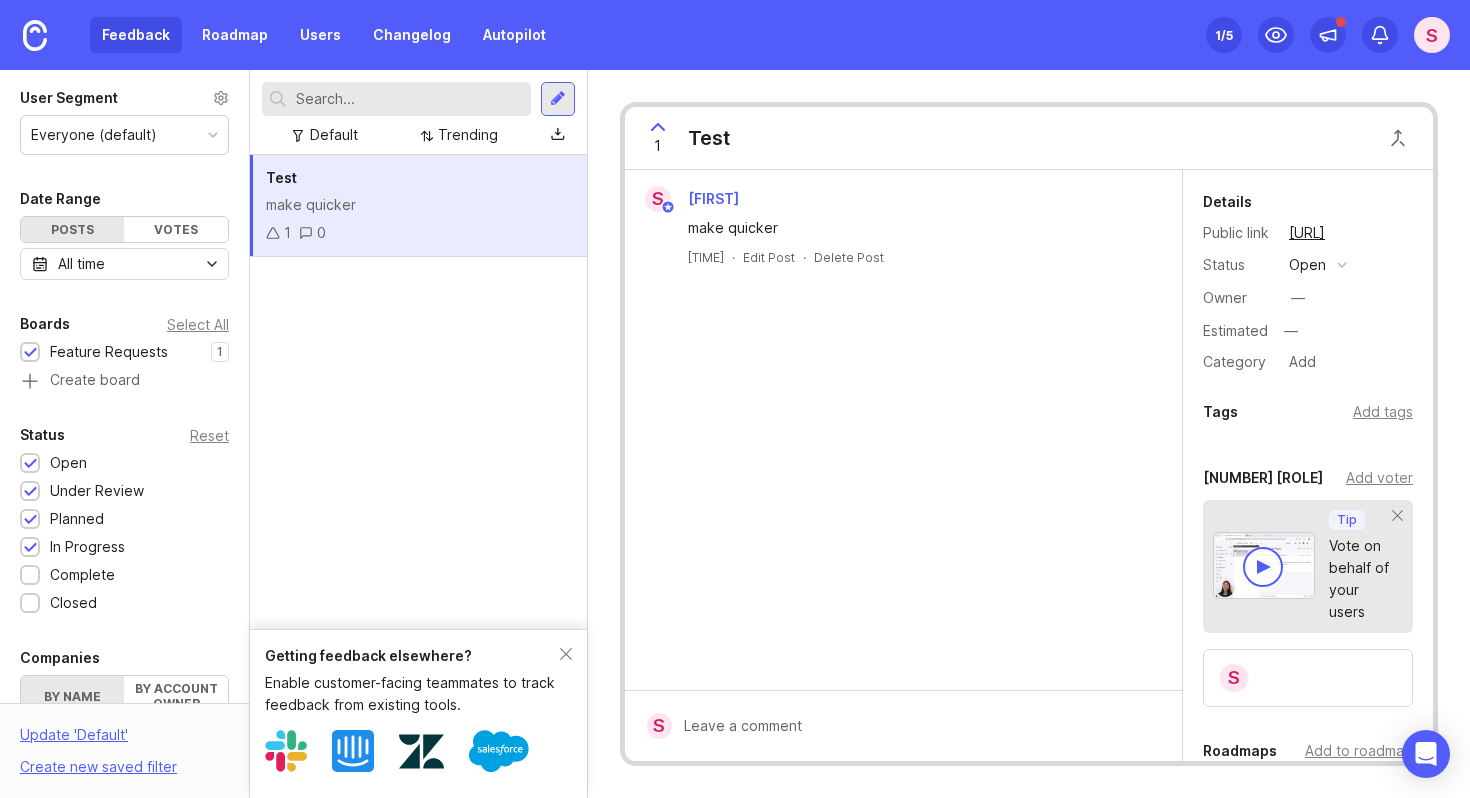 click on "Feedback Roadmap Users Changelog Autopilot" at bounding box center (324, 35) 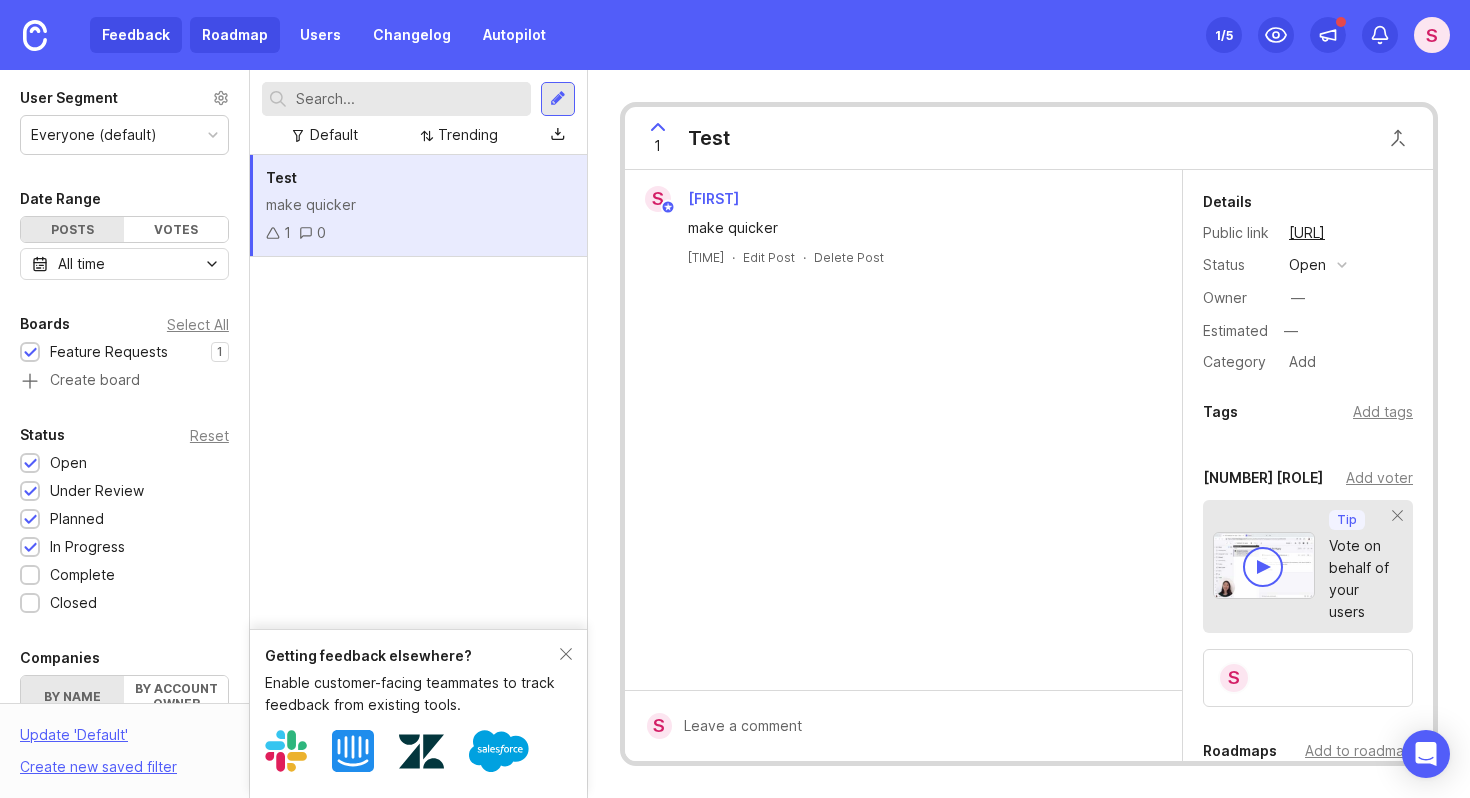 click on "Roadmap" at bounding box center (235, 35) 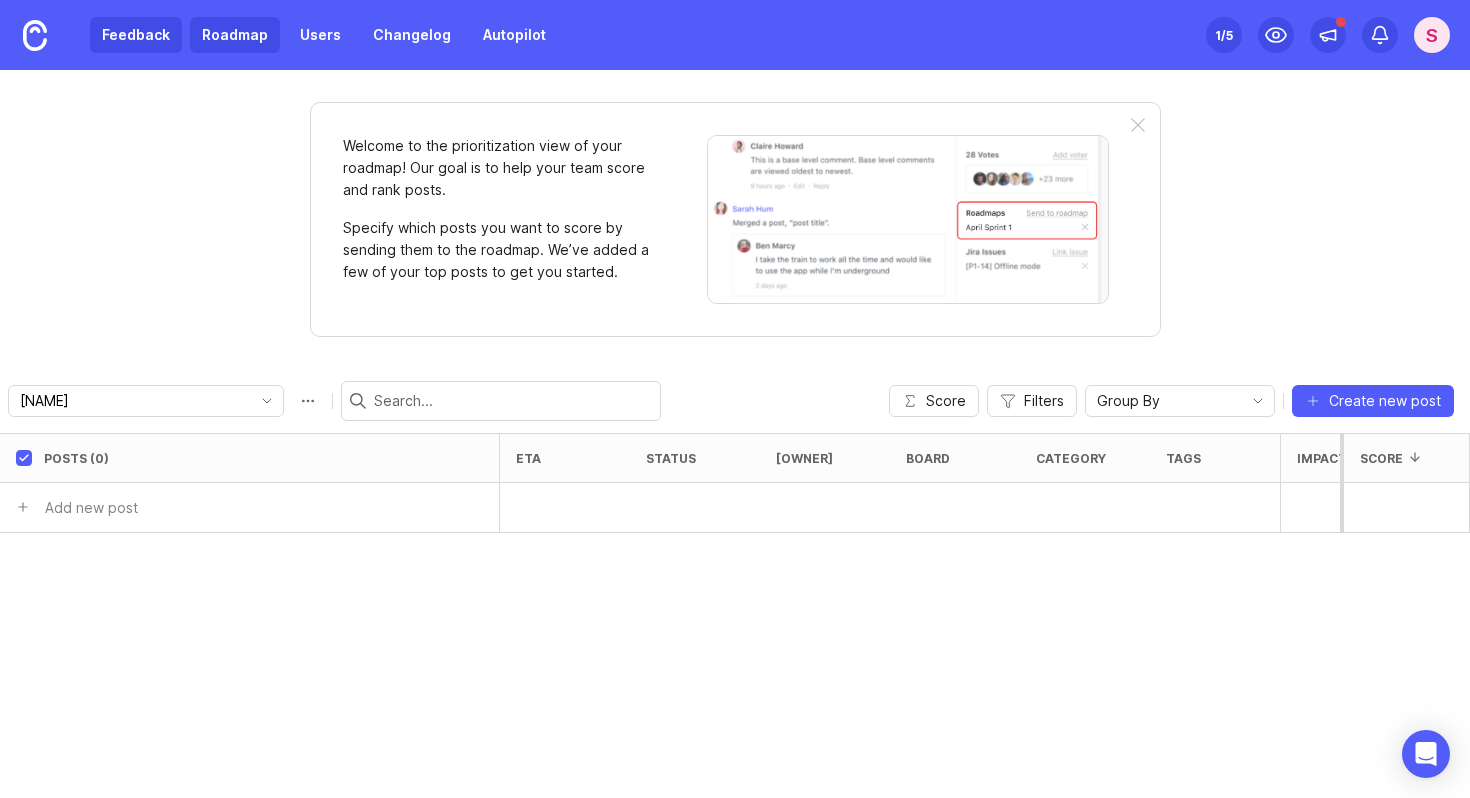 click on "Feedback" at bounding box center (136, 35) 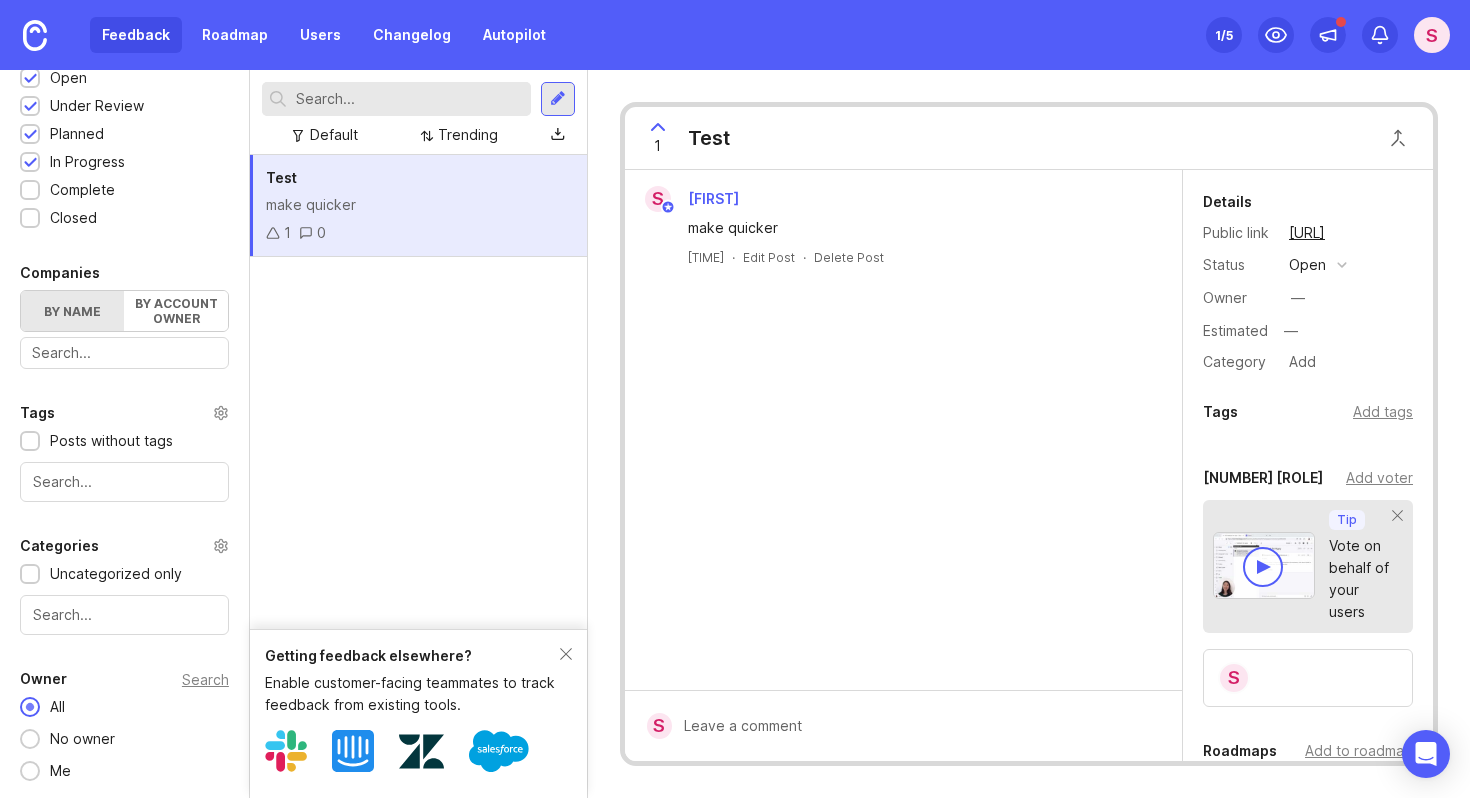 scroll, scrollTop: 0, scrollLeft: 0, axis: both 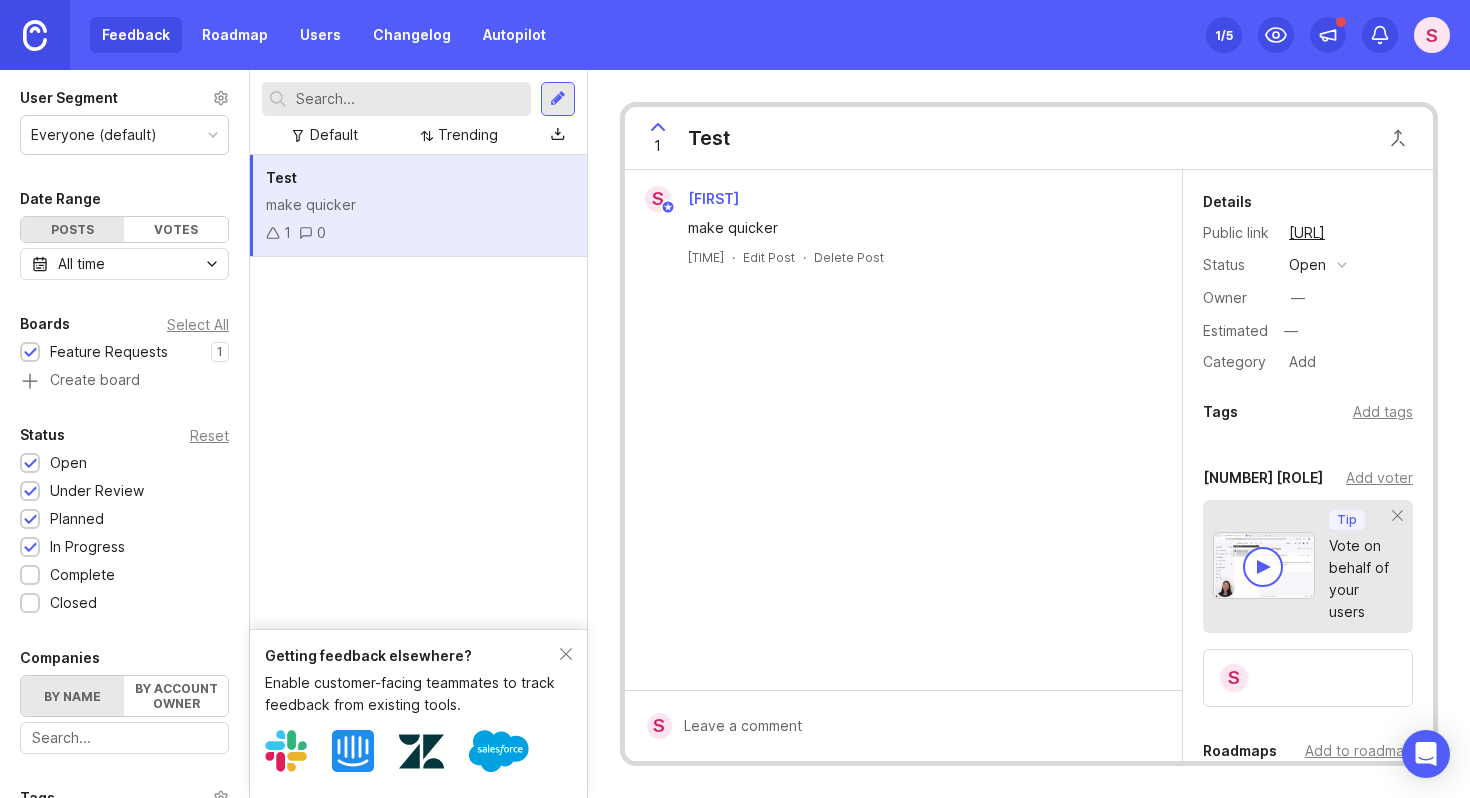 click at bounding box center [35, 35] 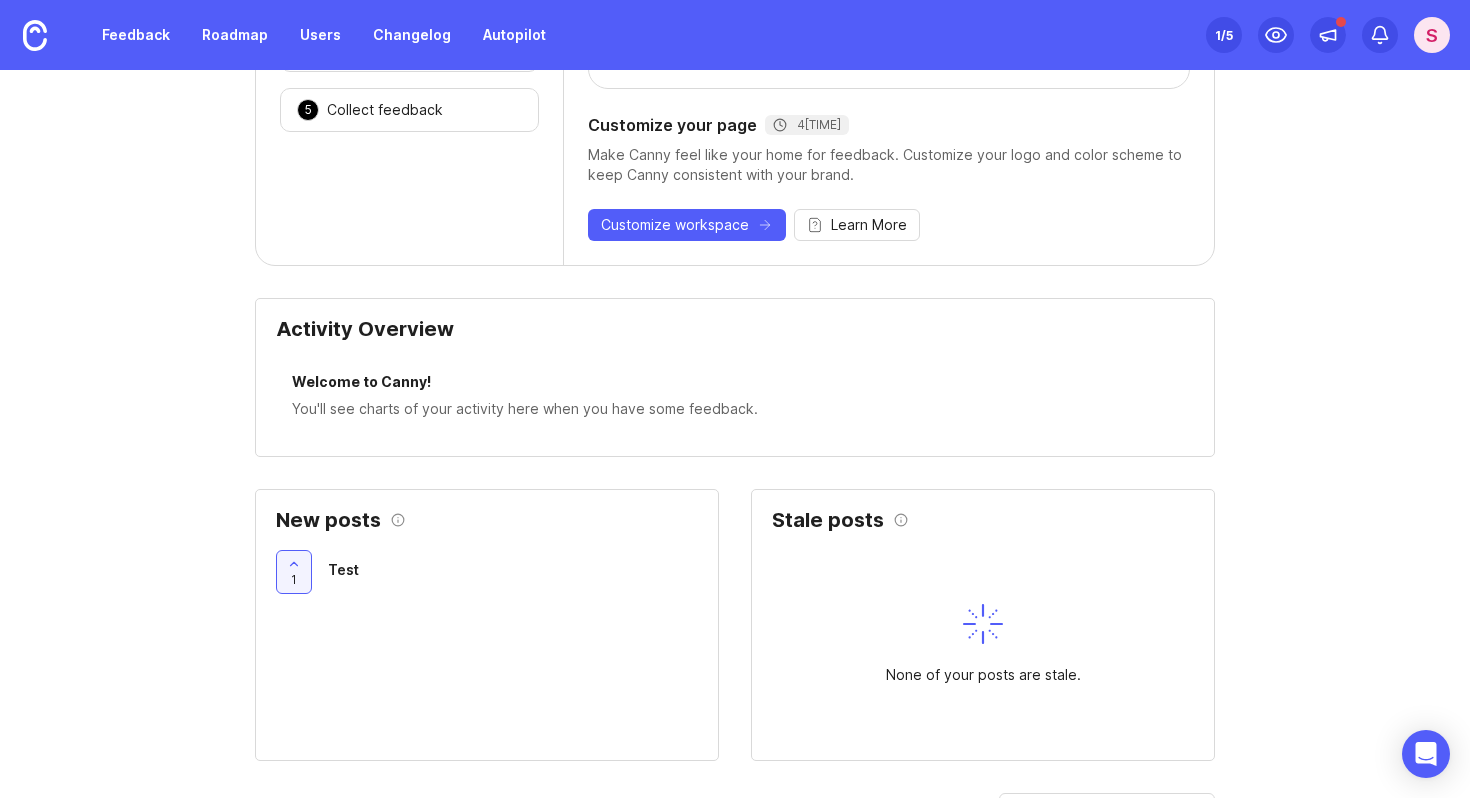 scroll, scrollTop: 0, scrollLeft: 0, axis: both 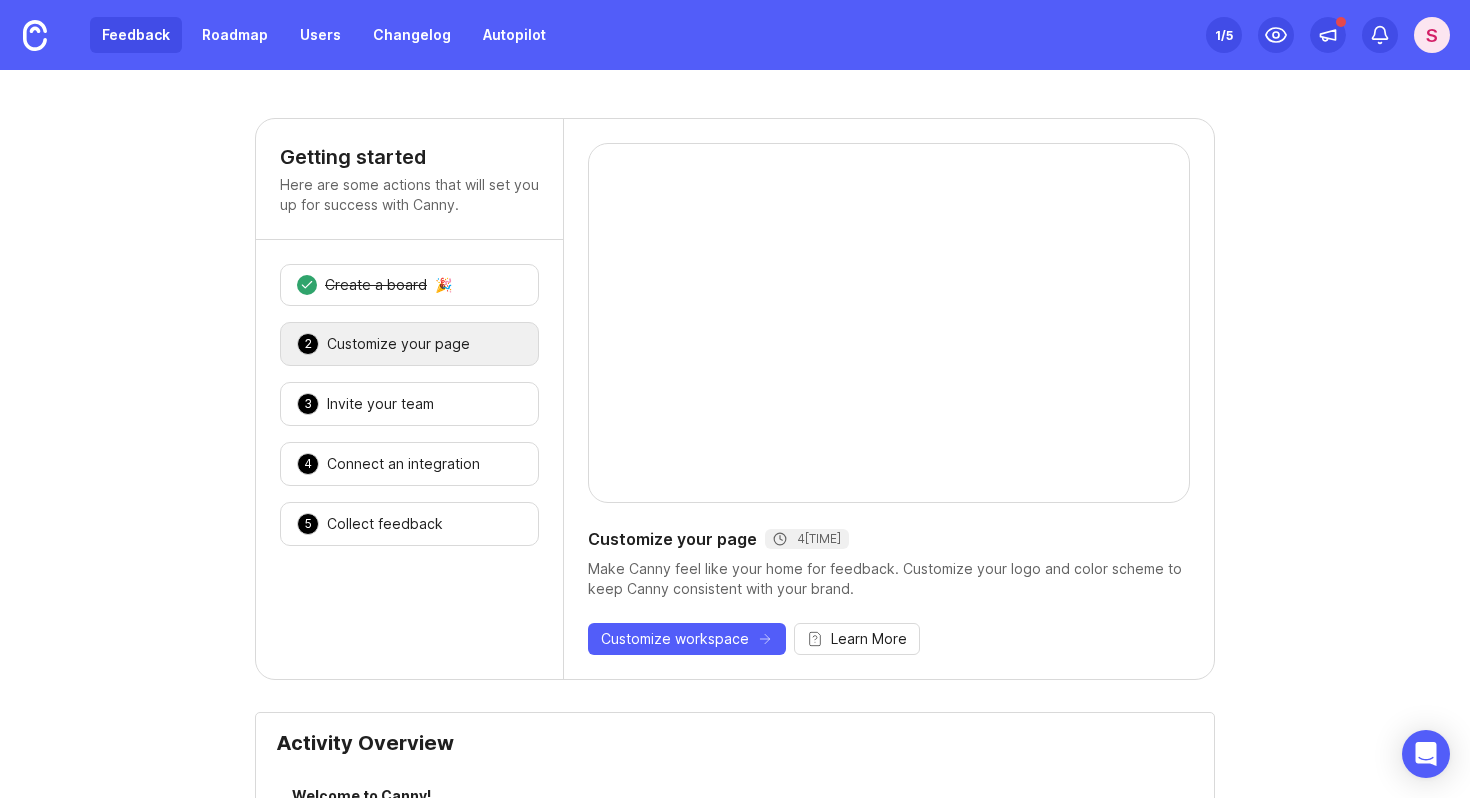 click on "Feedback" at bounding box center (136, 35) 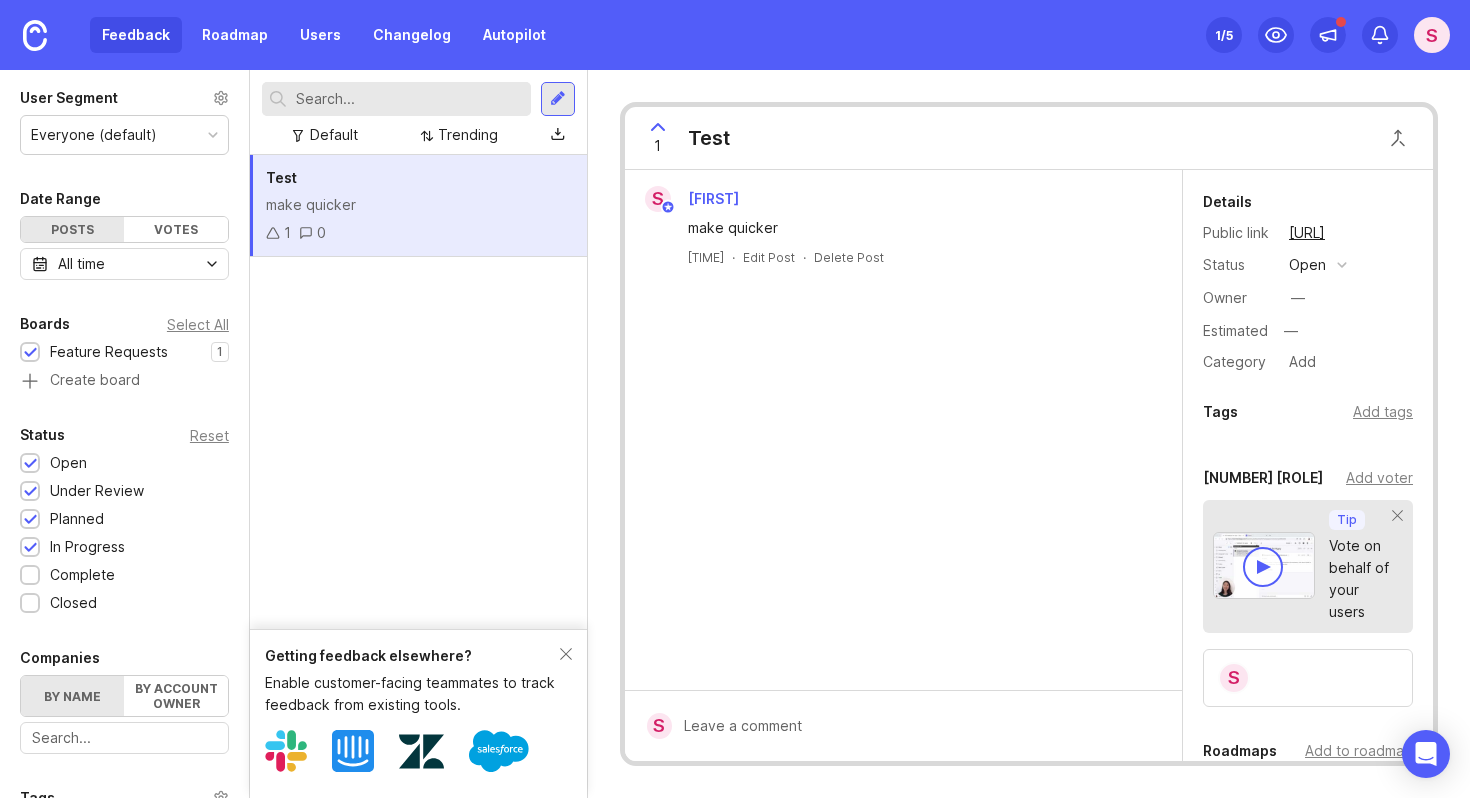 click on "[NAME] [ACTION] [NUMBER] [NUMBER]" at bounding box center (418, 206) 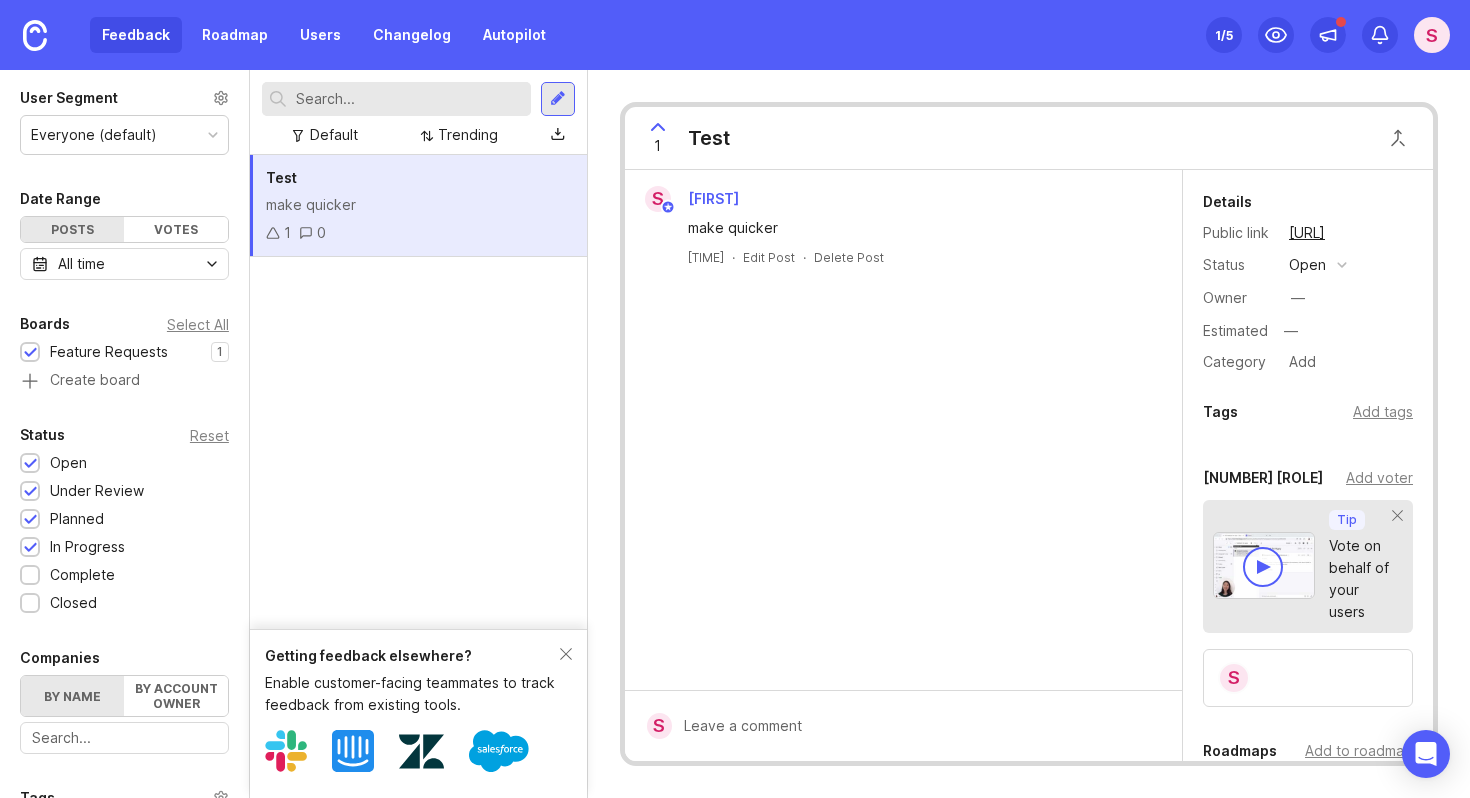 click at bounding box center [221, 98] 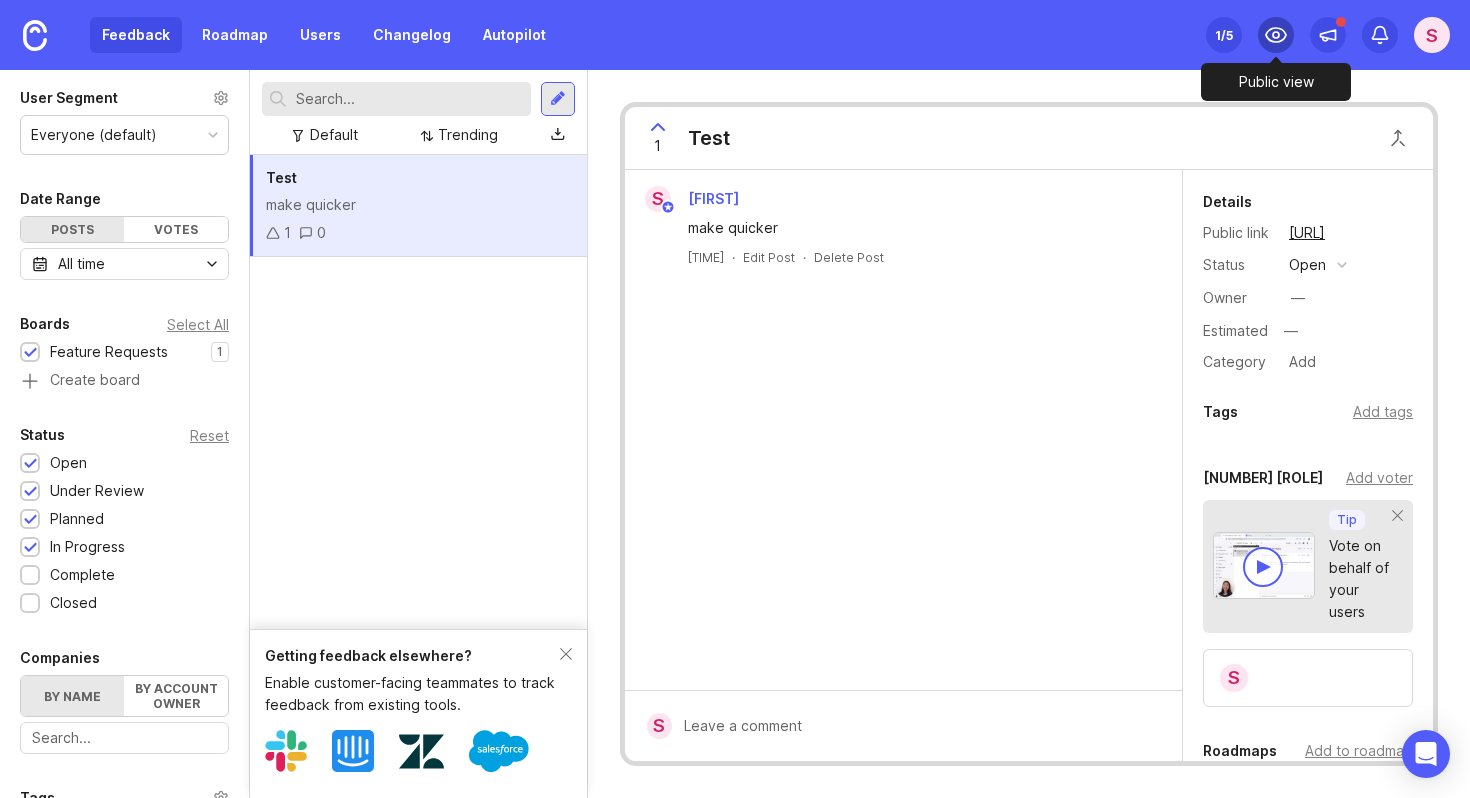 click at bounding box center (1276, 35) 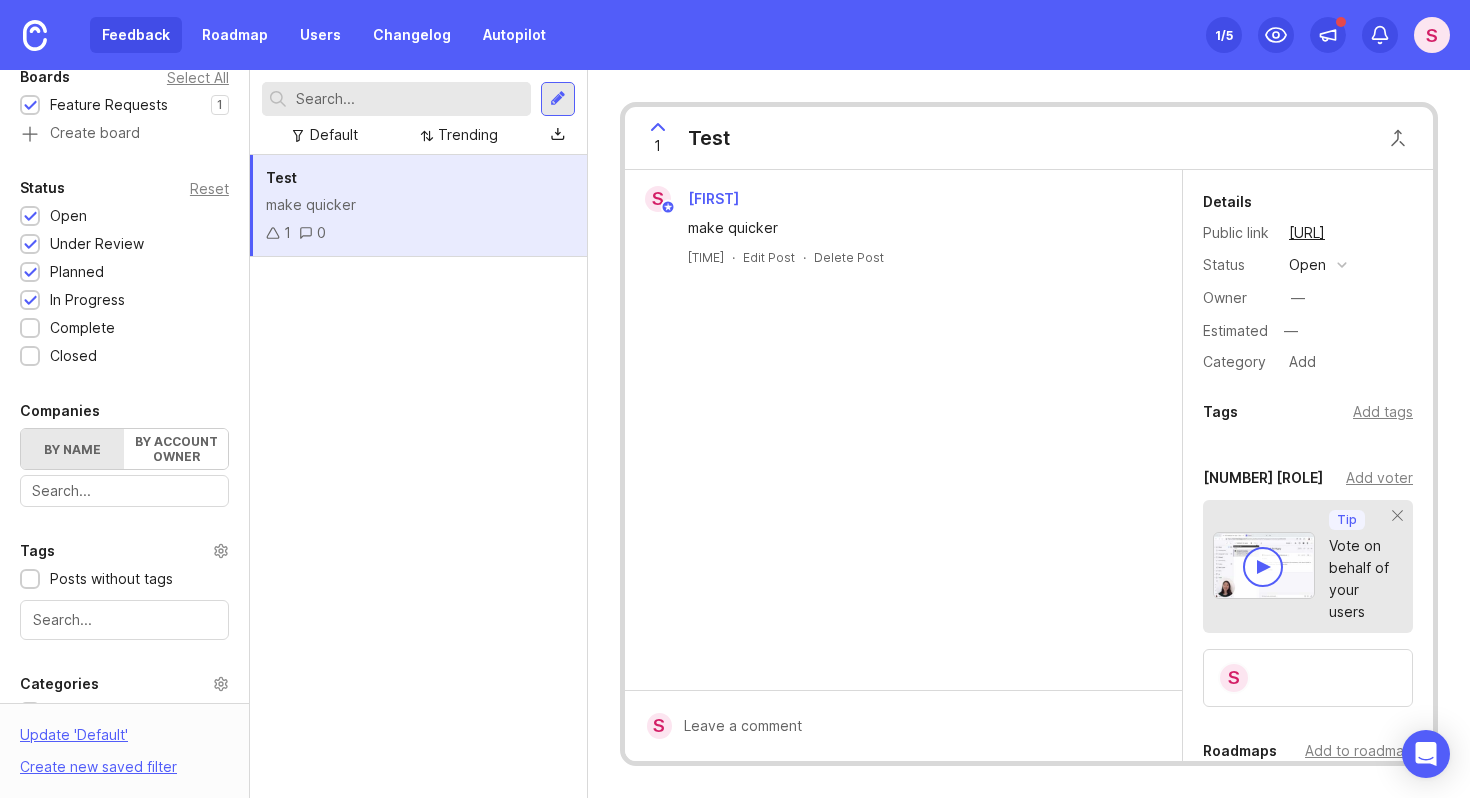 scroll, scrollTop: 1, scrollLeft: 0, axis: vertical 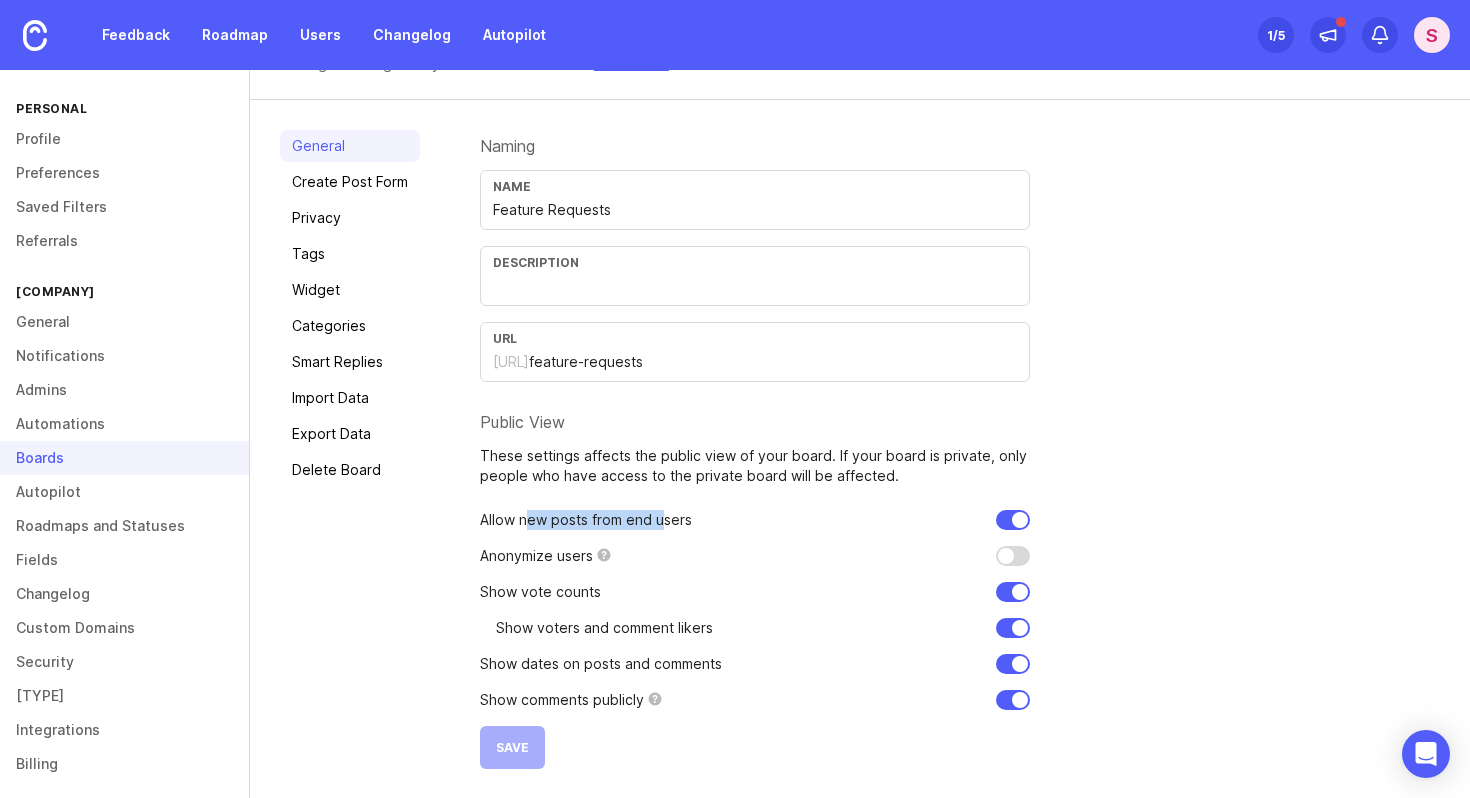drag, startPoint x: 529, startPoint y: 522, endPoint x: 698, endPoint y: 522, distance: 169 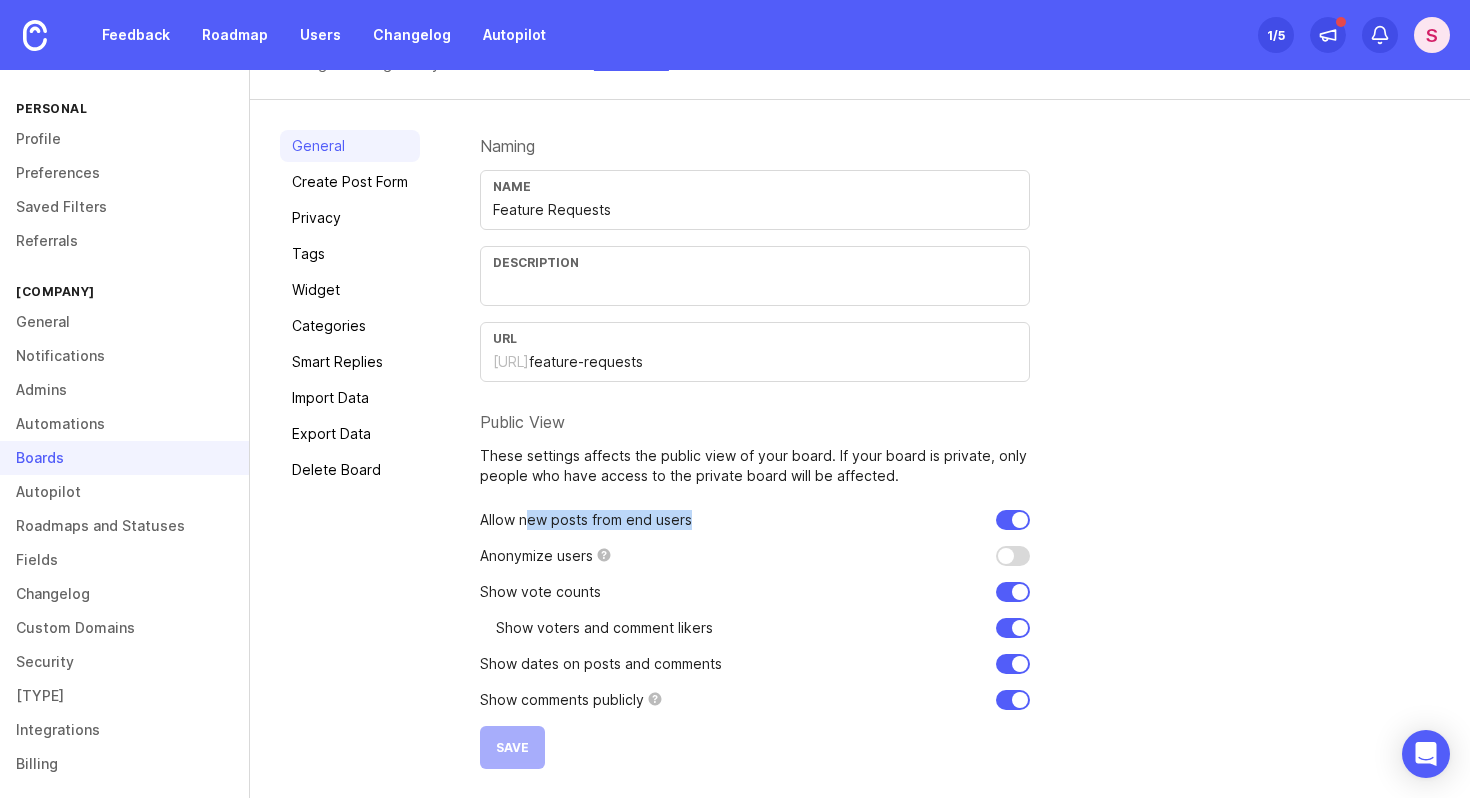 click on "Allow new posts from end users" at bounding box center [755, 520] 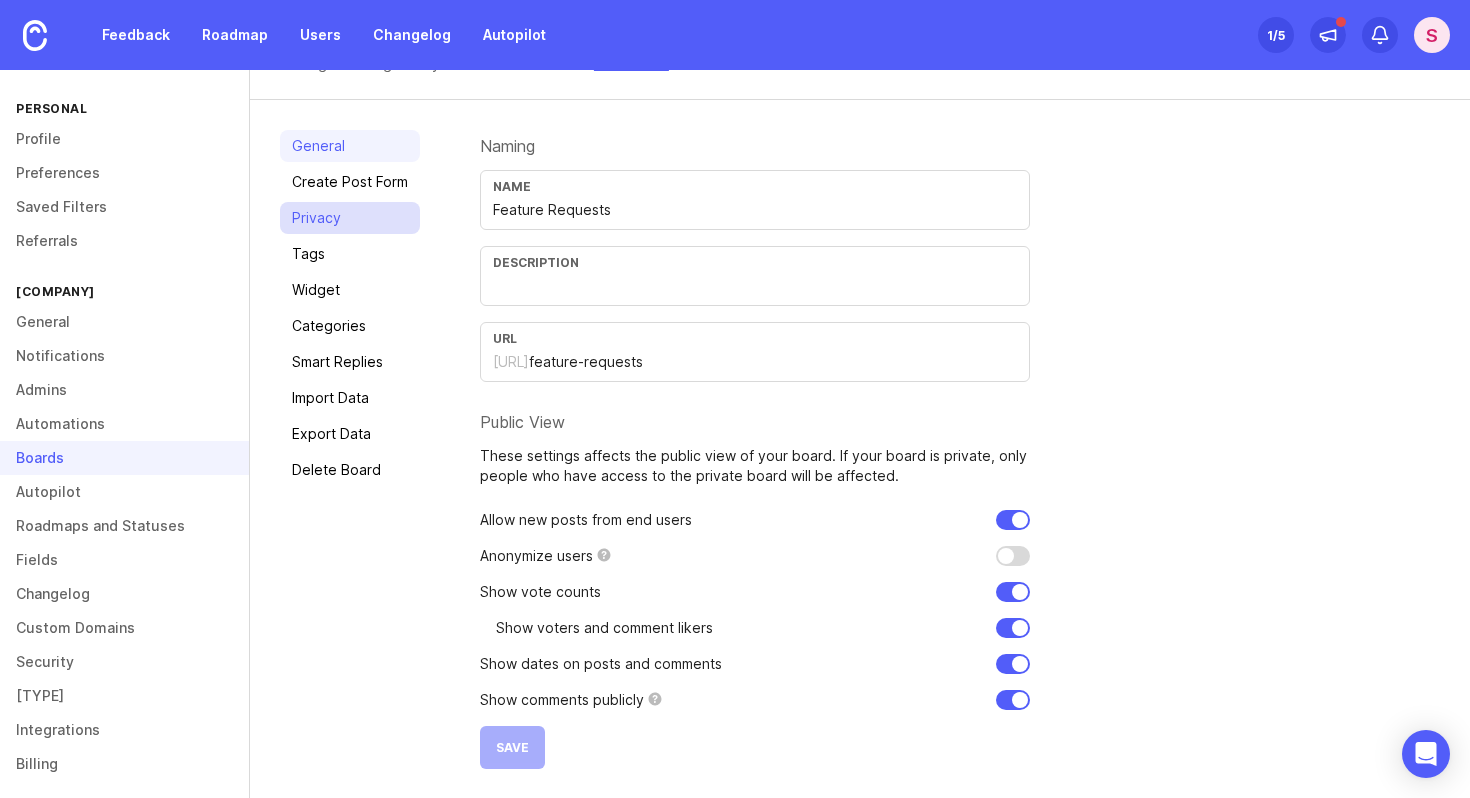 click on "Privacy" at bounding box center [350, 218] 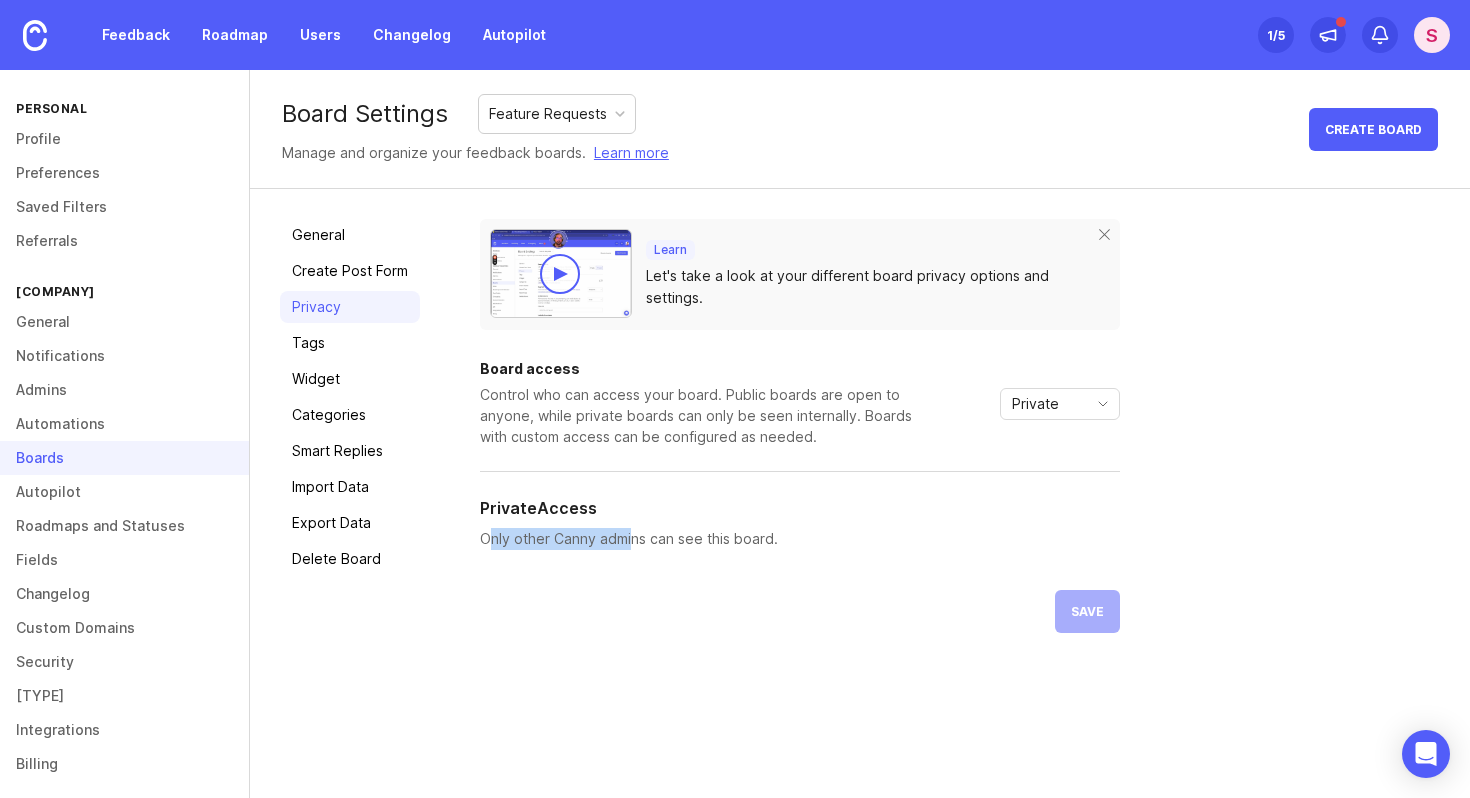 drag, startPoint x: 486, startPoint y: 547, endPoint x: 766, endPoint y: 547, distance: 280 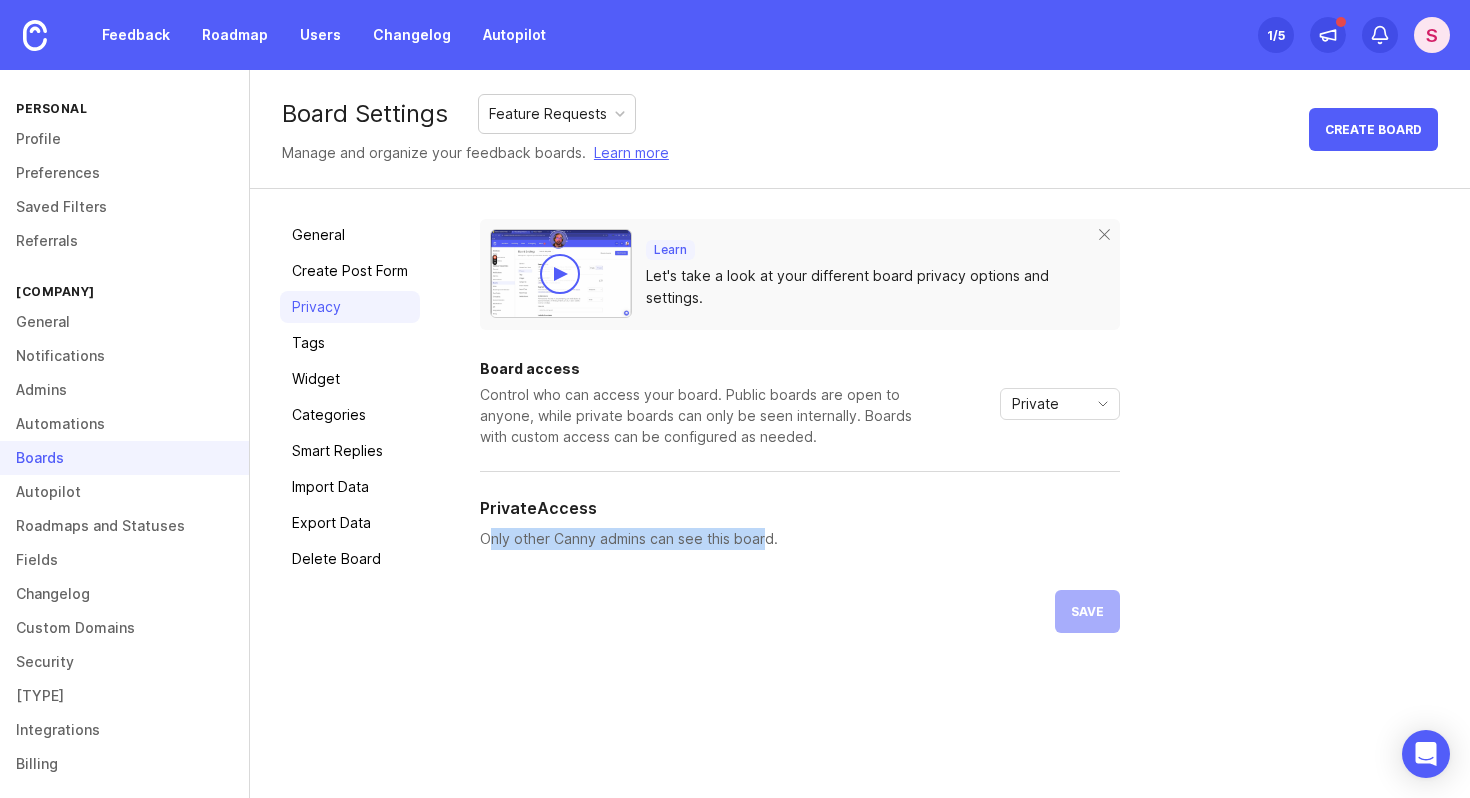 click on "Only other Canny admins can see this board." at bounding box center (800, 539) 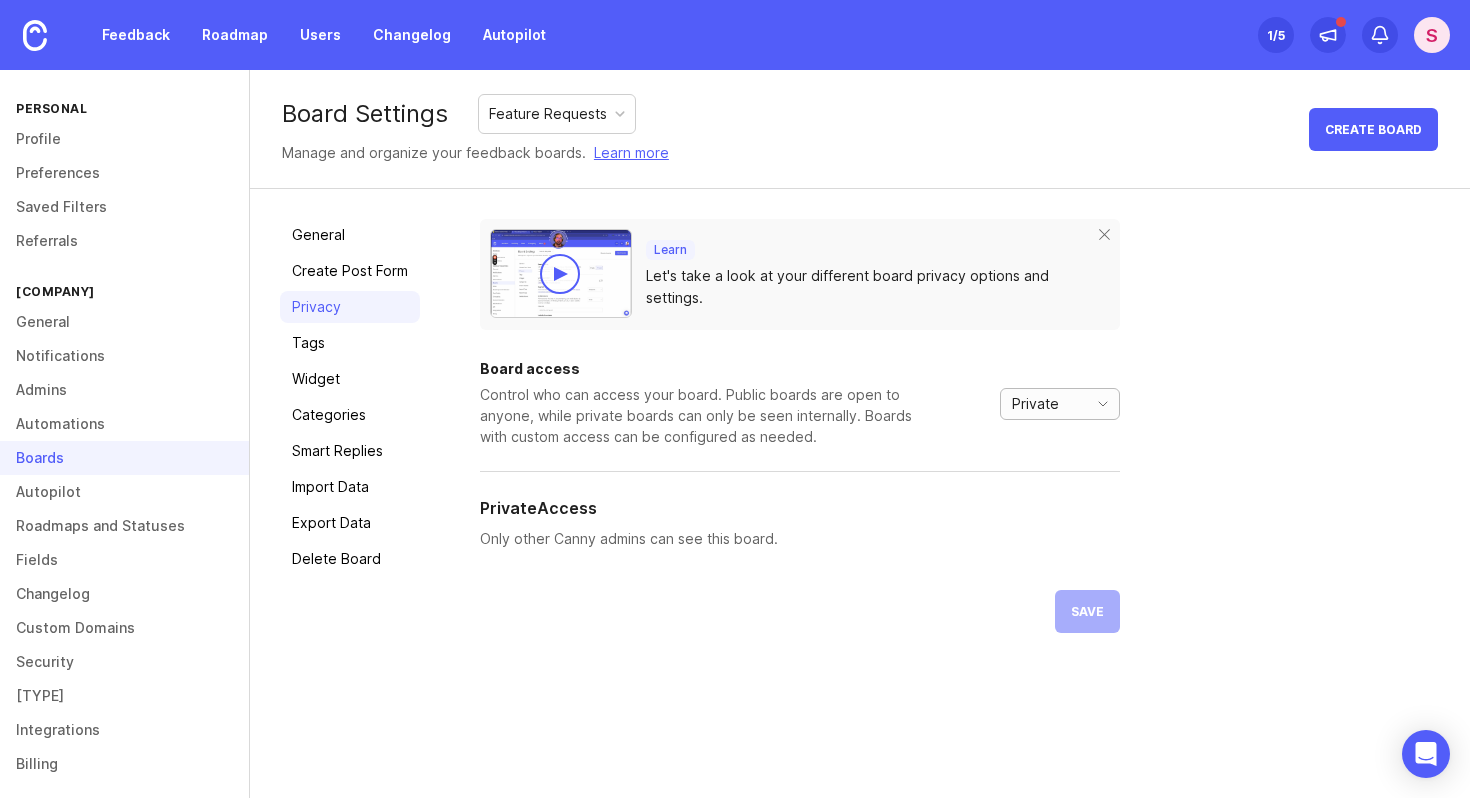 click at bounding box center [1103, 404] 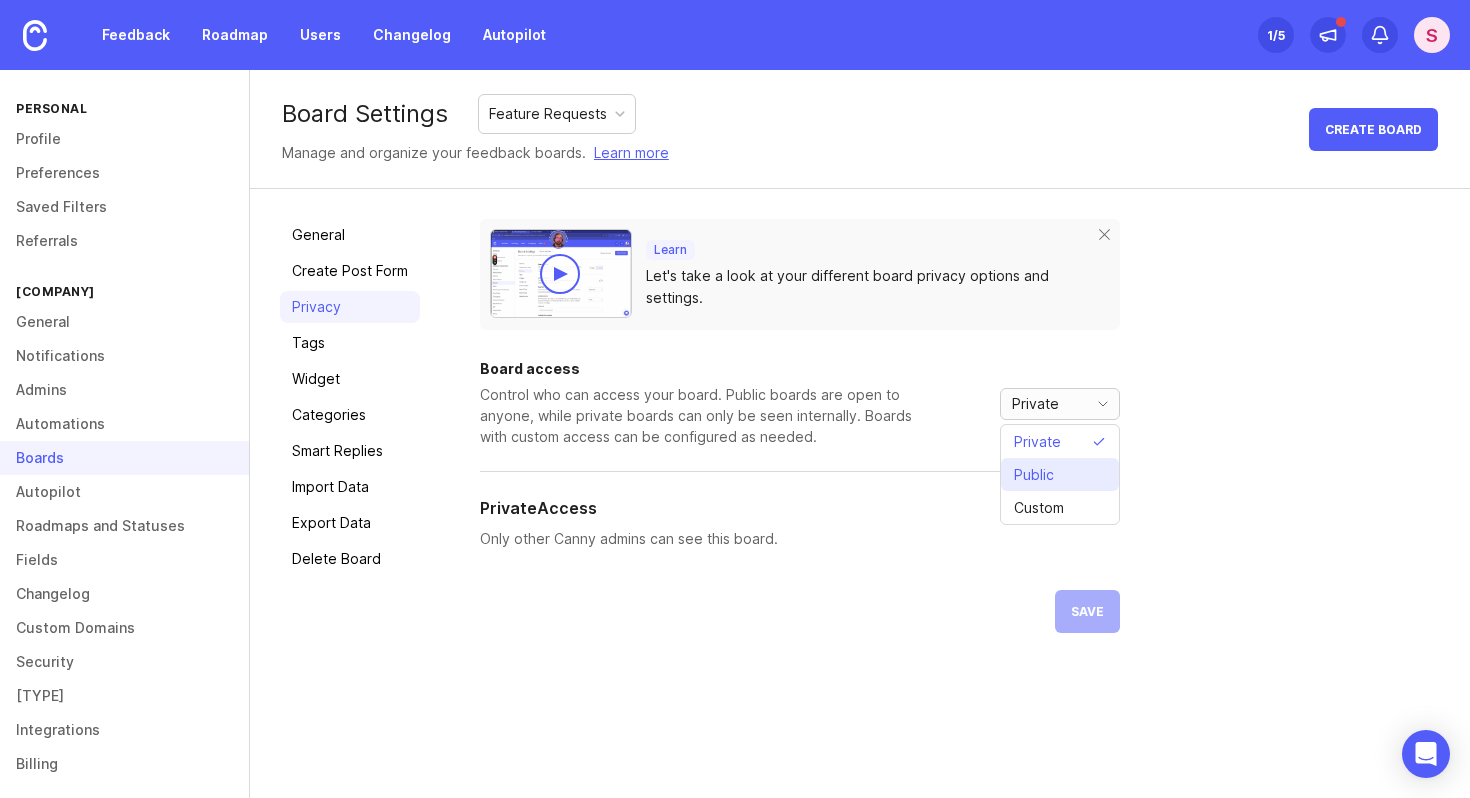 click on "Public" at bounding box center [1034, 475] 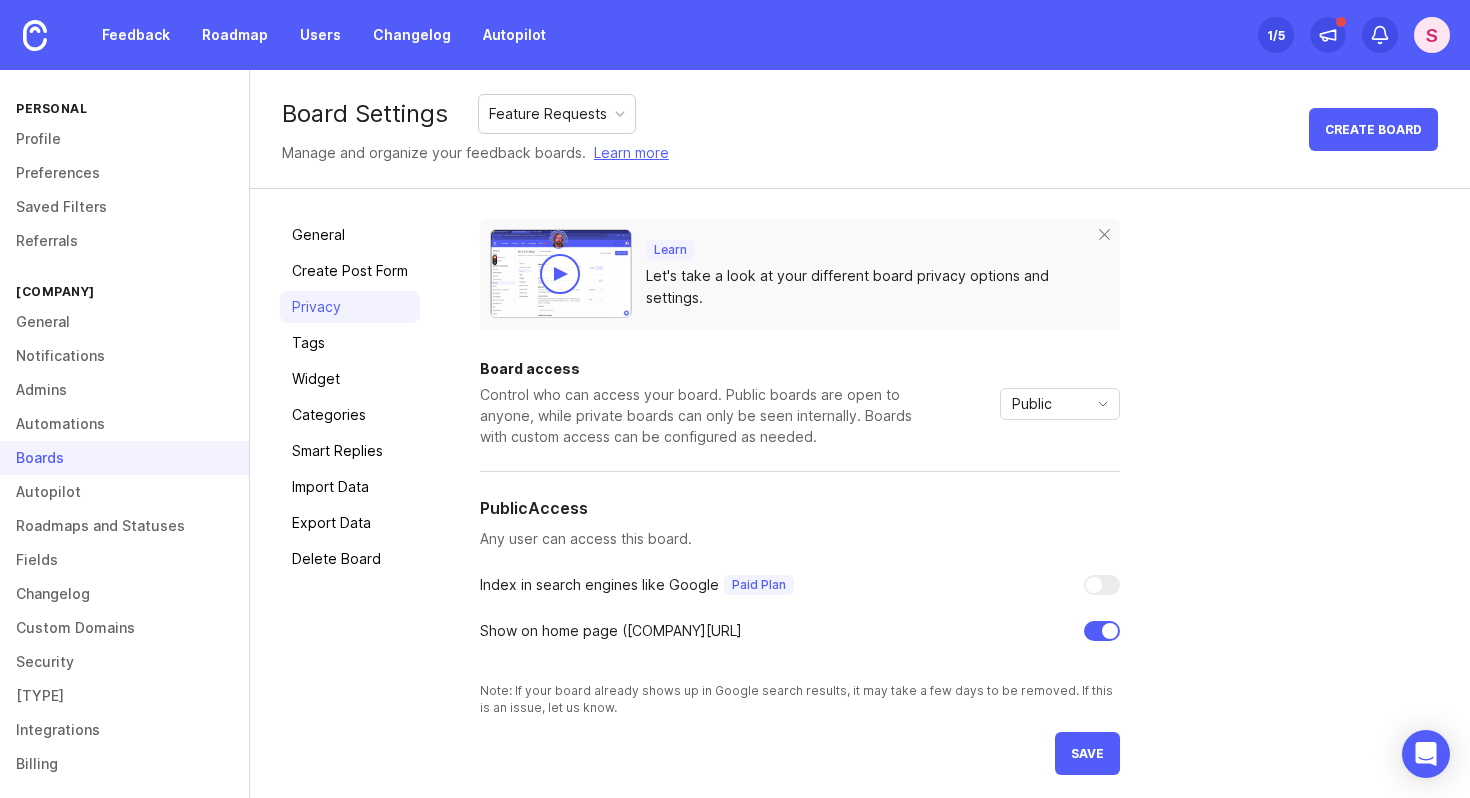 scroll, scrollTop: 6, scrollLeft: 0, axis: vertical 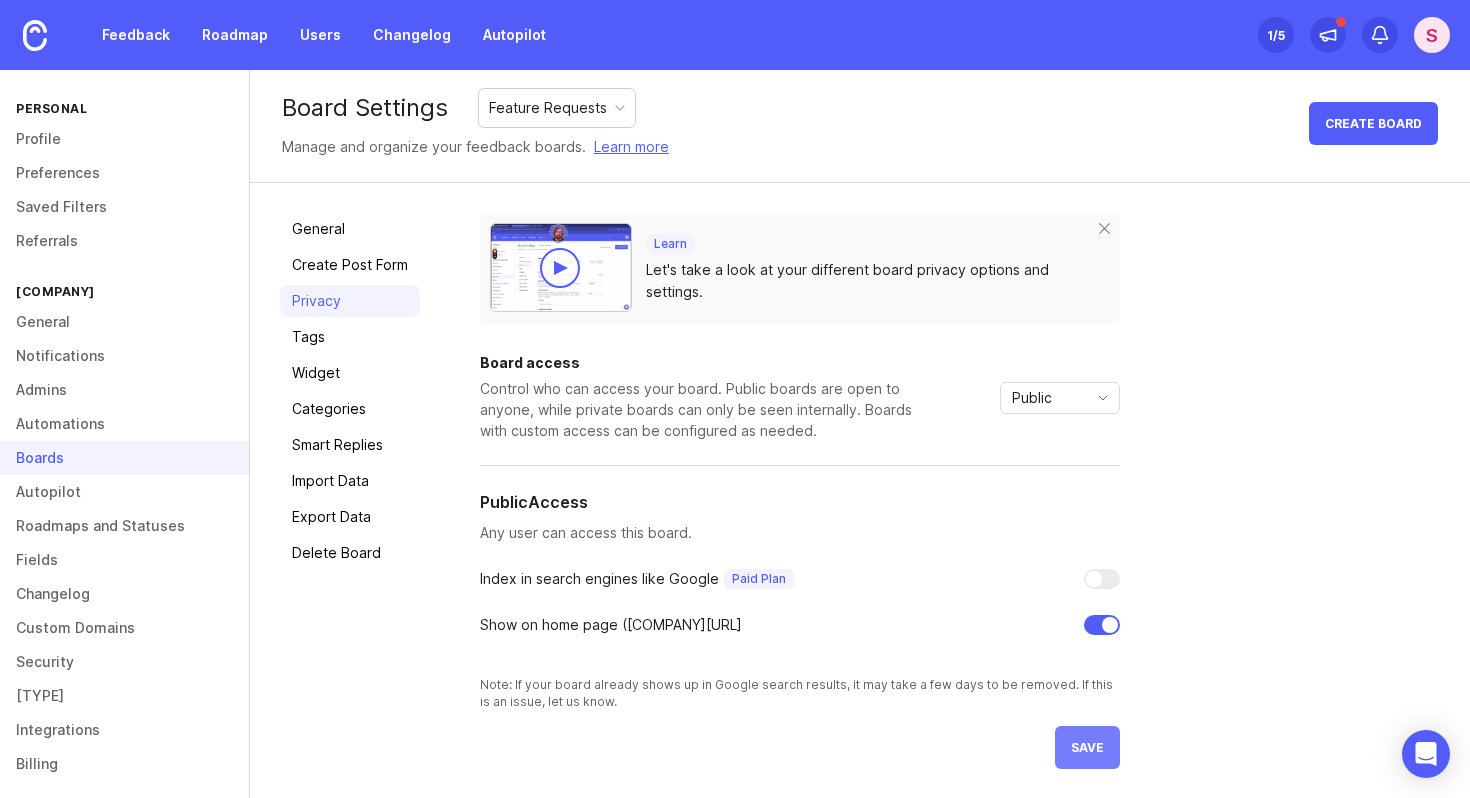 click on "save" at bounding box center [1087, 747] 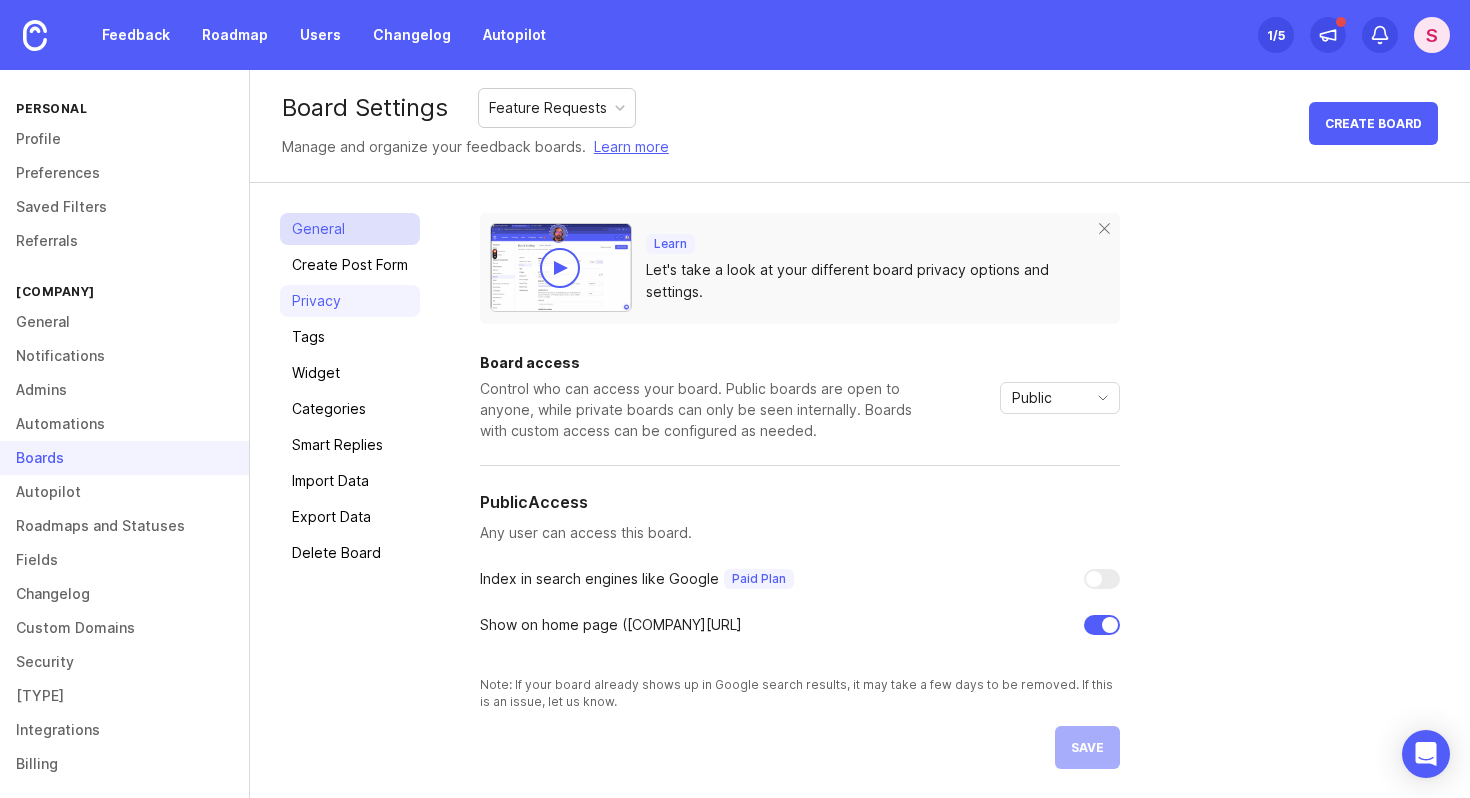 click on "General" at bounding box center [350, 229] 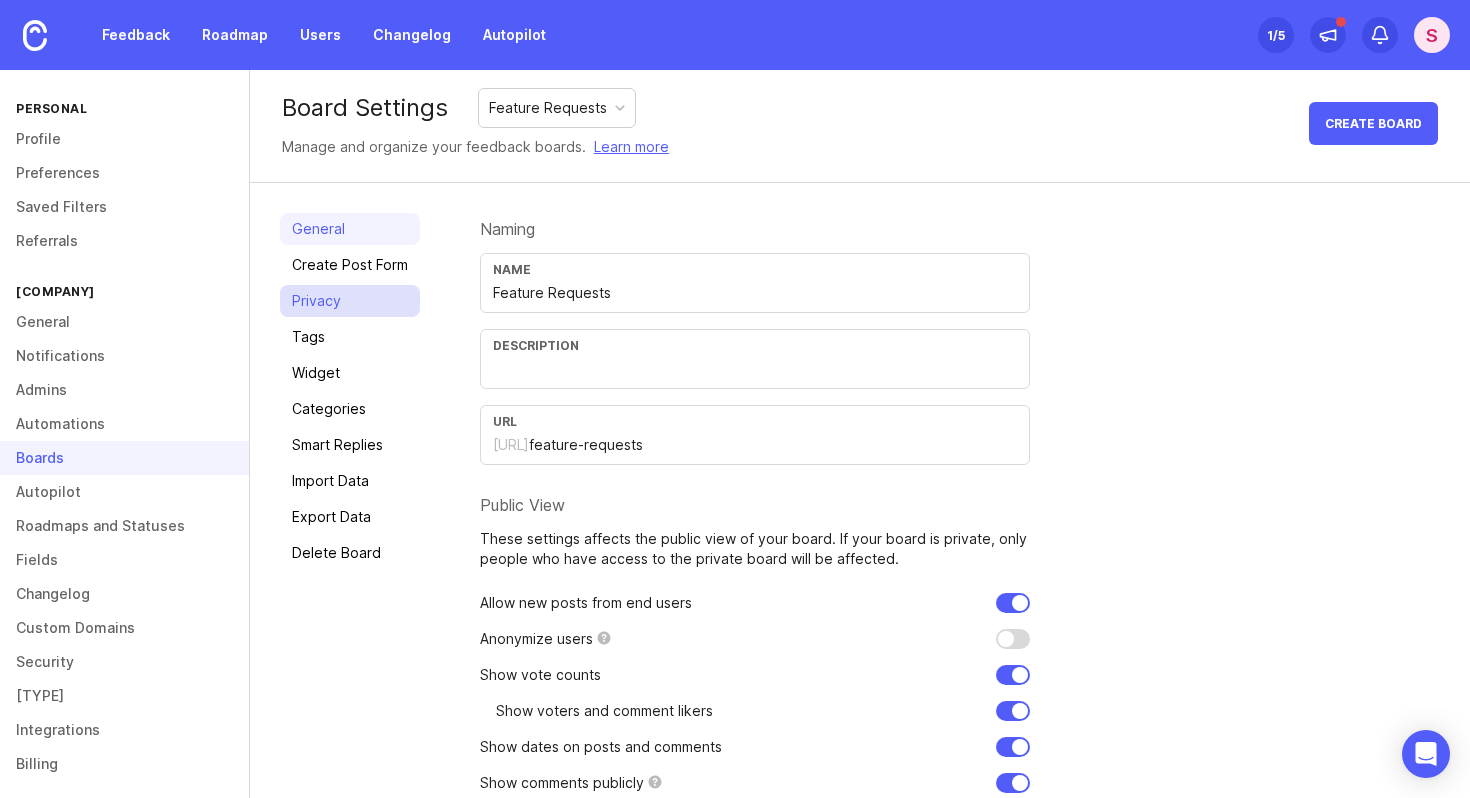 click on "Privacy" at bounding box center (350, 301) 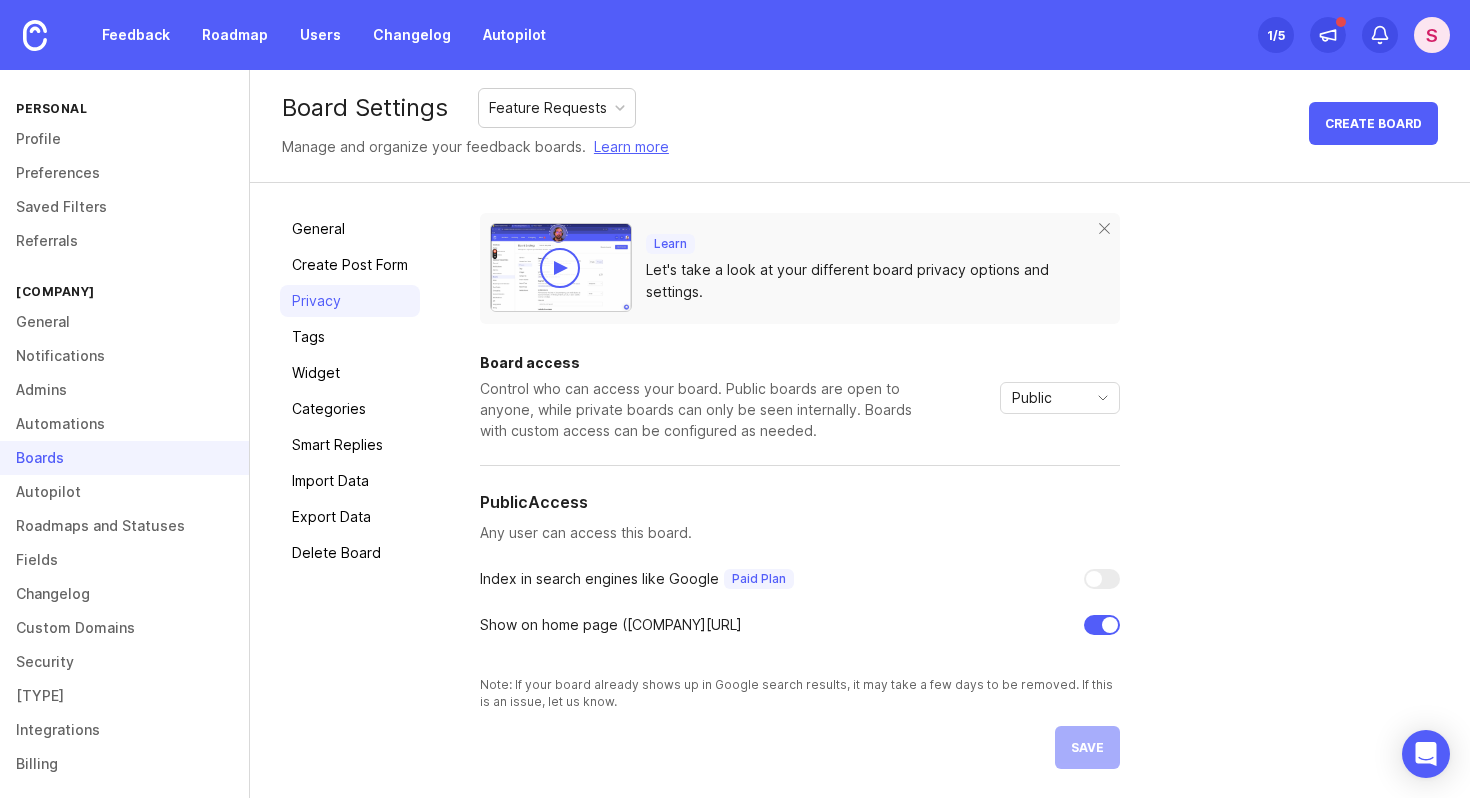 drag, startPoint x: 624, startPoint y: 624, endPoint x: 771, endPoint y: 626, distance: 147.01361 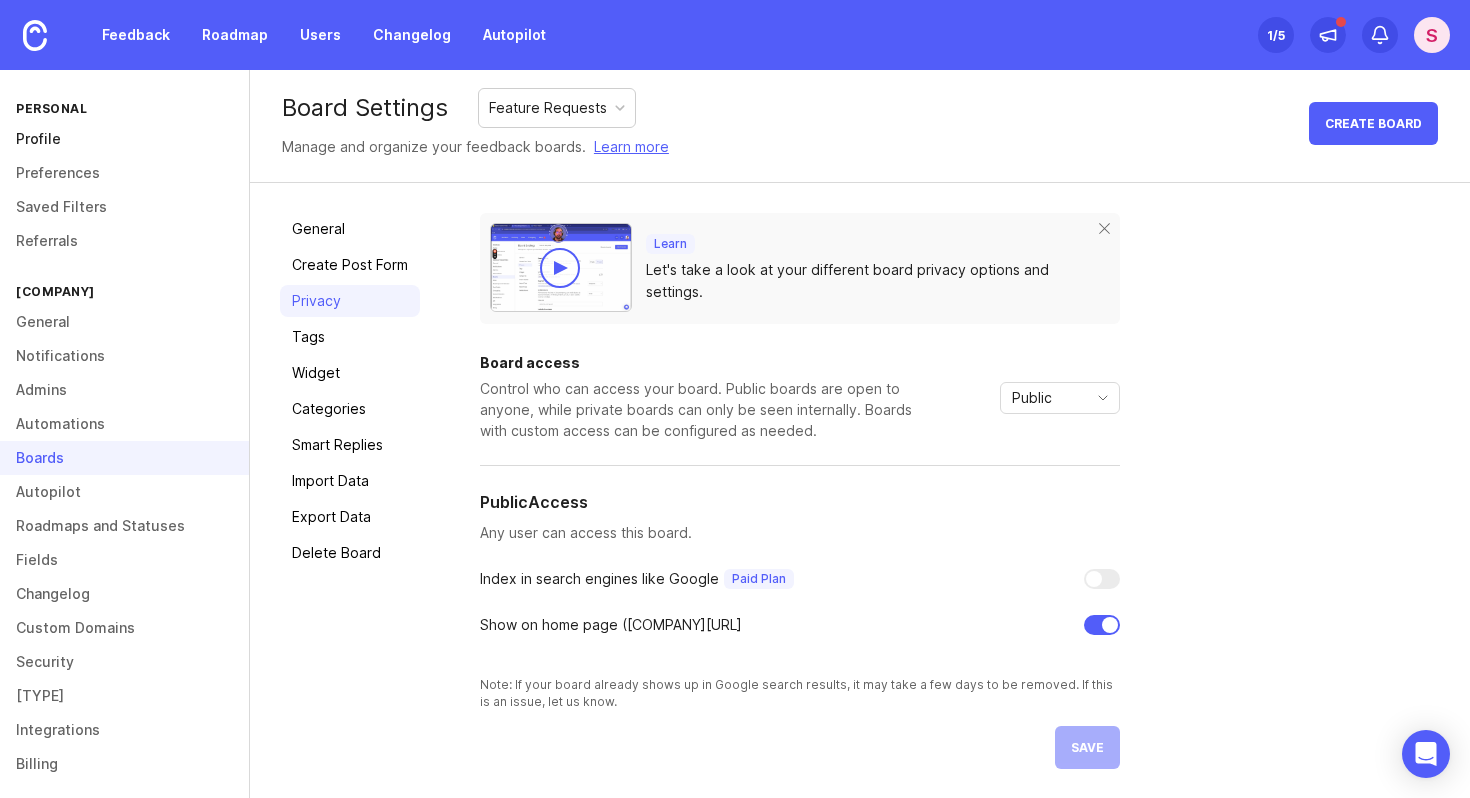 click on "Profile" at bounding box center (124, 139) 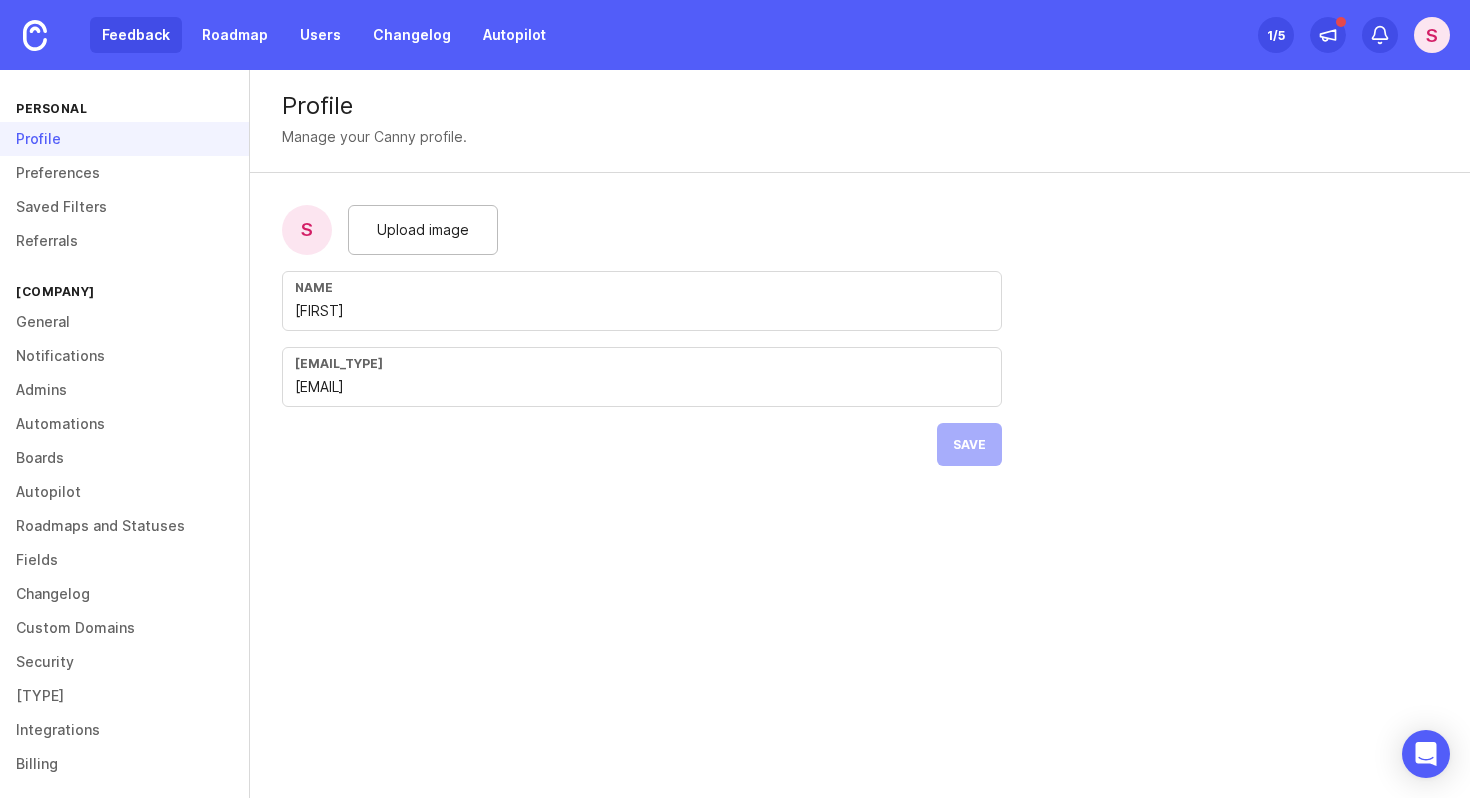 click on "Feedback" at bounding box center [136, 35] 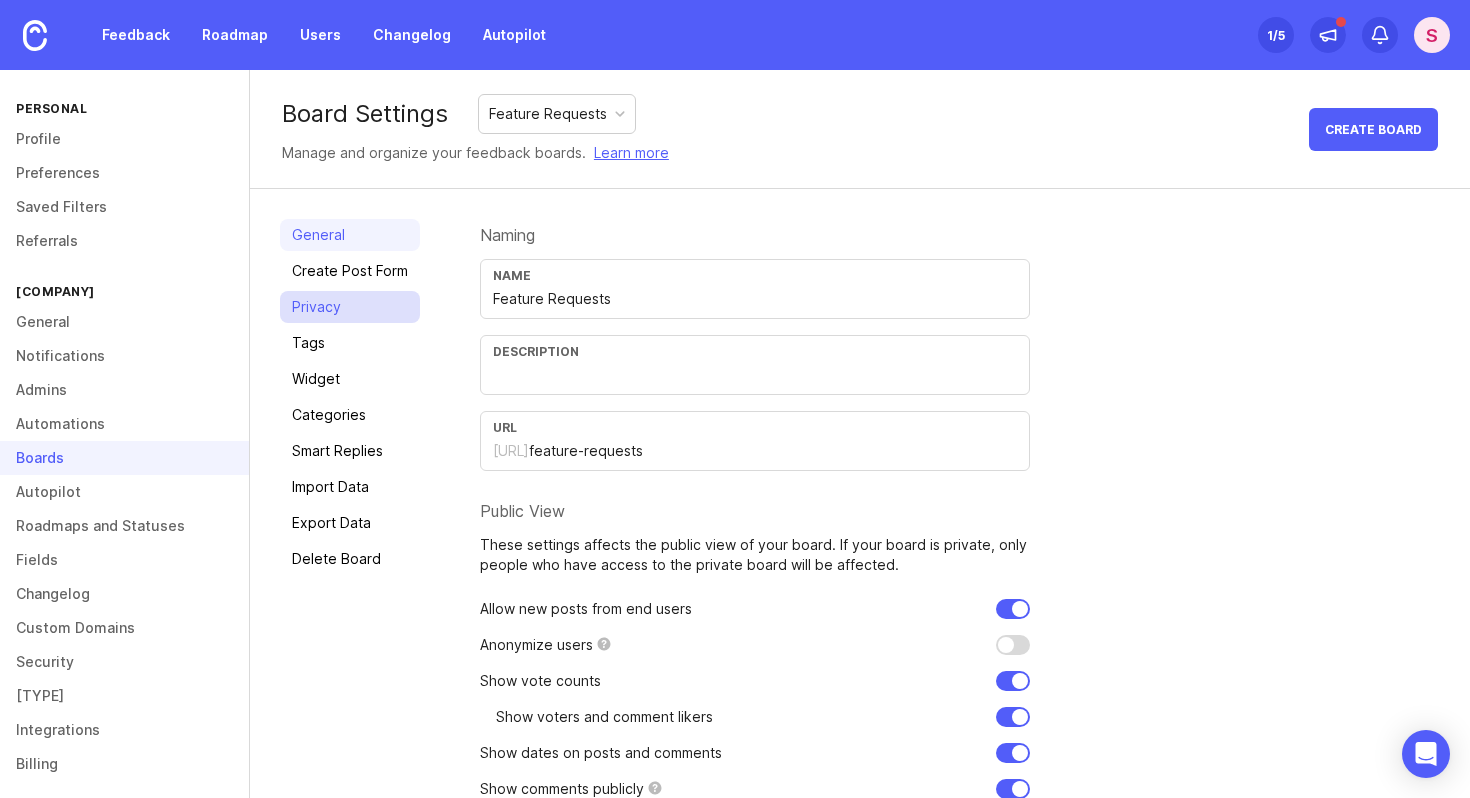 click on "Privacy" at bounding box center (350, 307) 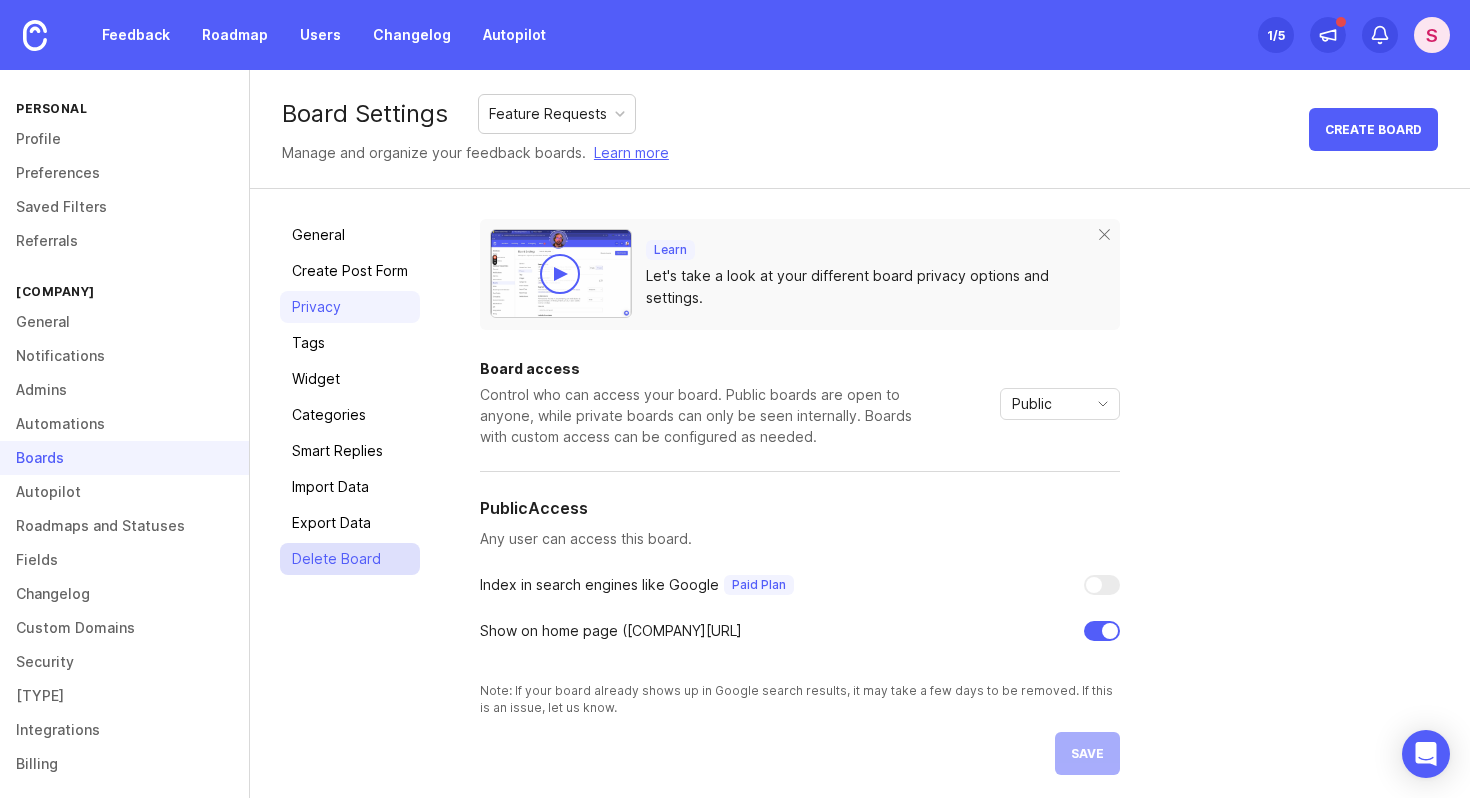 click on "Delete Board" at bounding box center [350, 559] 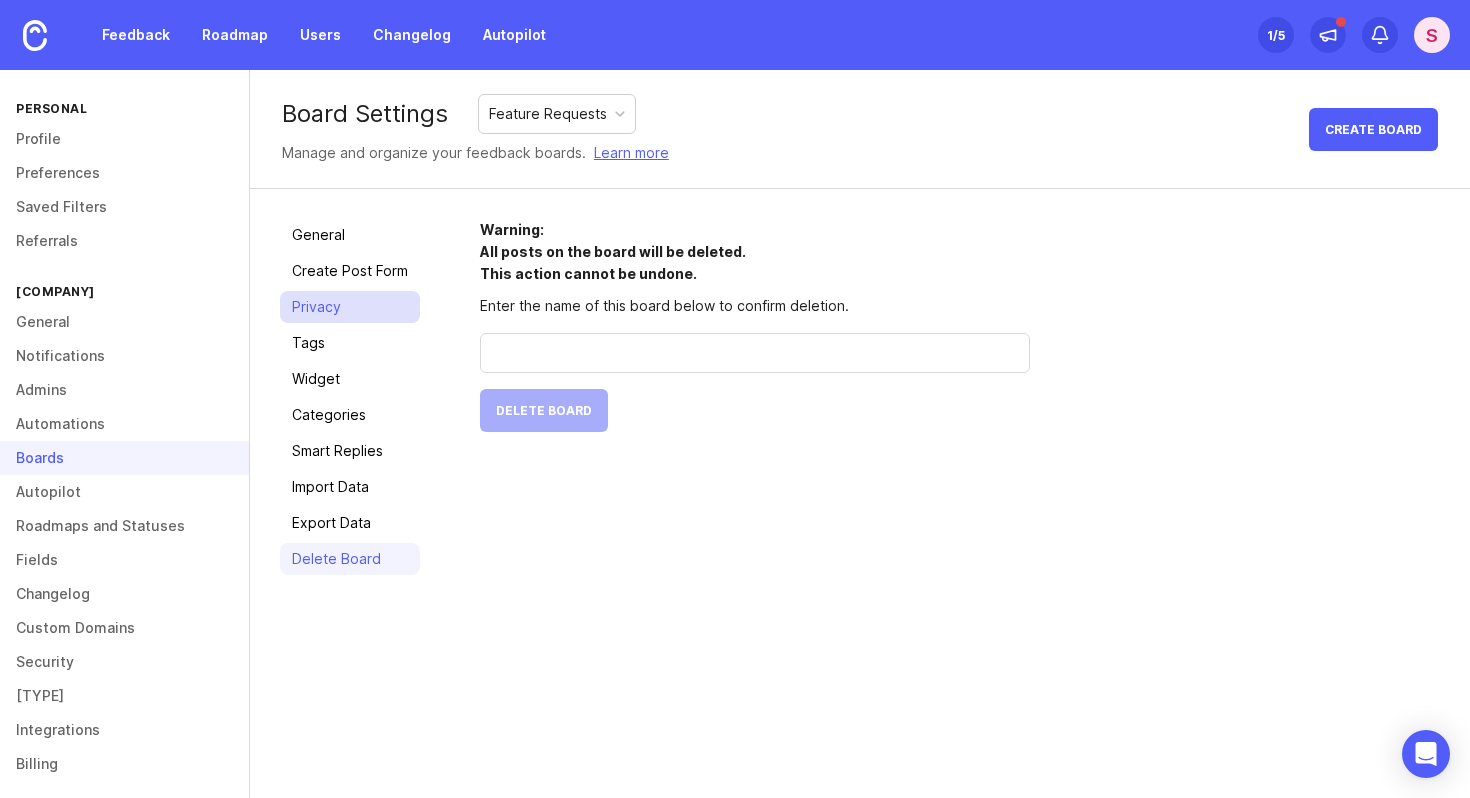 click on "Privacy" at bounding box center (350, 307) 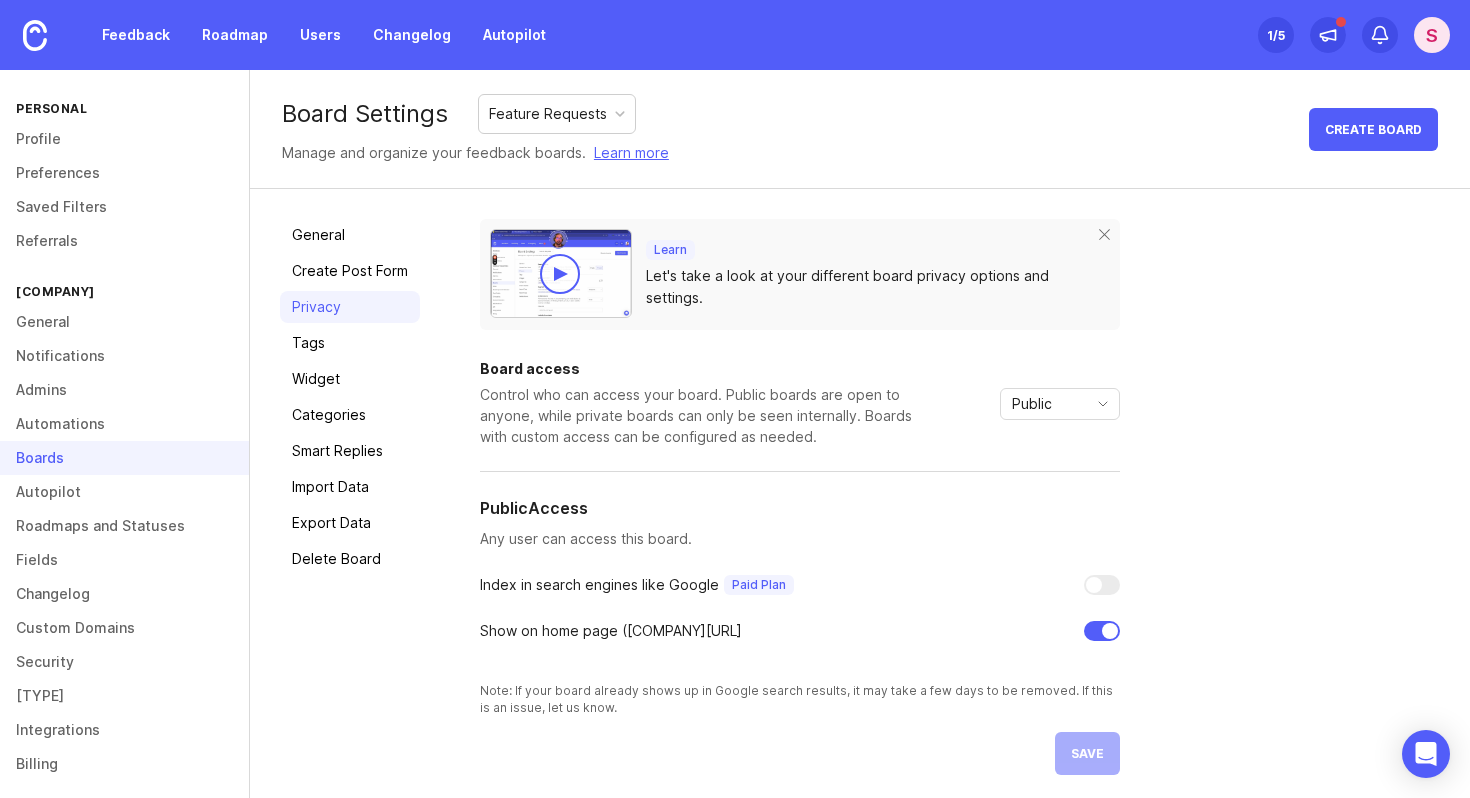 scroll, scrollTop: 6, scrollLeft: 0, axis: vertical 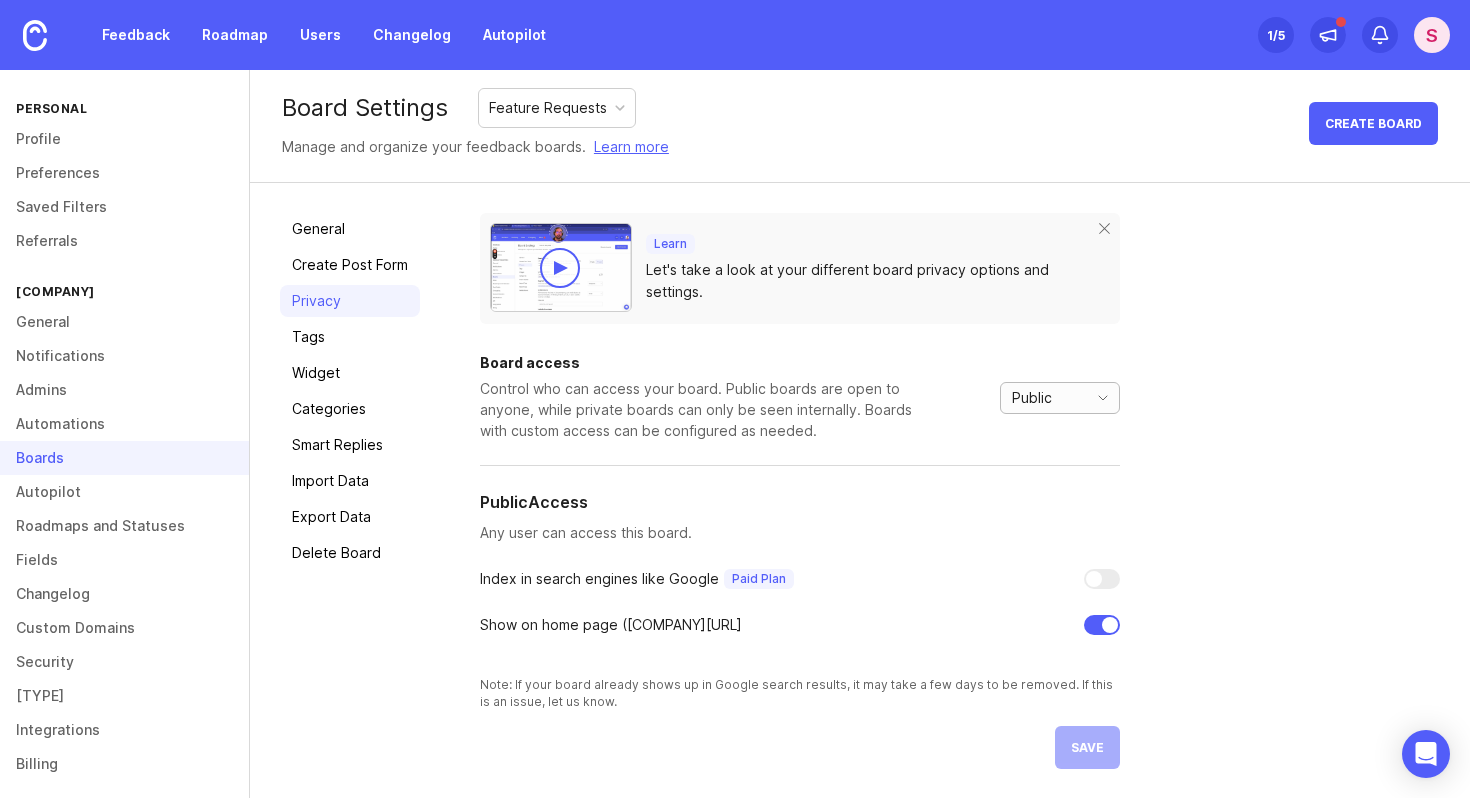 click on "Public" at bounding box center (1060, 398) 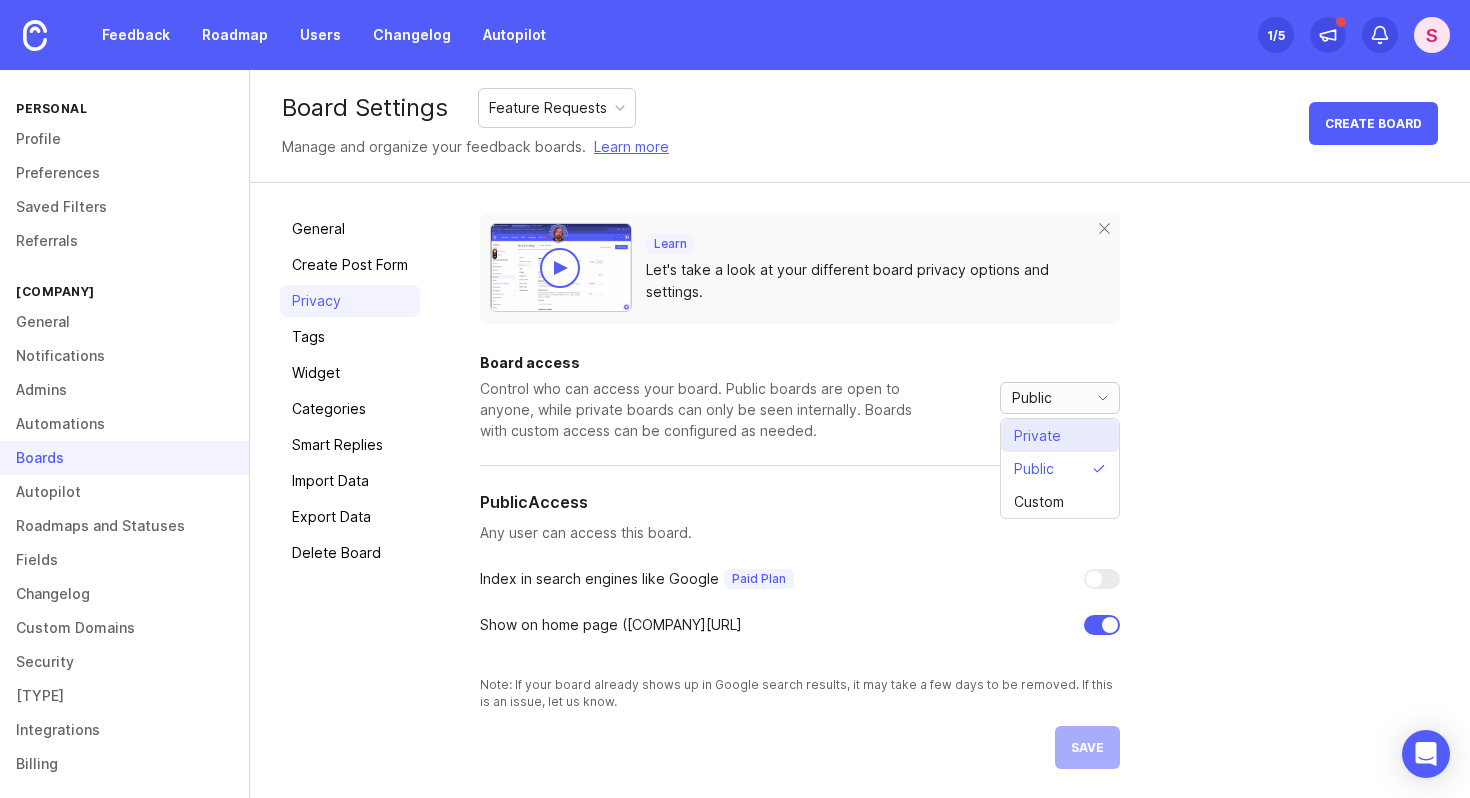 click on "Private" at bounding box center [1060, 435] 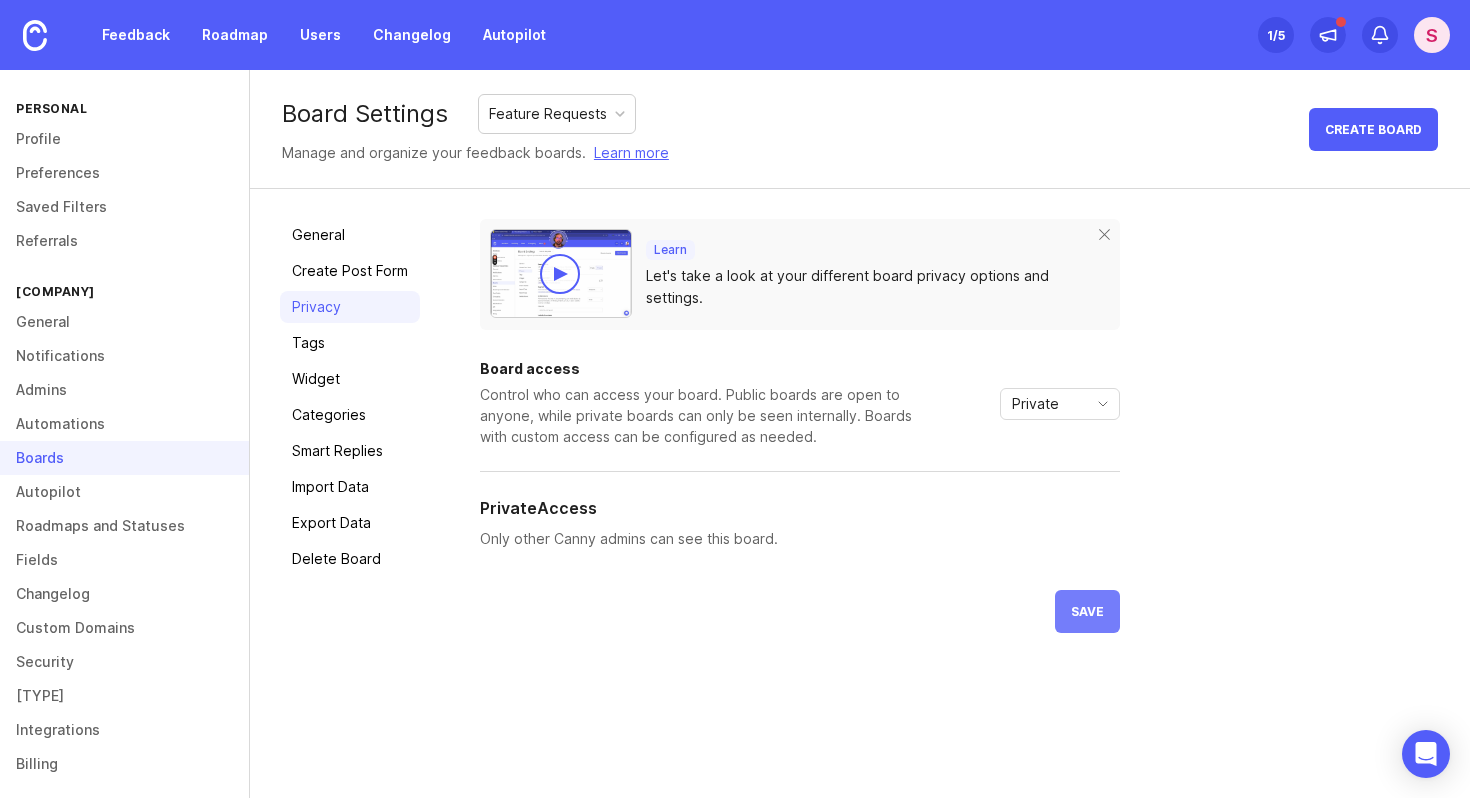 click on "save" at bounding box center (1087, 611) 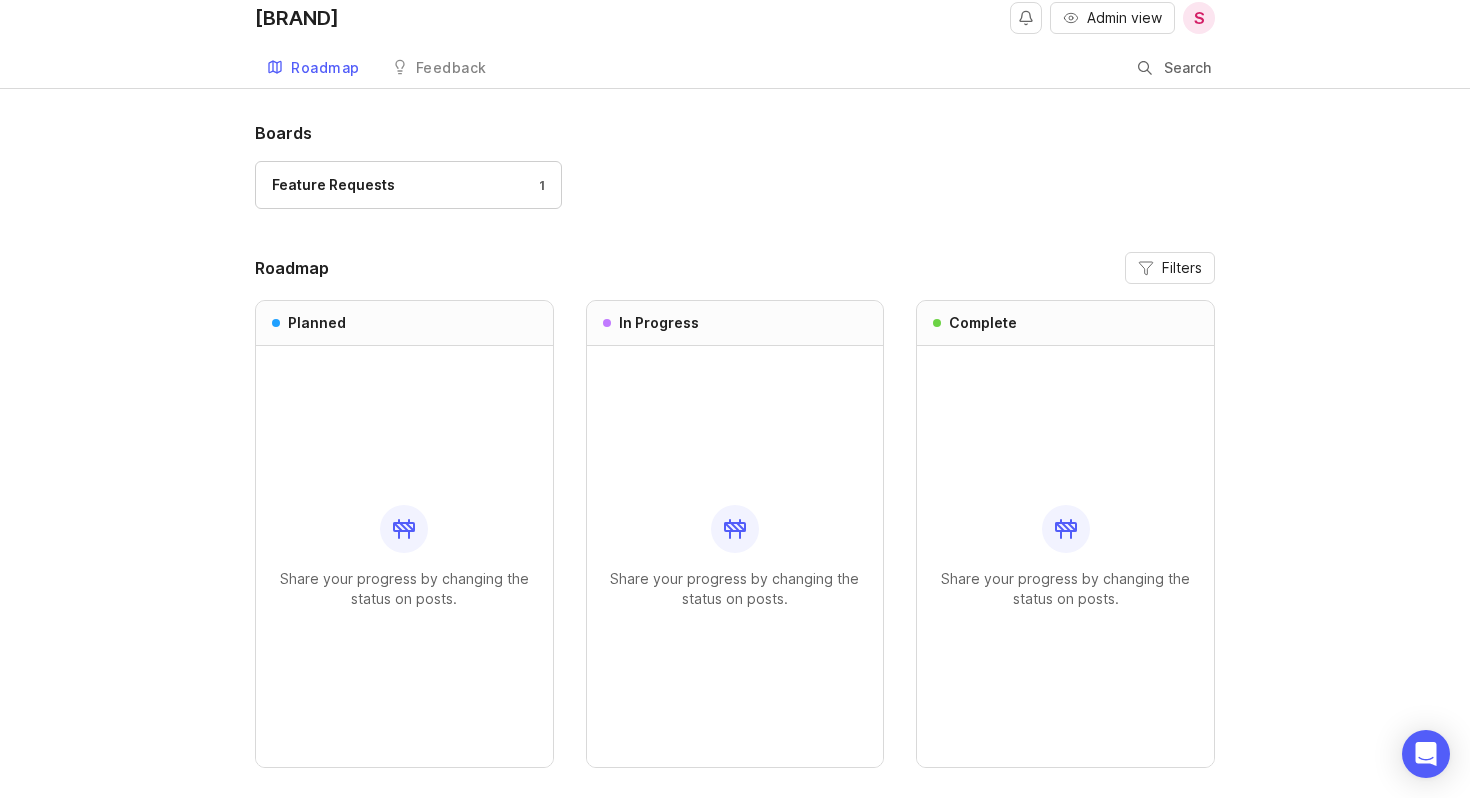 scroll, scrollTop: 0, scrollLeft: 0, axis: both 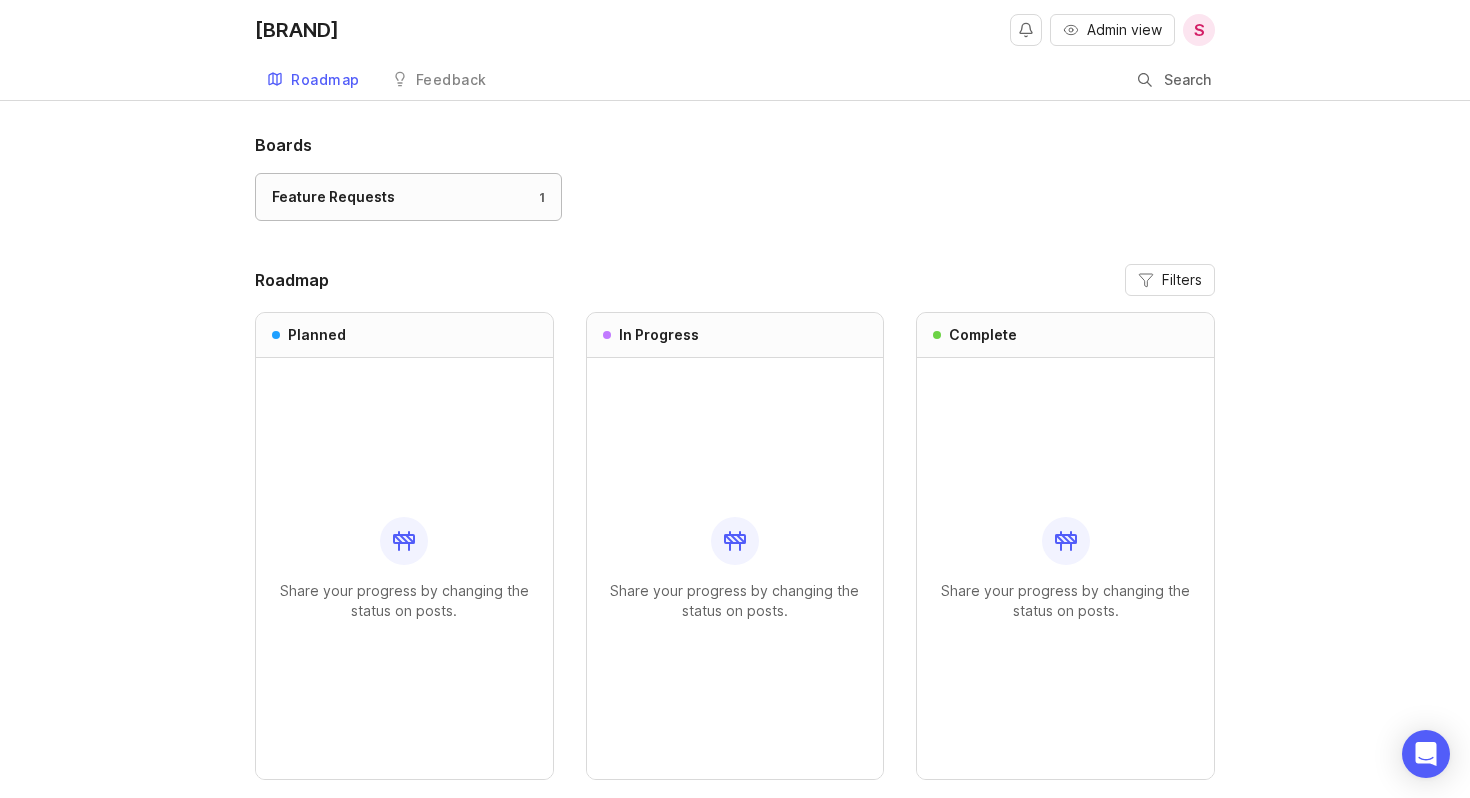 click on "Feature Requests 1" at bounding box center (408, 197) 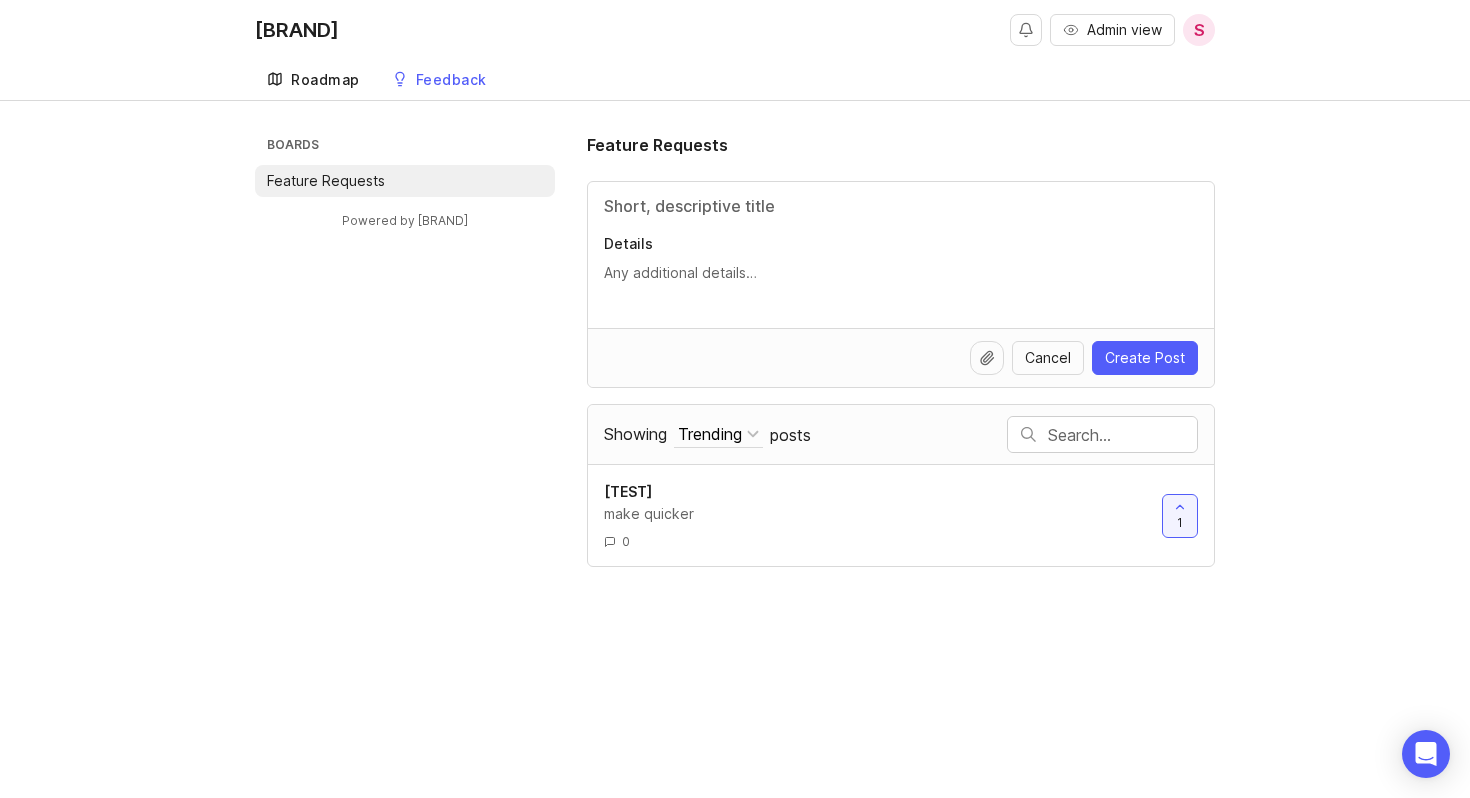 click on "Roadmap" at bounding box center (325, 80) 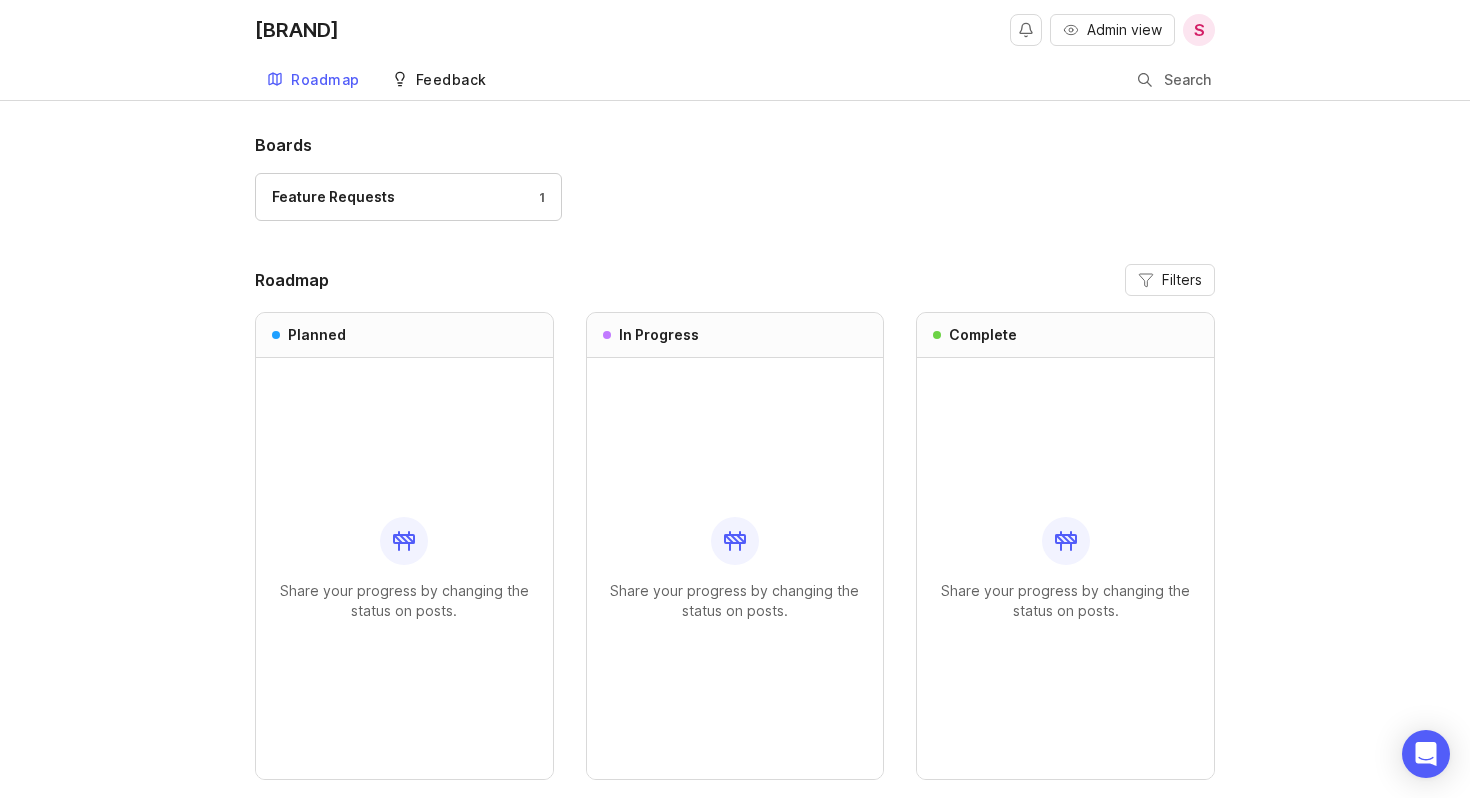 click on "Feedback" at bounding box center (451, 80) 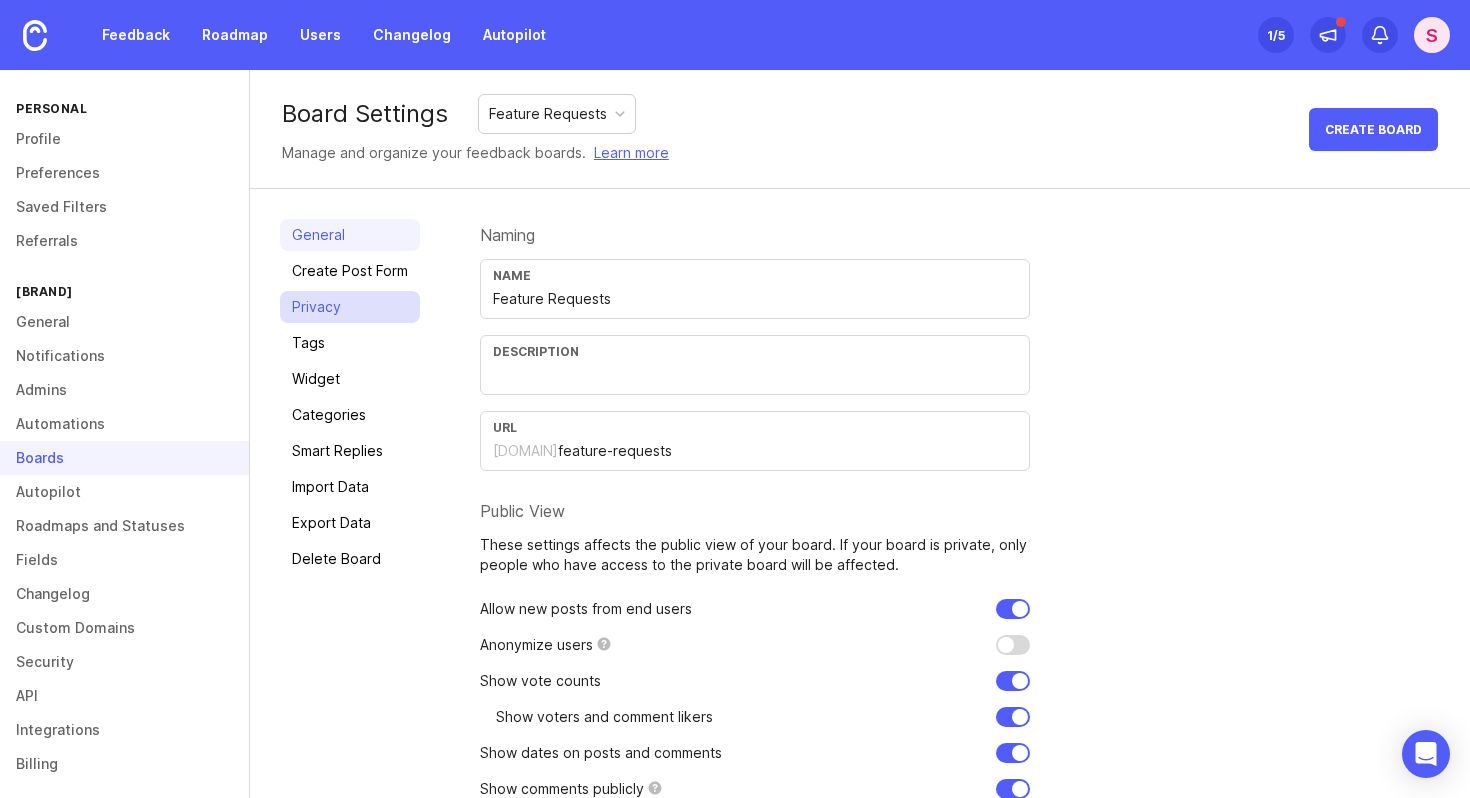 click on "Privacy" at bounding box center [350, 307] 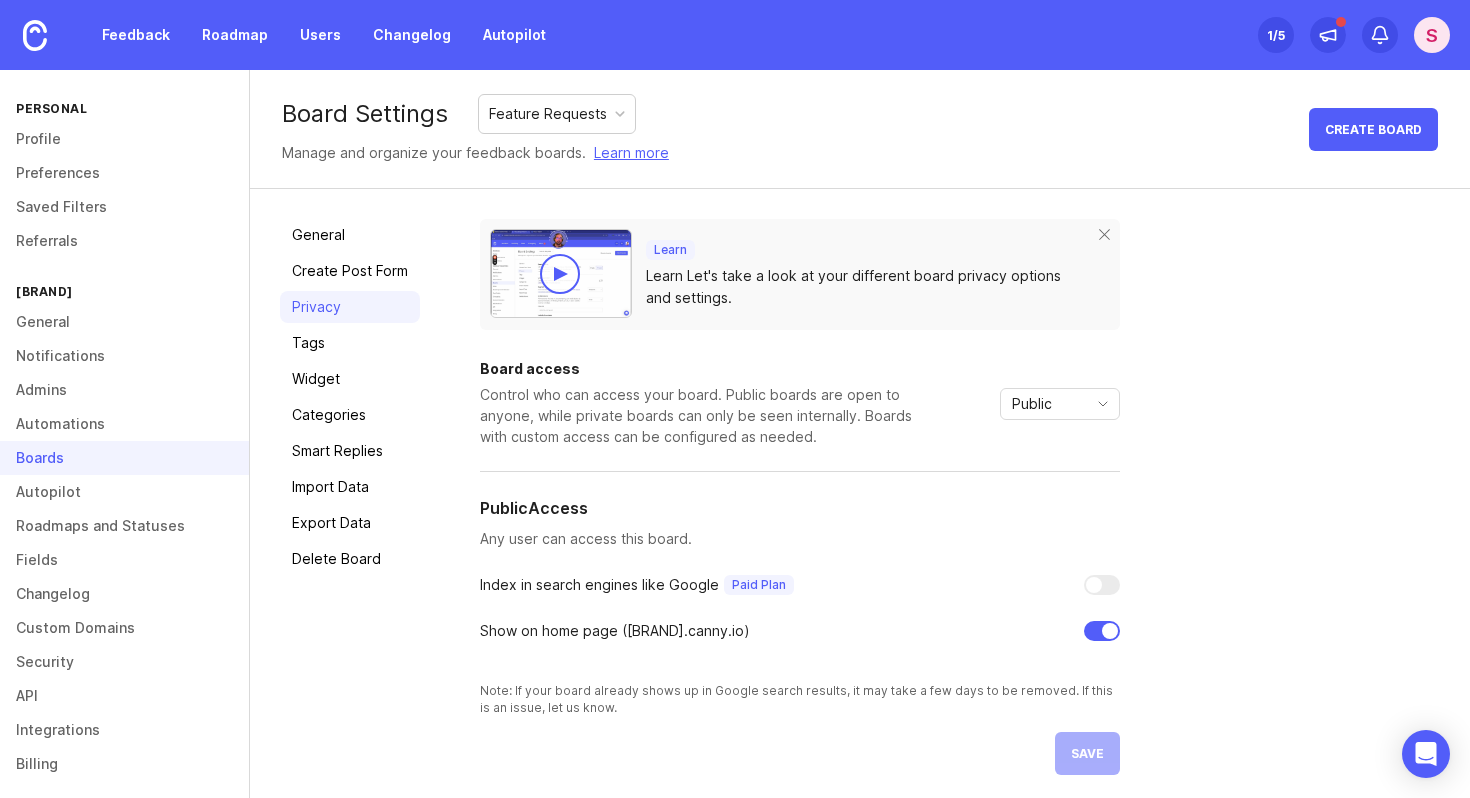scroll, scrollTop: 6, scrollLeft: 0, axis: vertical 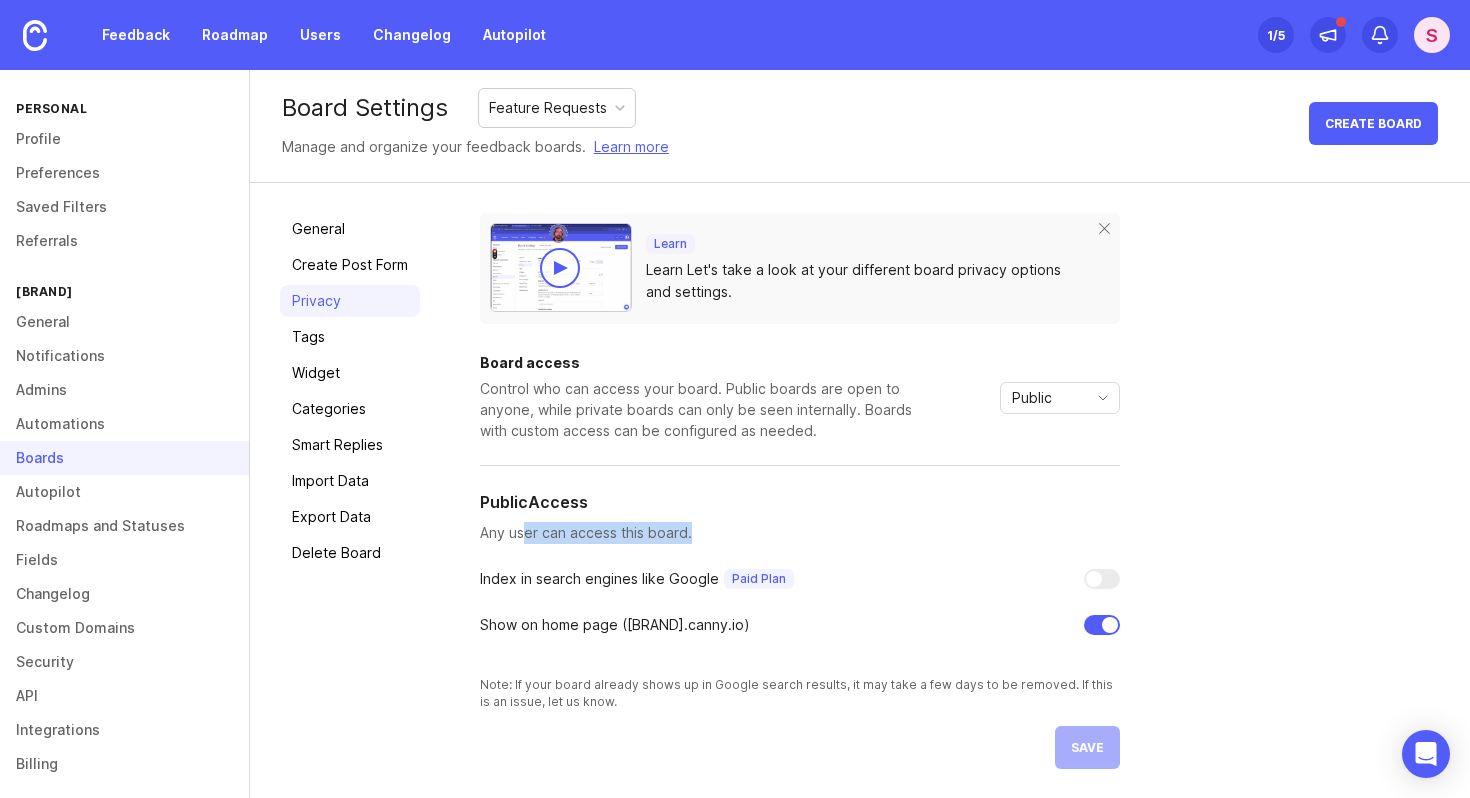 drag, startPoint x: 522, startPoint y: 536, endPoint x: 755, endPoint y: 536, distance: 233 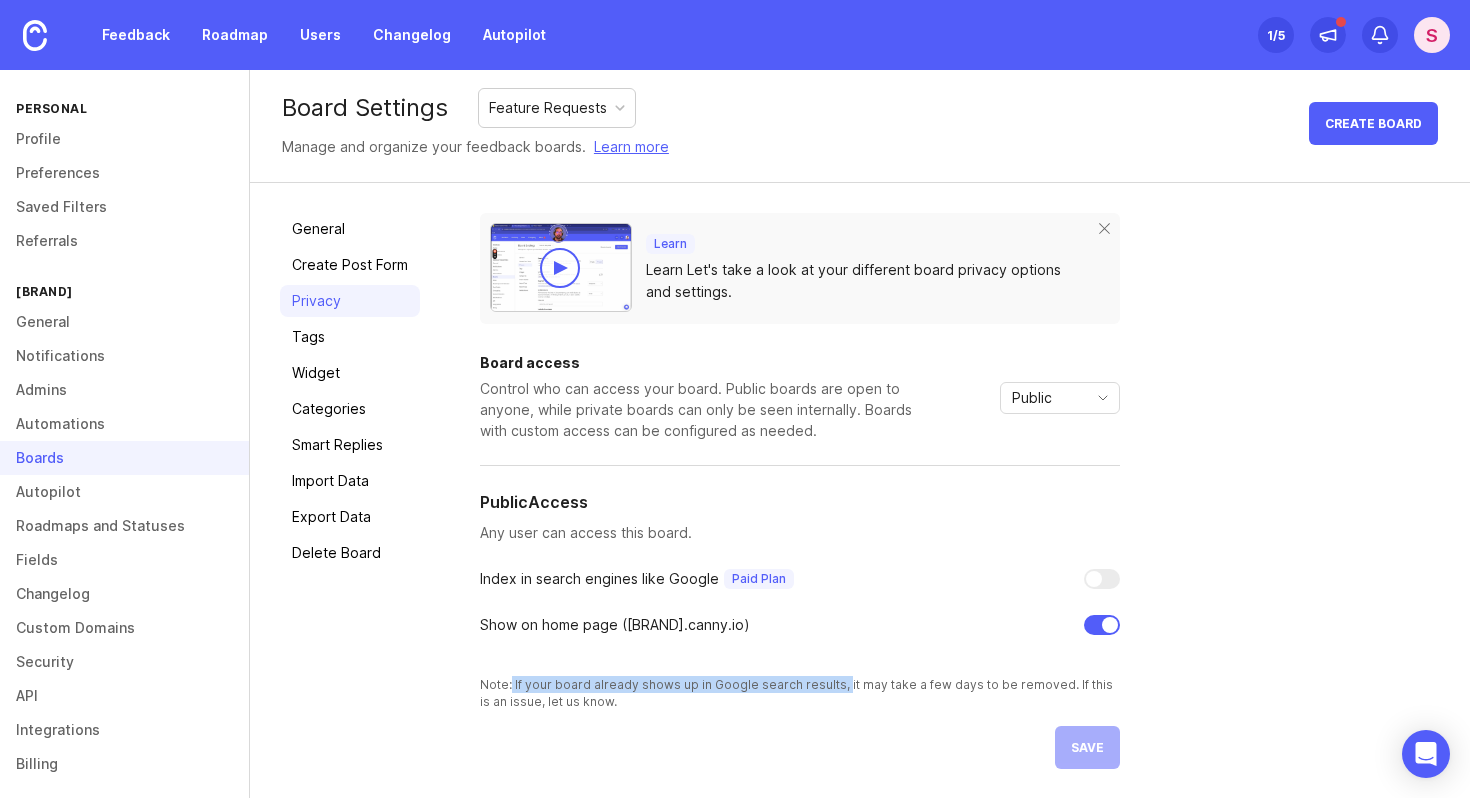 drag, startPoint x: 510, startPoint y: 680, endPoint x: 835, endPoint y: 681, distance: 325.00153 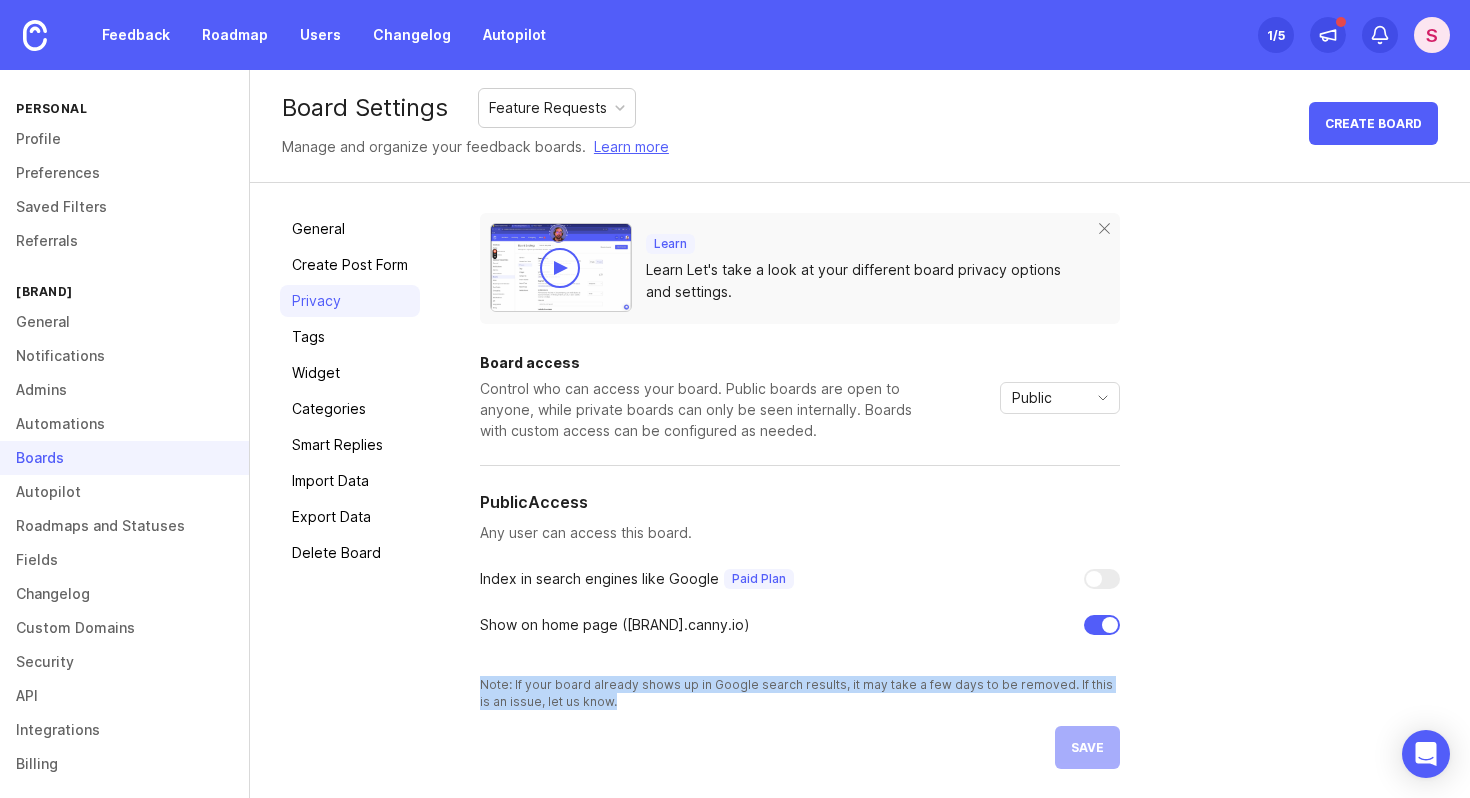 drag, startPoint x: 609, startPoint y: 706, endPoint x: 436, endPoint y: 671, distance: 176.50496 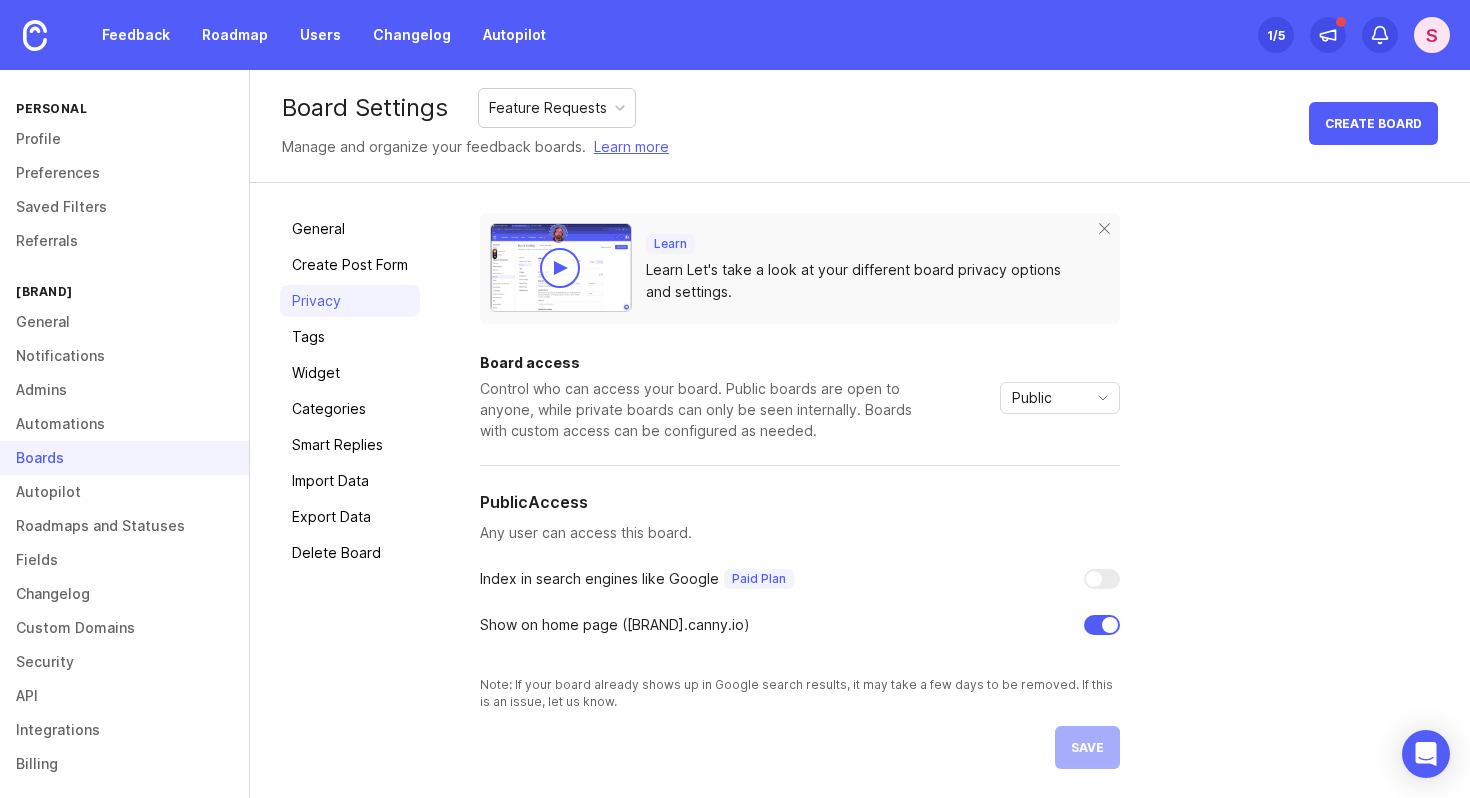 click on "Note: If your board already shows up in Google search results, it may take a few days to be removed. If this is an issue, let us know." at bounding box center [800, 693] 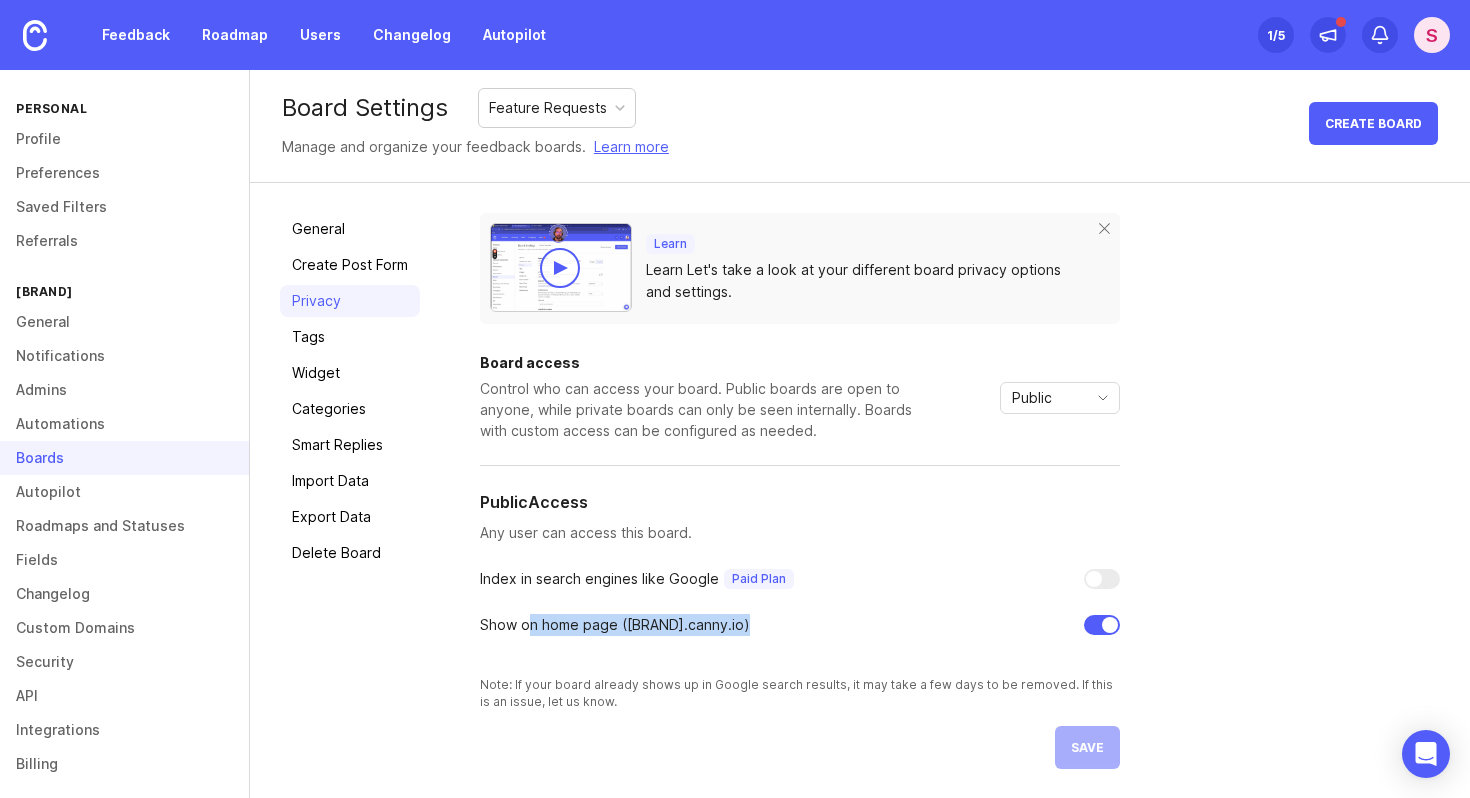 drag, startPoint x: 527, startPoint y: 626, endPoint x: 804, endPoint y: 626, distance: 277 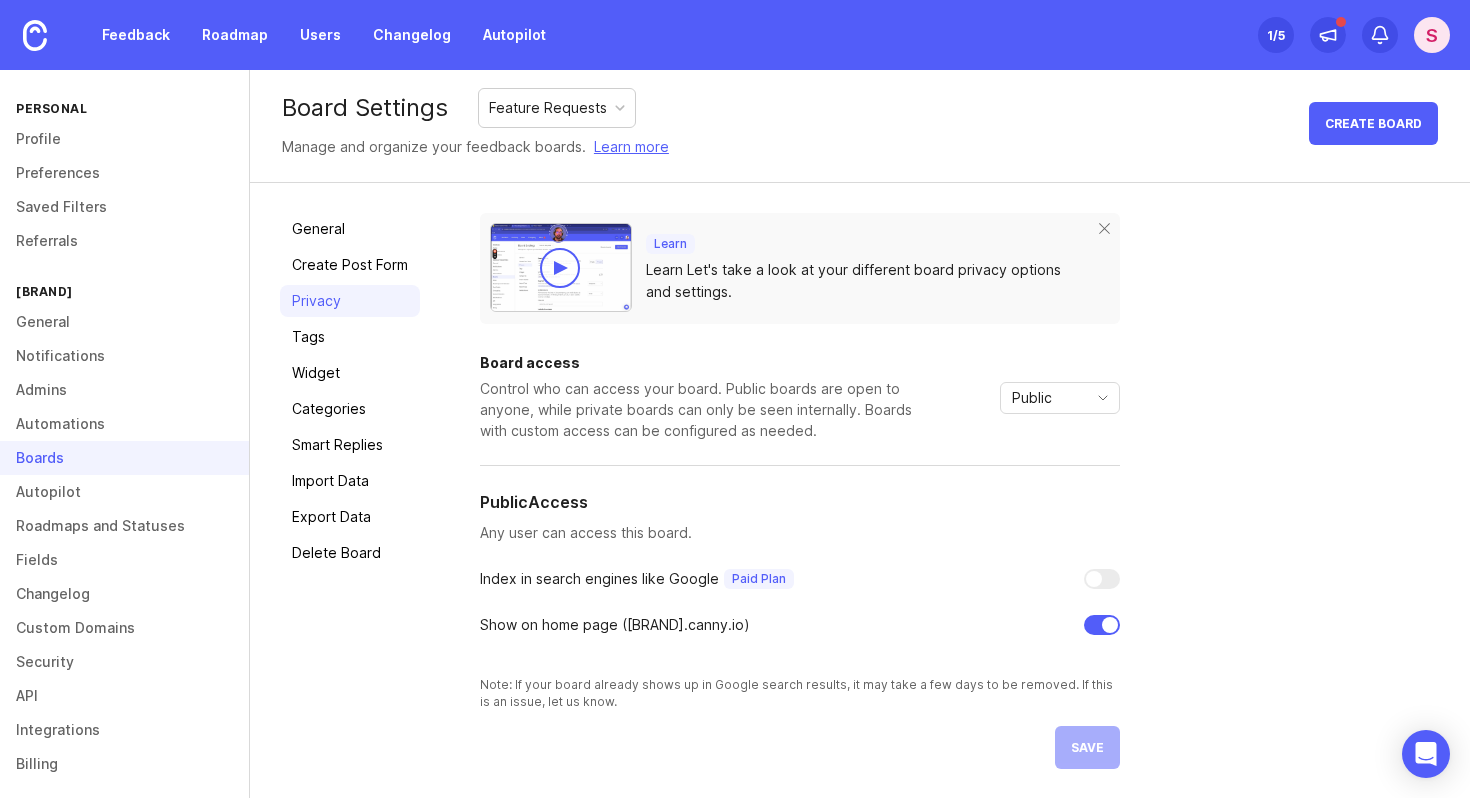 click on "Learn Let's take a look at your different board privacy options and settings. Board access Control who can access your board. Public boards are open to anyone, while private boards can only be seen internally. Boards with custom access can be configured as needed. Public Private Public Custom Public  Access Any user can access this board. Index in search engines like Google Paid Plan Show on home page ( goodstacknfp .canny.io) Note: If your board already shows up in Google search results, it may take a few days to be removed. If this is an issue, let us know. save" at bounding box center [960, 491] 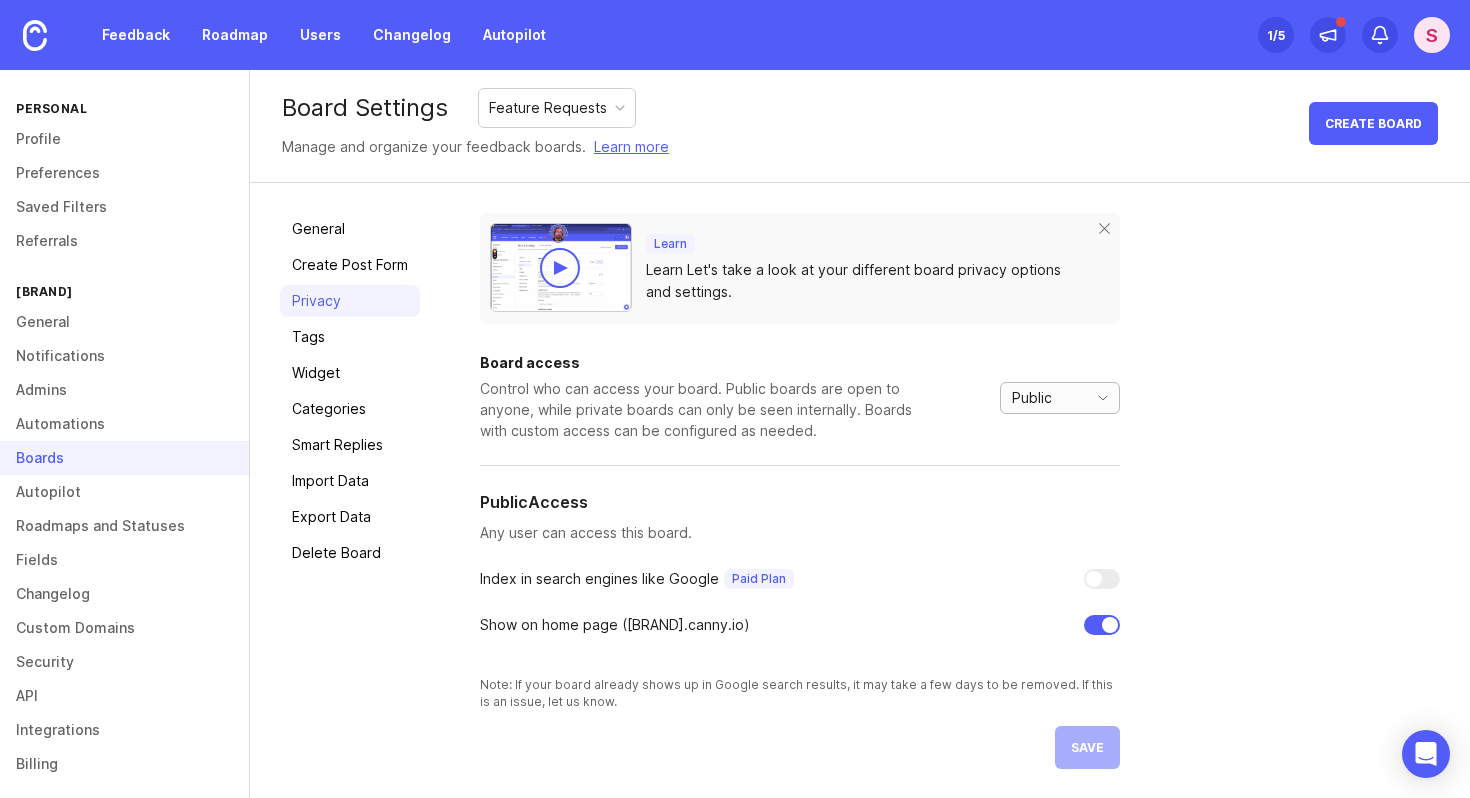 click at bounding box center (1103, 398) 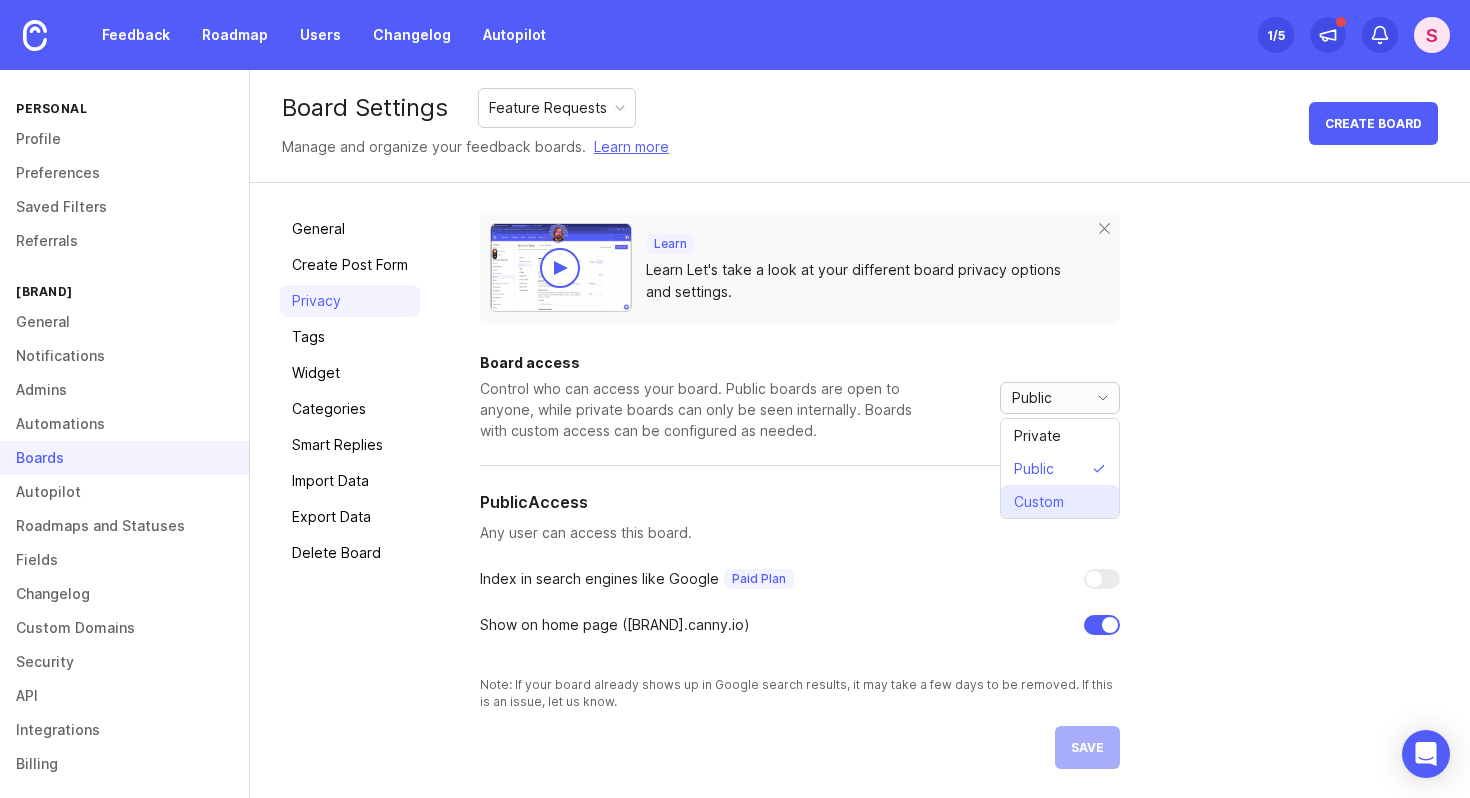 click on "Custom" at bounding box center (1039, 502) 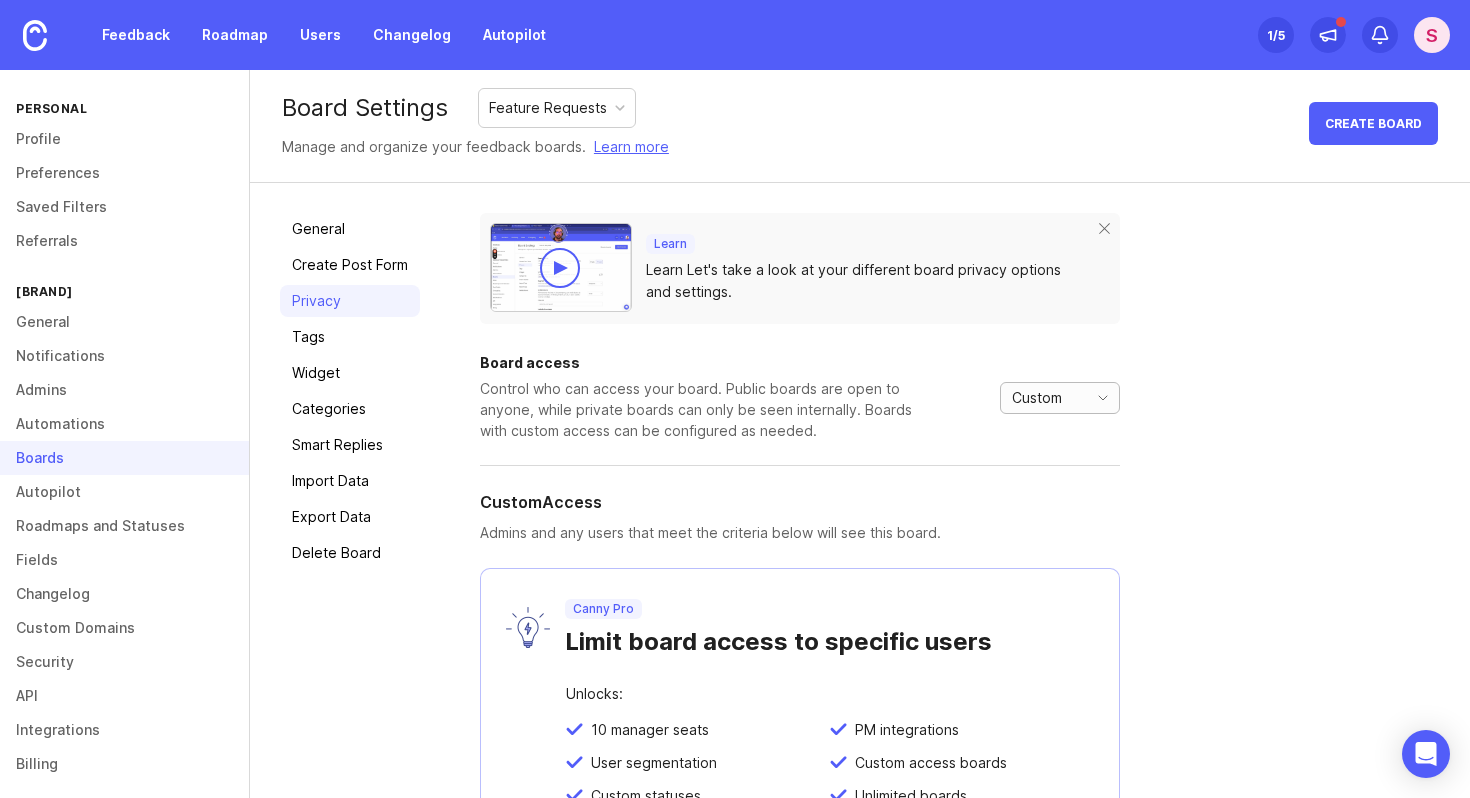 click on "Custom" at bounding box center [1037, 398] 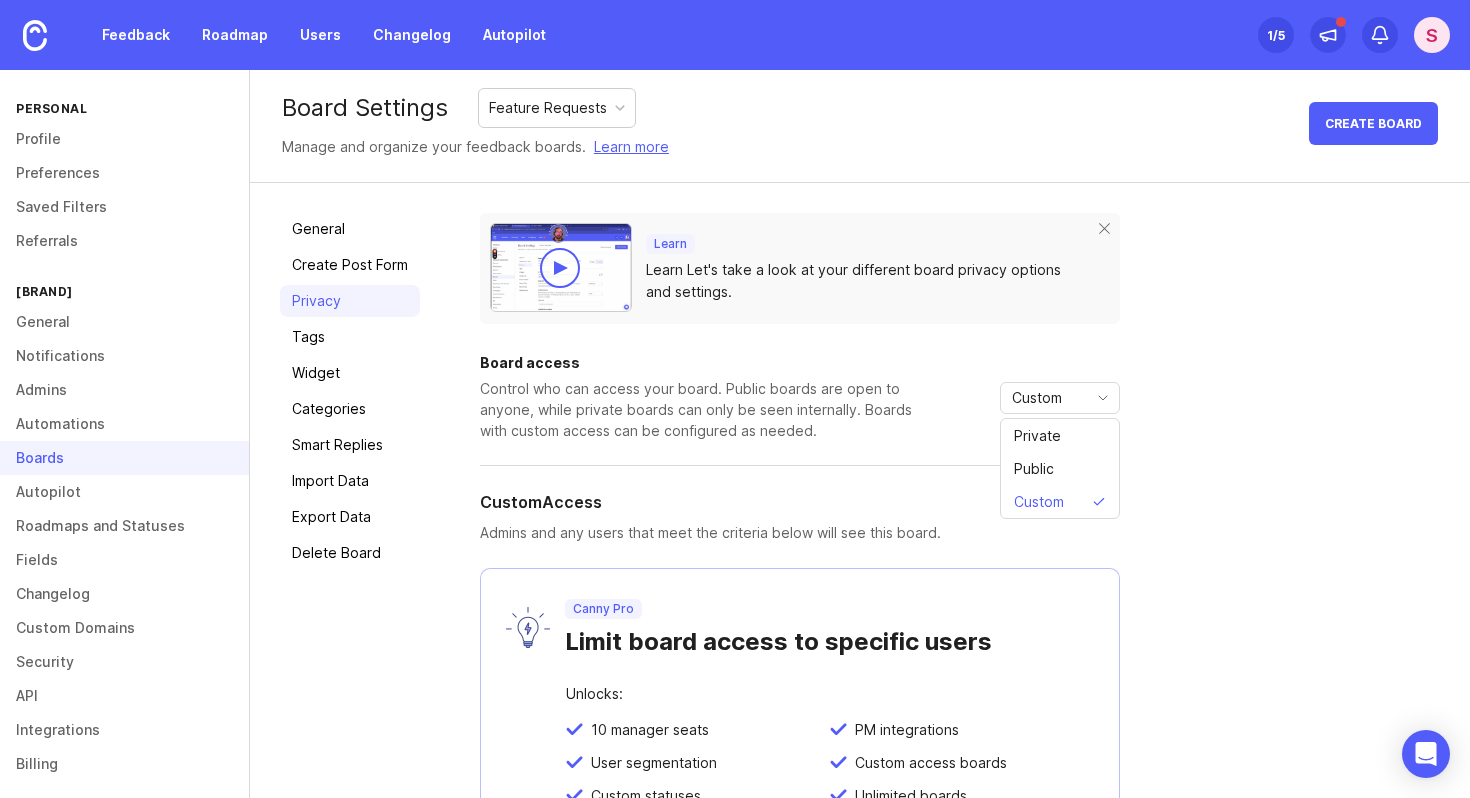 click on "Learn Let's take a look at your different board privacy options and settings. Board access Control who can access your board. Public boards are open to anyone, while private boards can only be seen internally. Boards with custom access can be configured as needed. Custom Private Public Custom Custom  Access Admins and any users that meet the criteria below will see this board. Canny Pro Limit board access to specific users Unlocks: 10 manager seats PM integrations User segmentation Custom access boards Custom statuses Unlimited boards Unlimited roadmaps Smart replies Comment summarization Custom admin roles Zapier integration SOC 2 report See pricing page Try  Pro  for free for 14 days Start Trial" at bounding box center [960, 634] 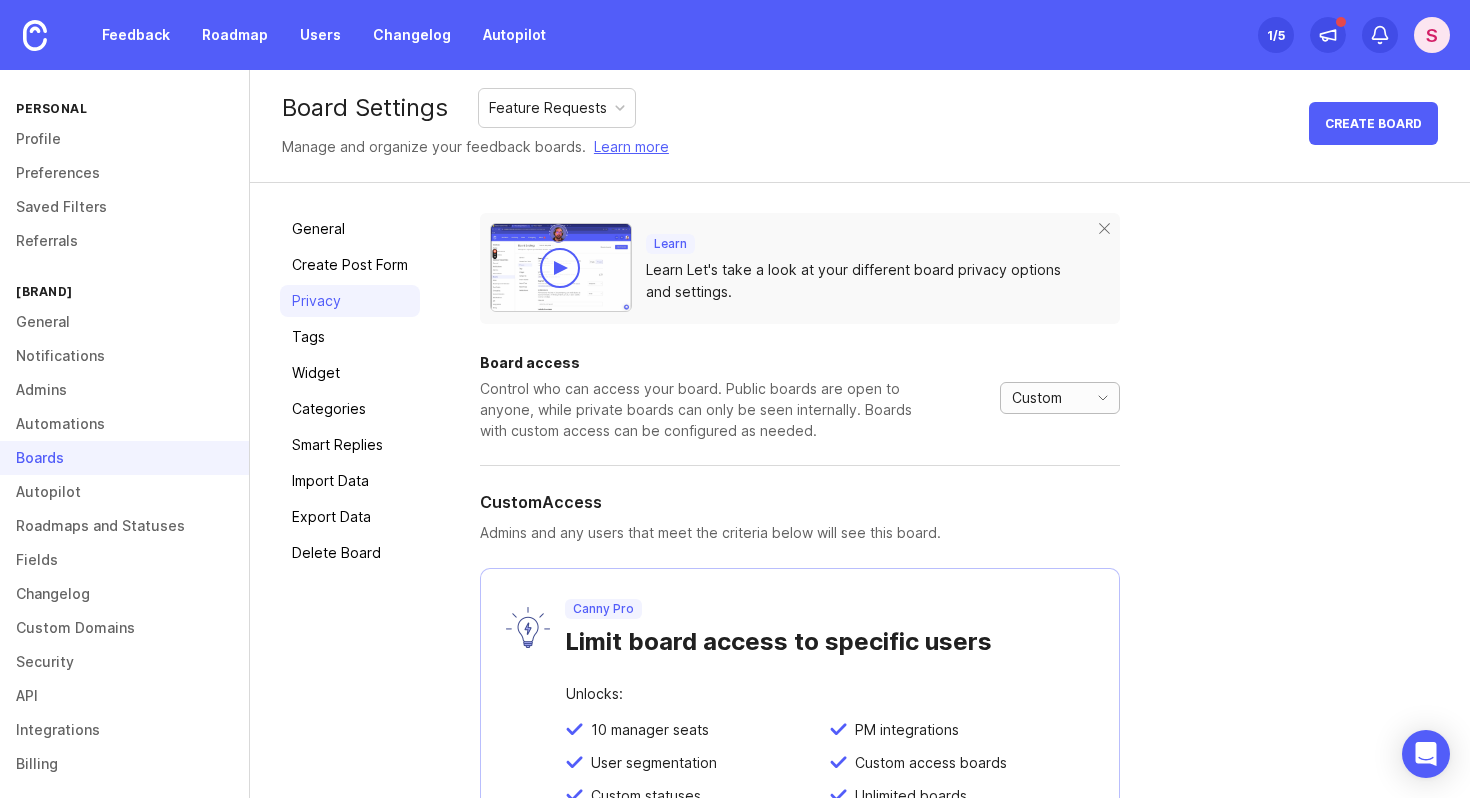 click at bounding box center [1103, 398] 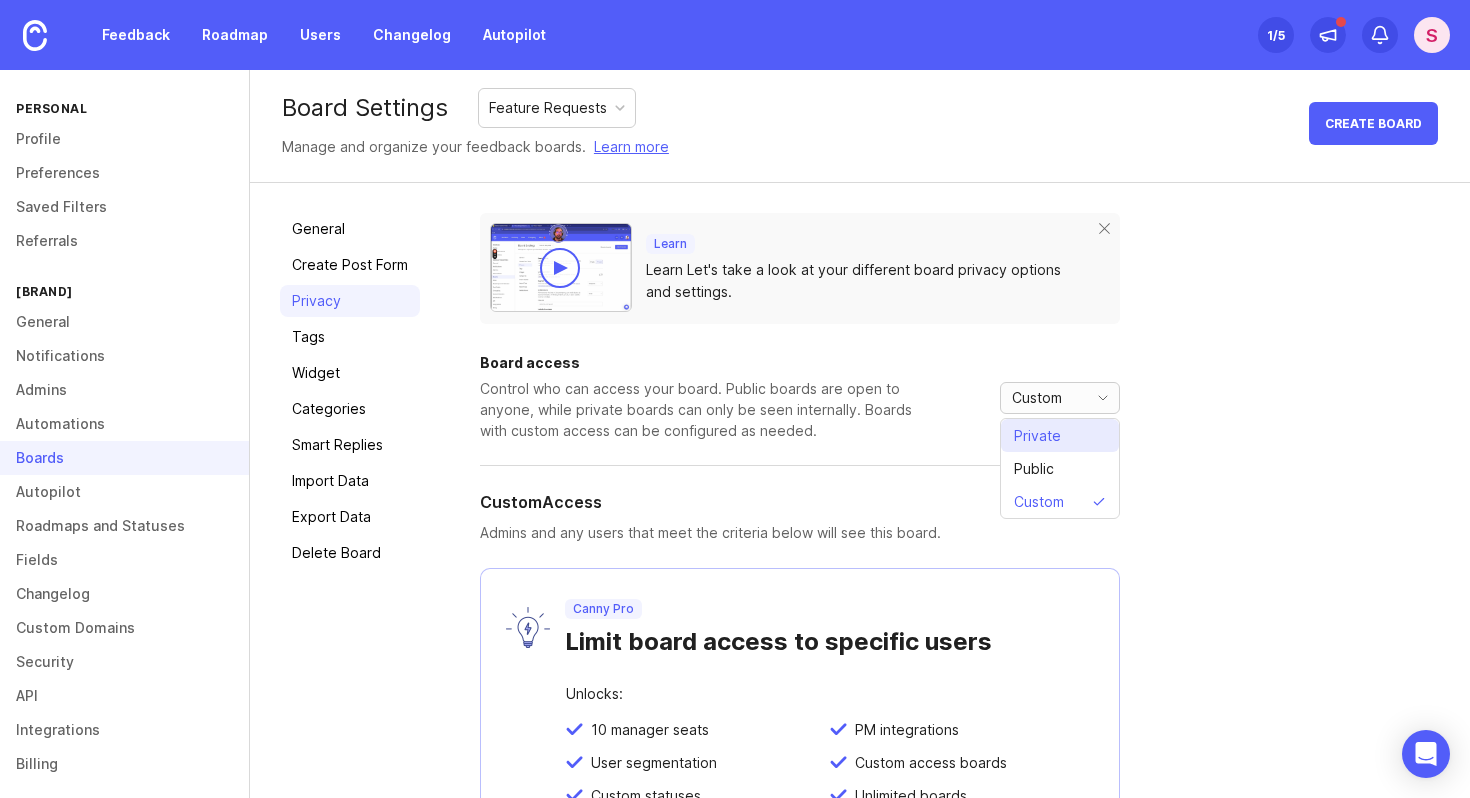 click on "Private" at bounding box center [1060, 435] 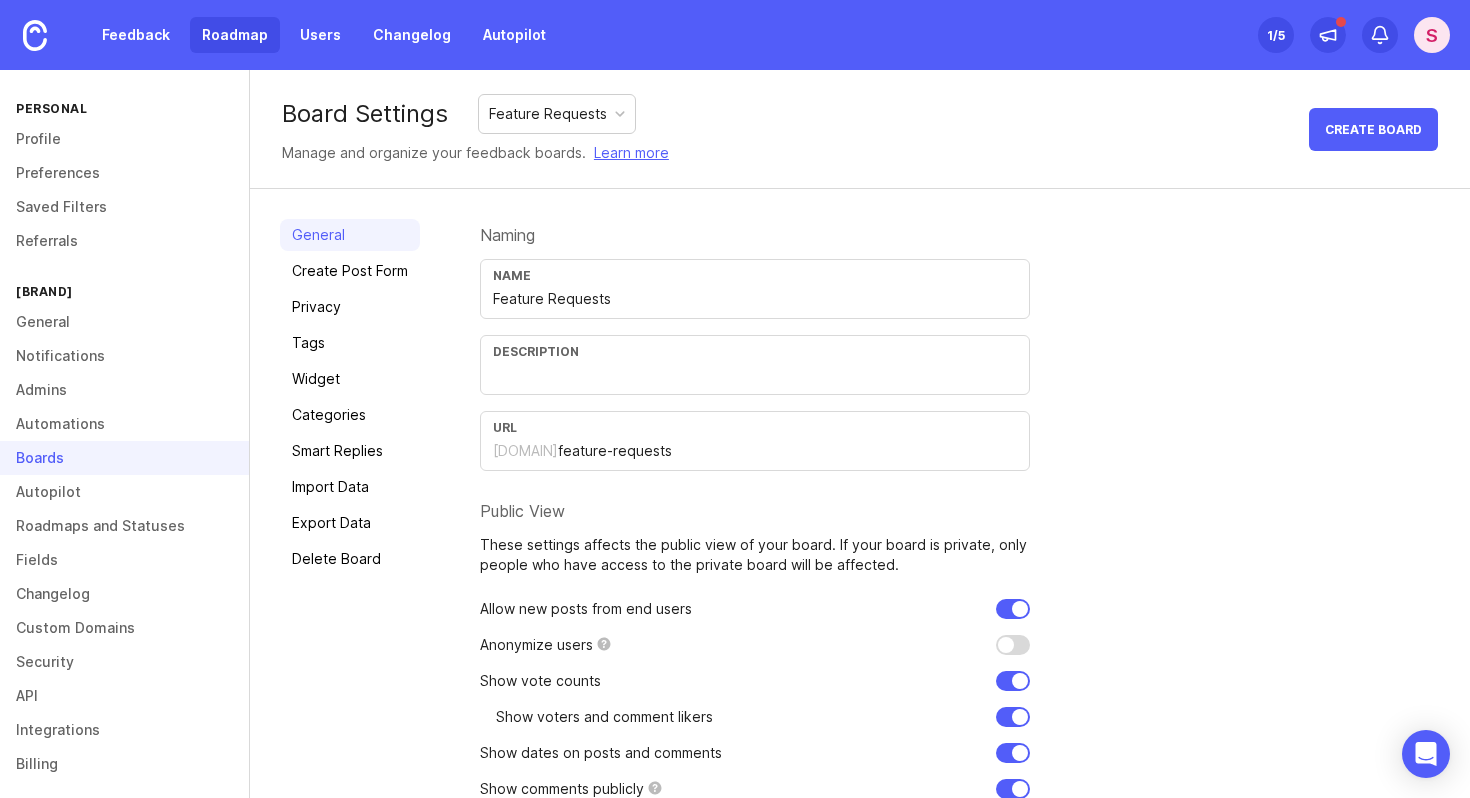 click on "Roadmap" at bounding box center (235, 35) 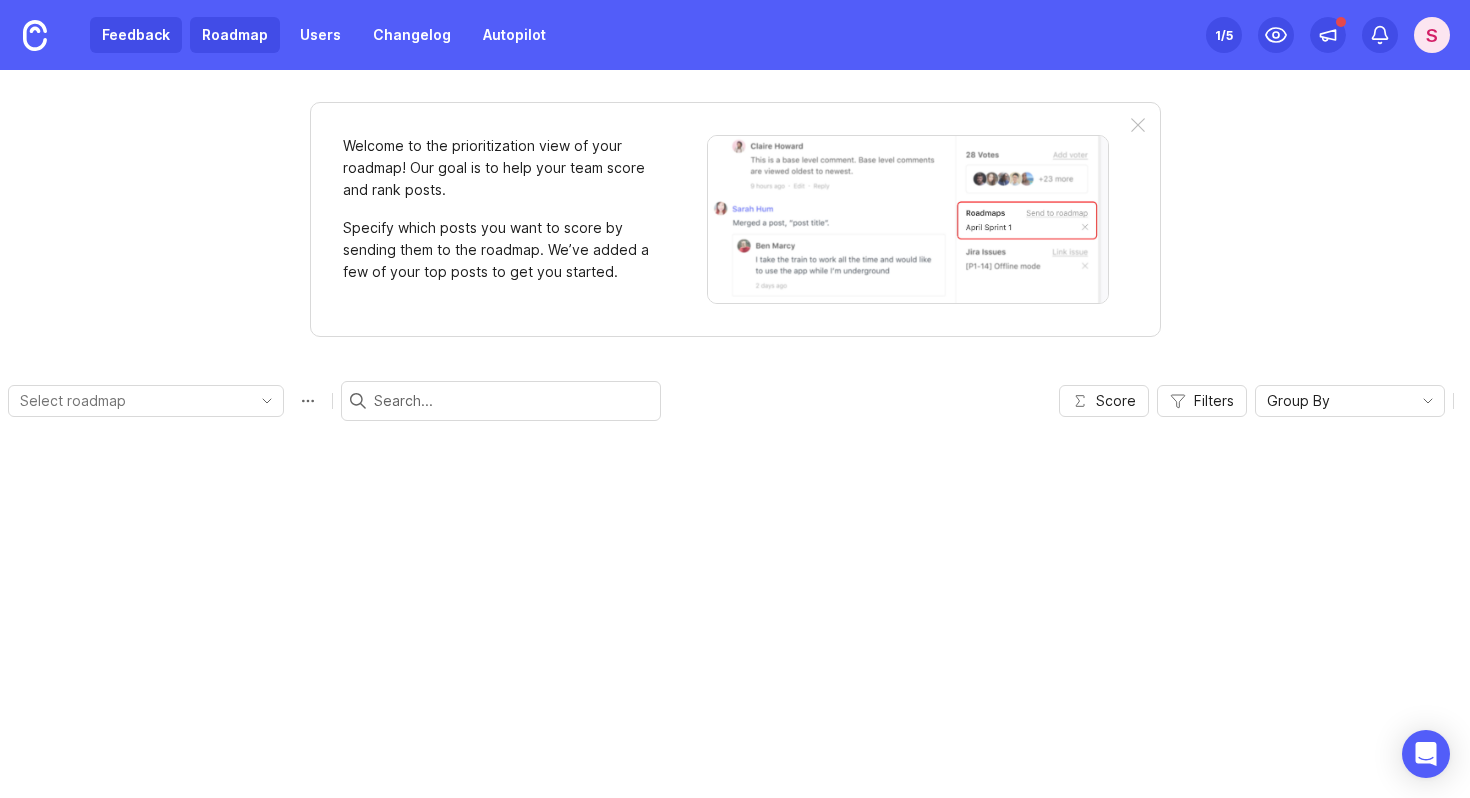 click on "Feedback" at bounding box center (136, 35) 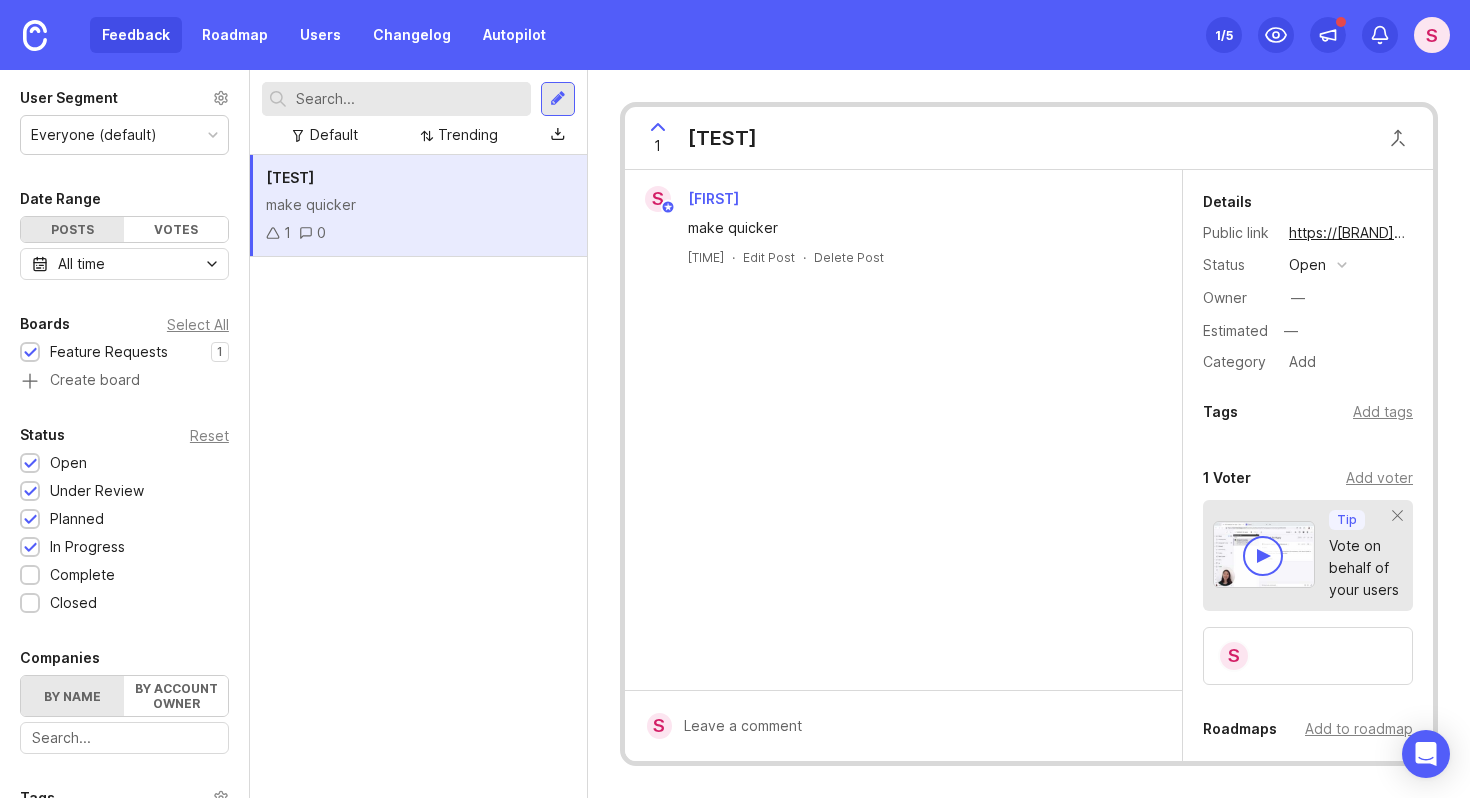 click on "Set up Canny 1 /5 S" at bounding box center (1328, 35) 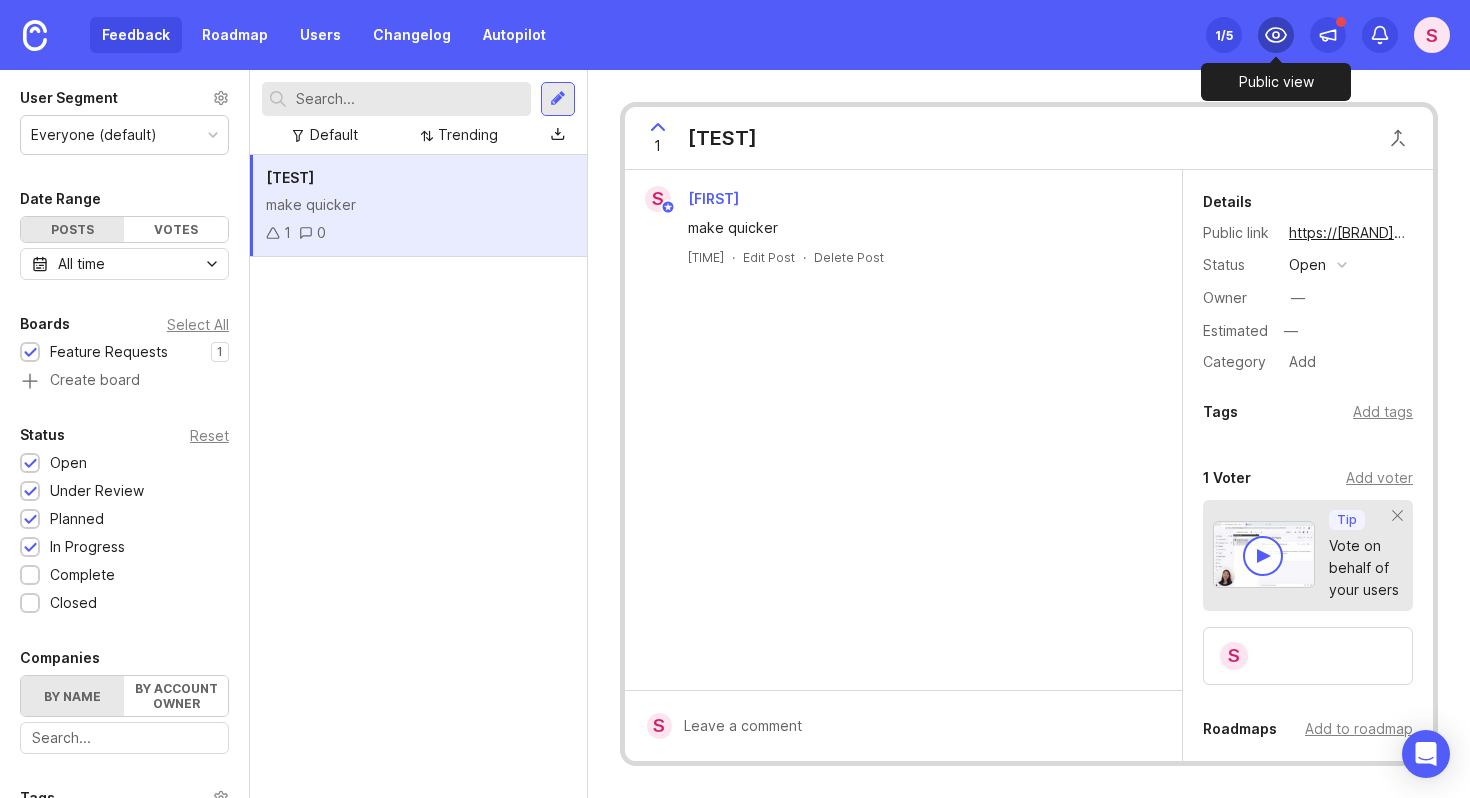 click at bounding box center [1276, 35] 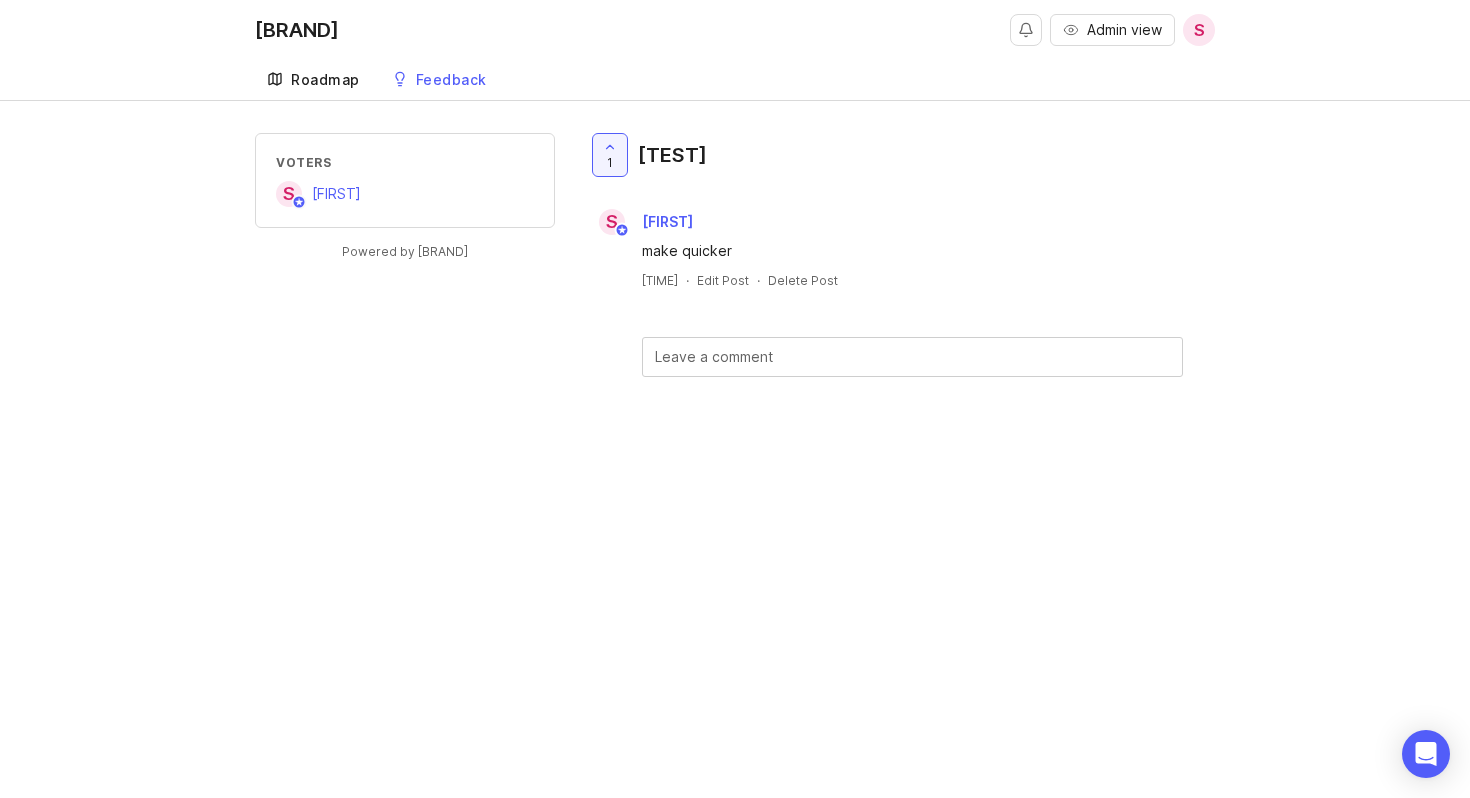 click on "Roadmap" at bounding box center (313, 80) 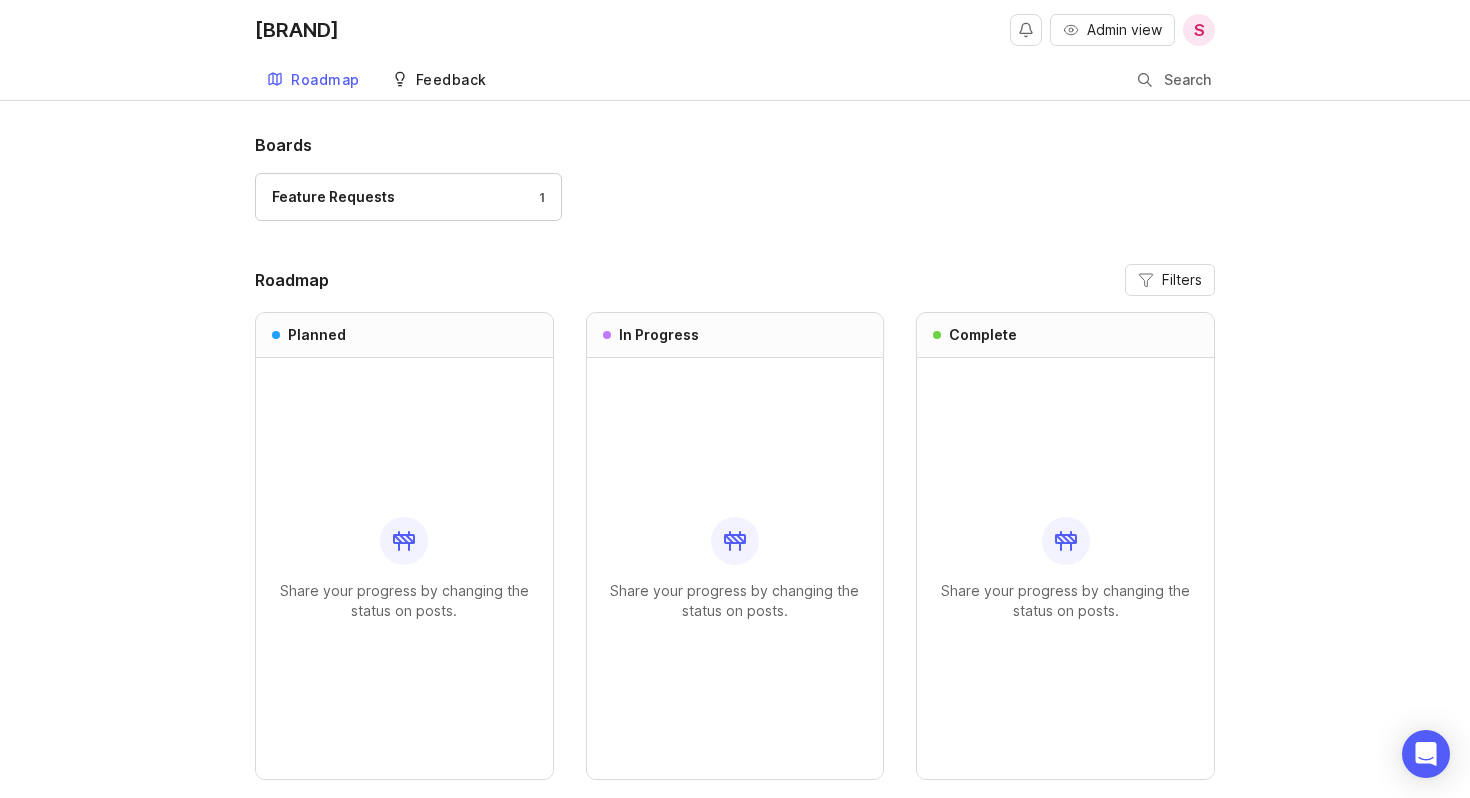 click on "Feedback" at bounding box center (451, 80) 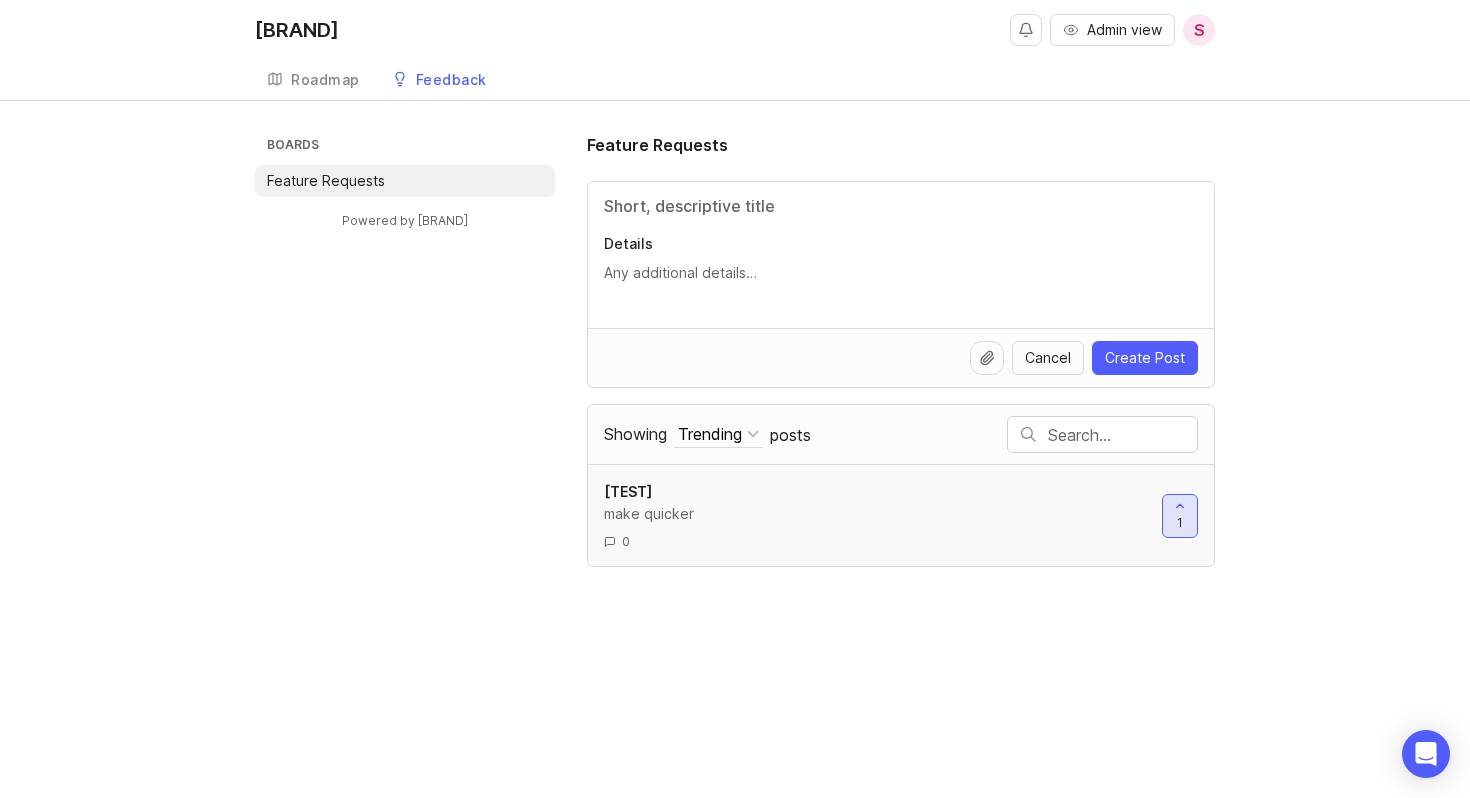 click at bounding box center (1180, 506) 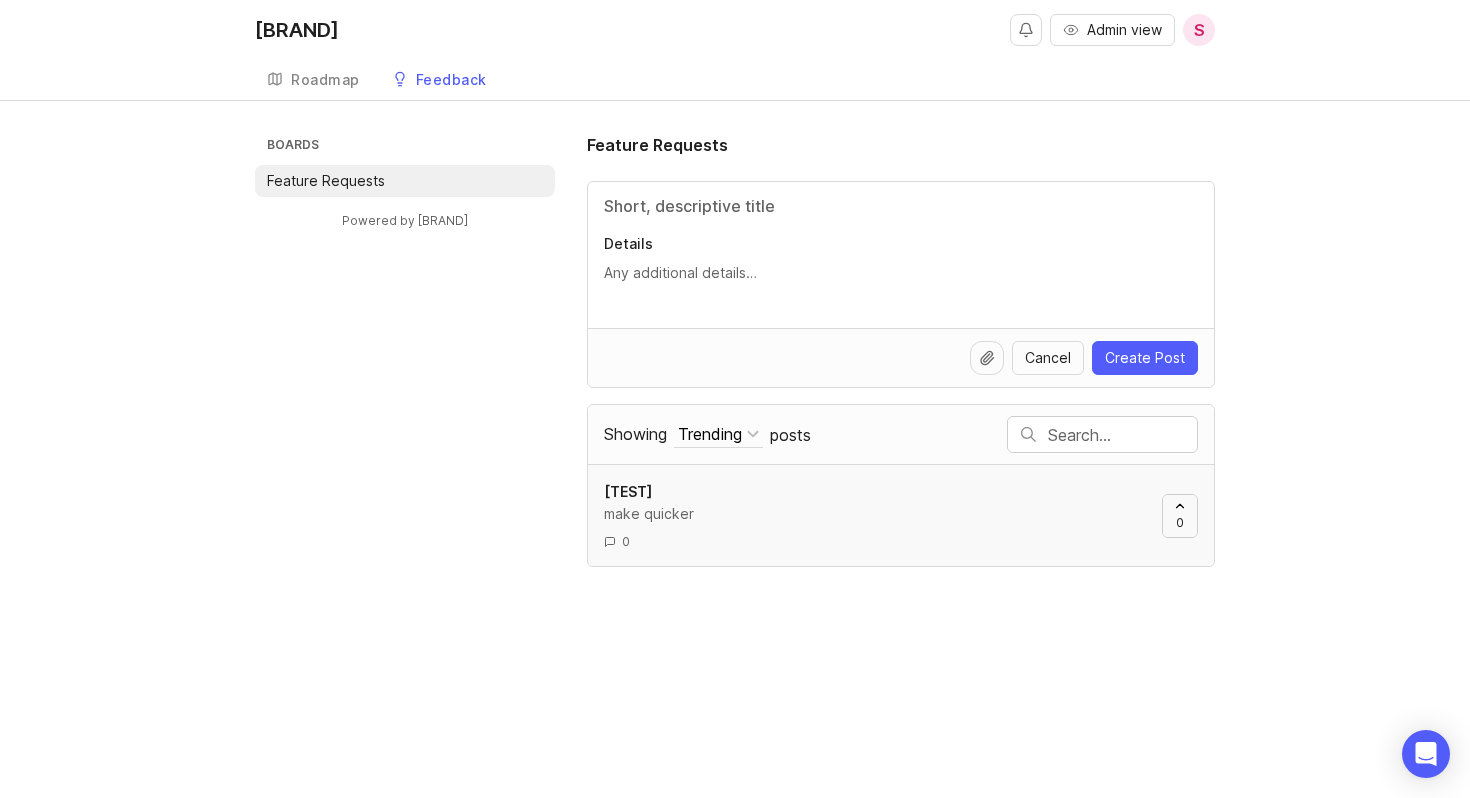click at bounding box center [1180, 506] 